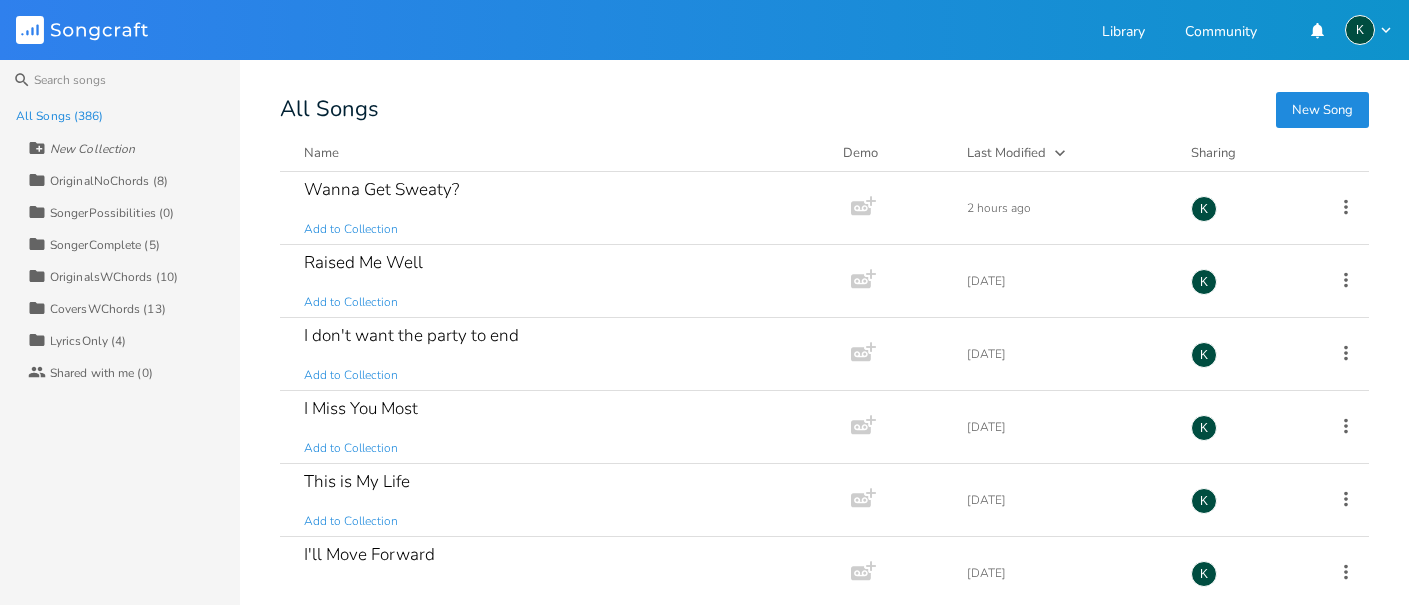 click on "Name" at bounding box center (321, 153) 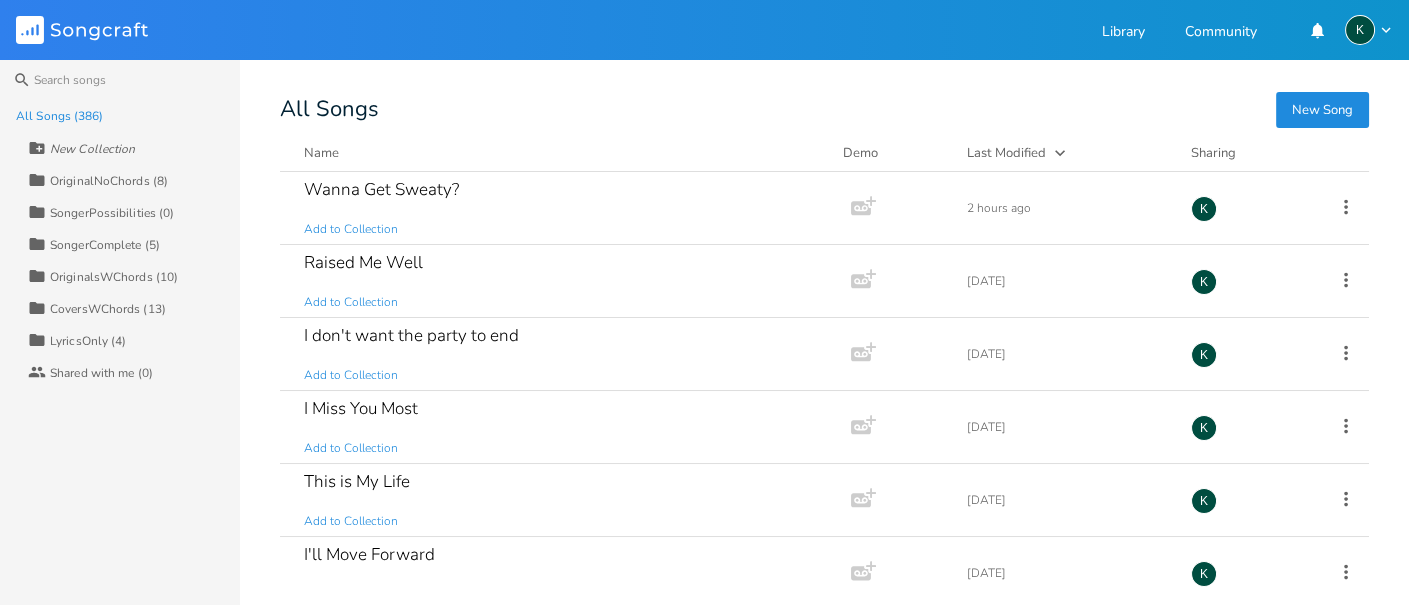 scroll, scrollTop: 0, scrollLeft: 0, axis: both 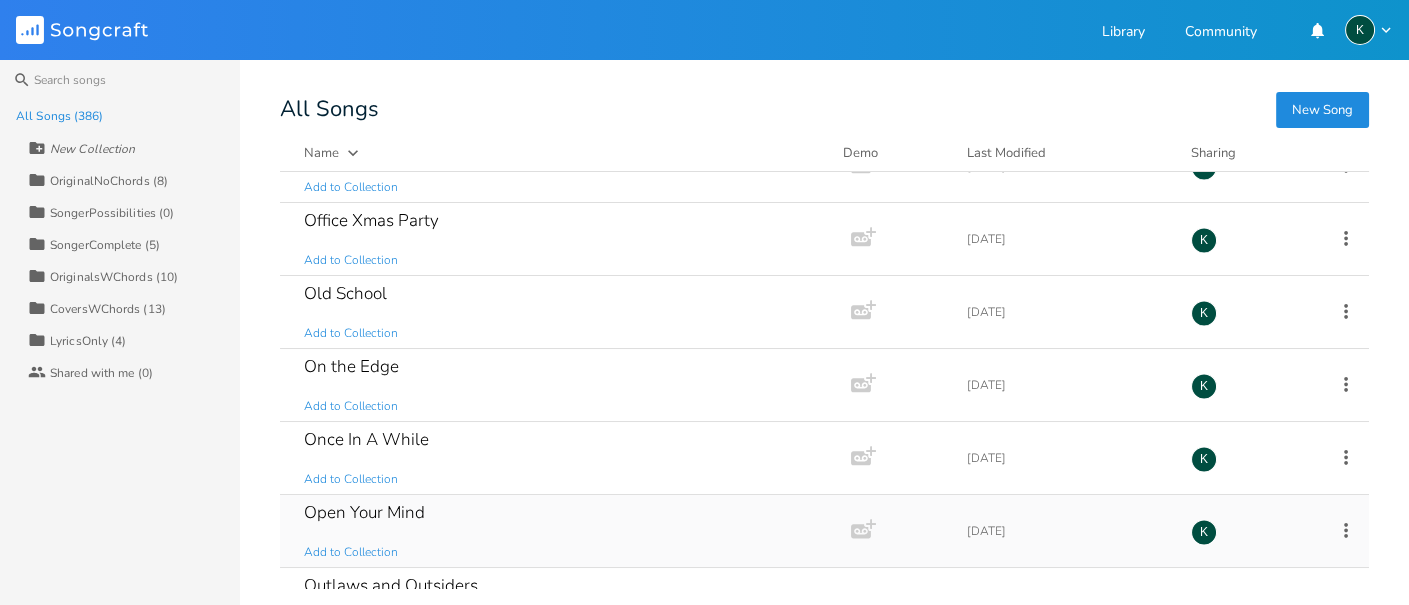 click on "Open Your Mind Add to Collection" at bounding box center (561, 531) 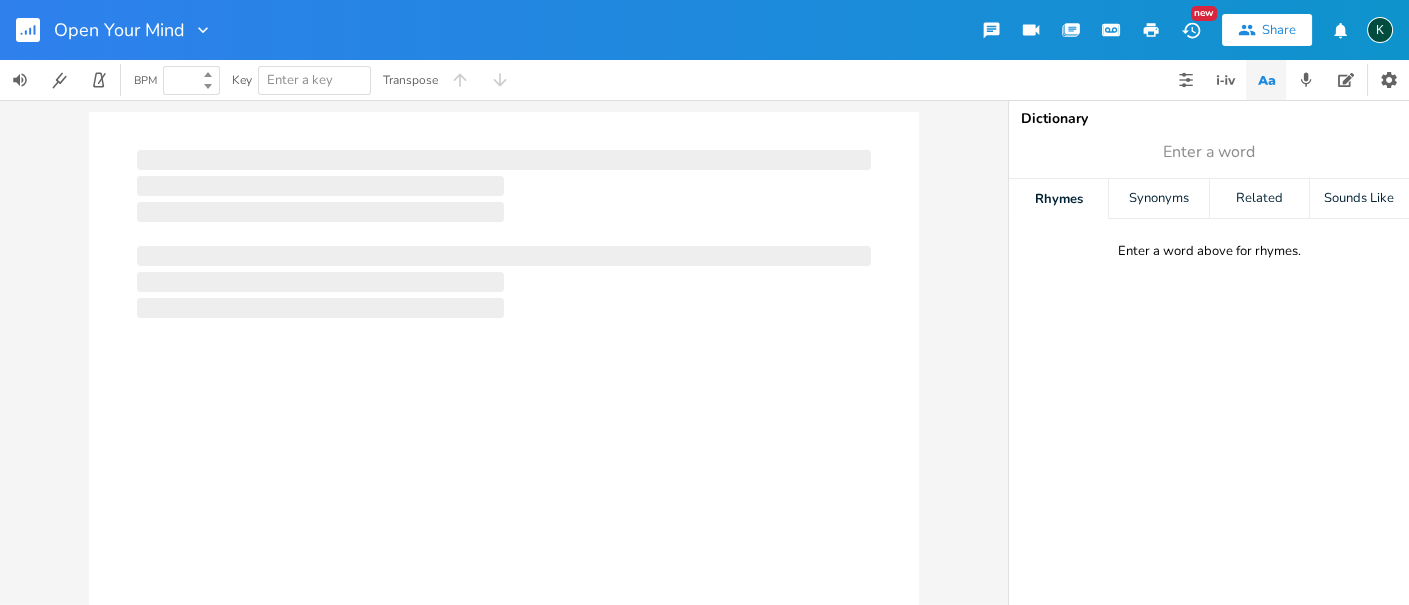 type on "100" 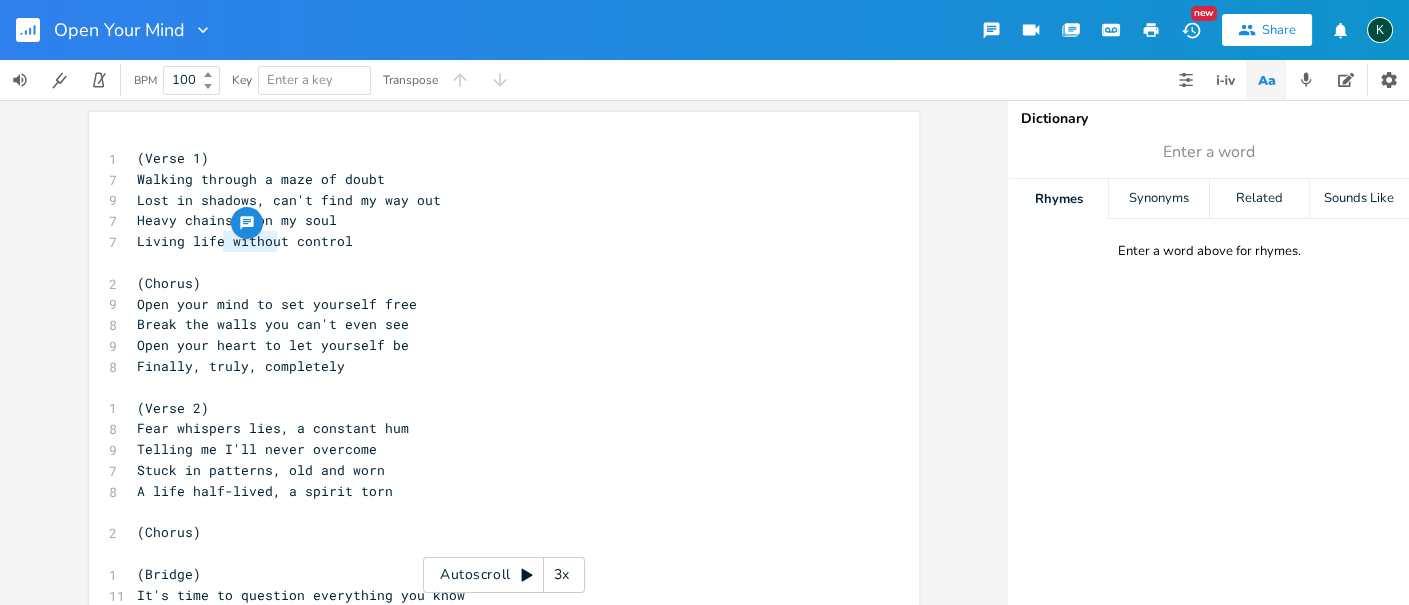 type on "without" 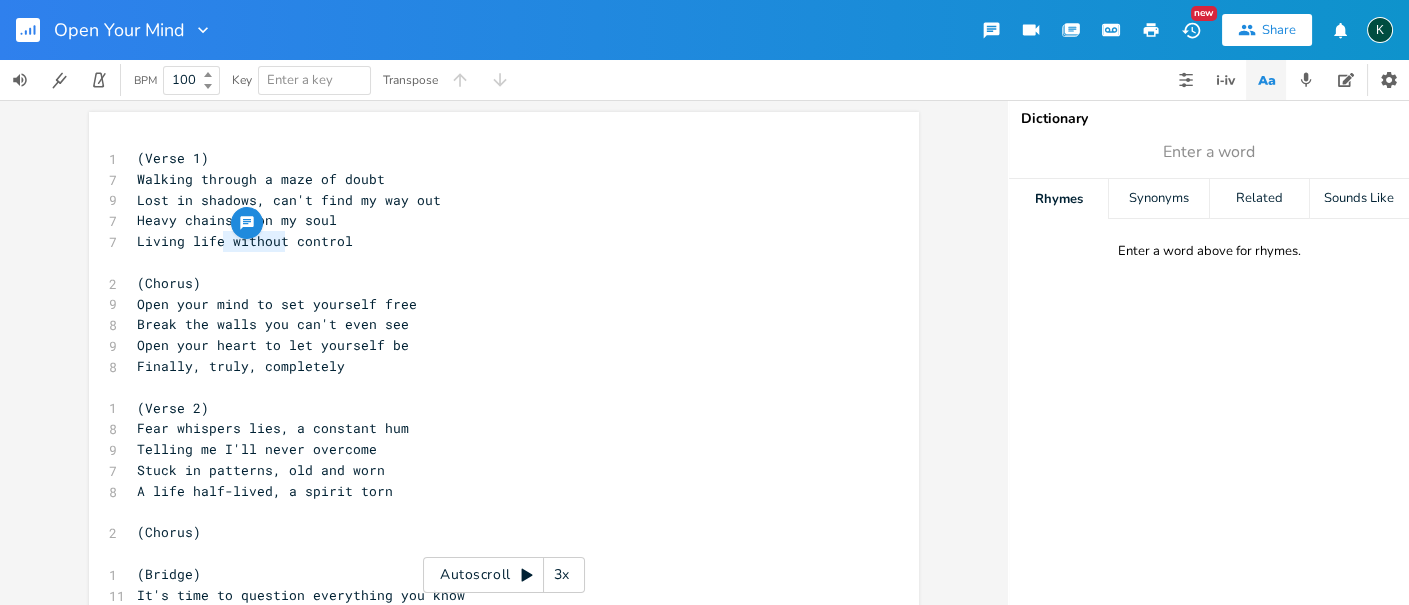 drag, startPoint x: 223, startPoint y: 244, endPoint x: 280, endPoint y: 247, distance: 57.07889 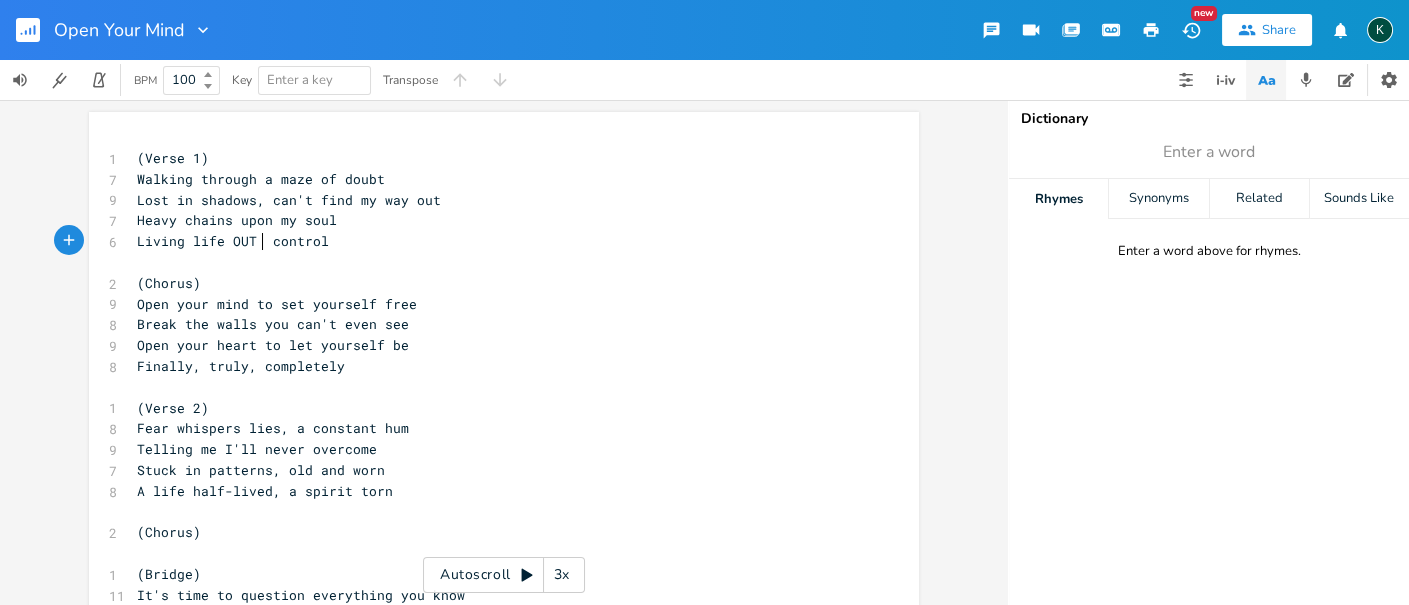 type on "OUT O" 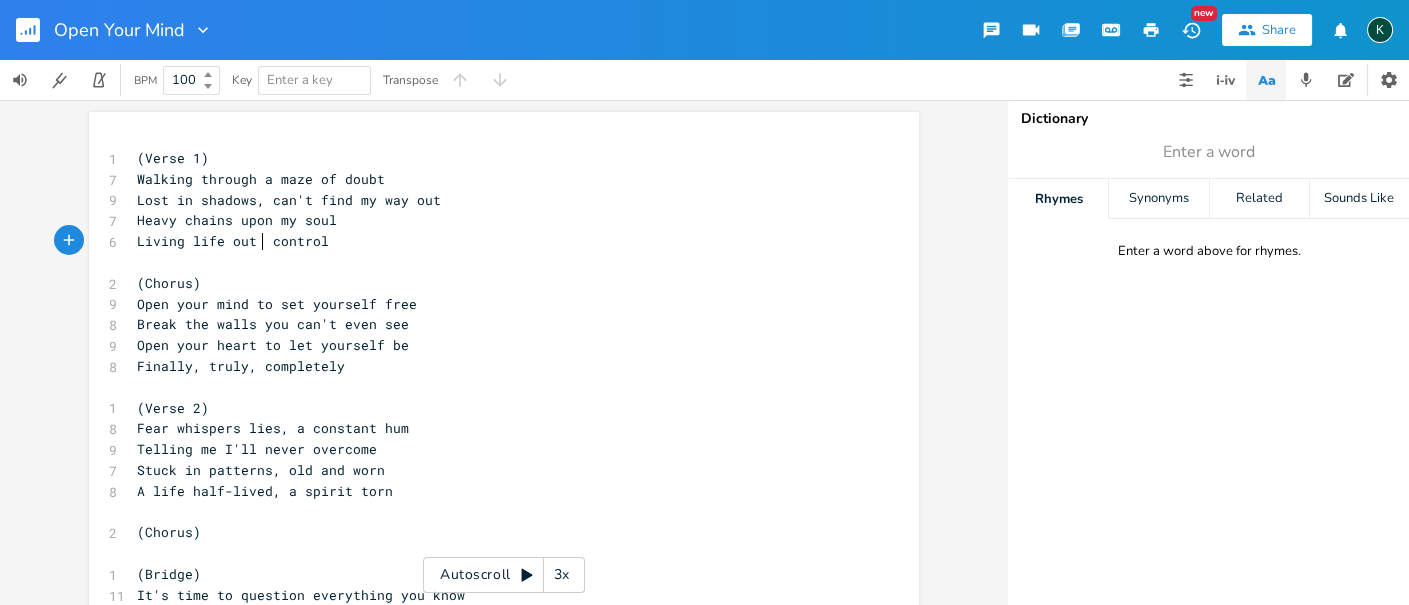 type on "out of" 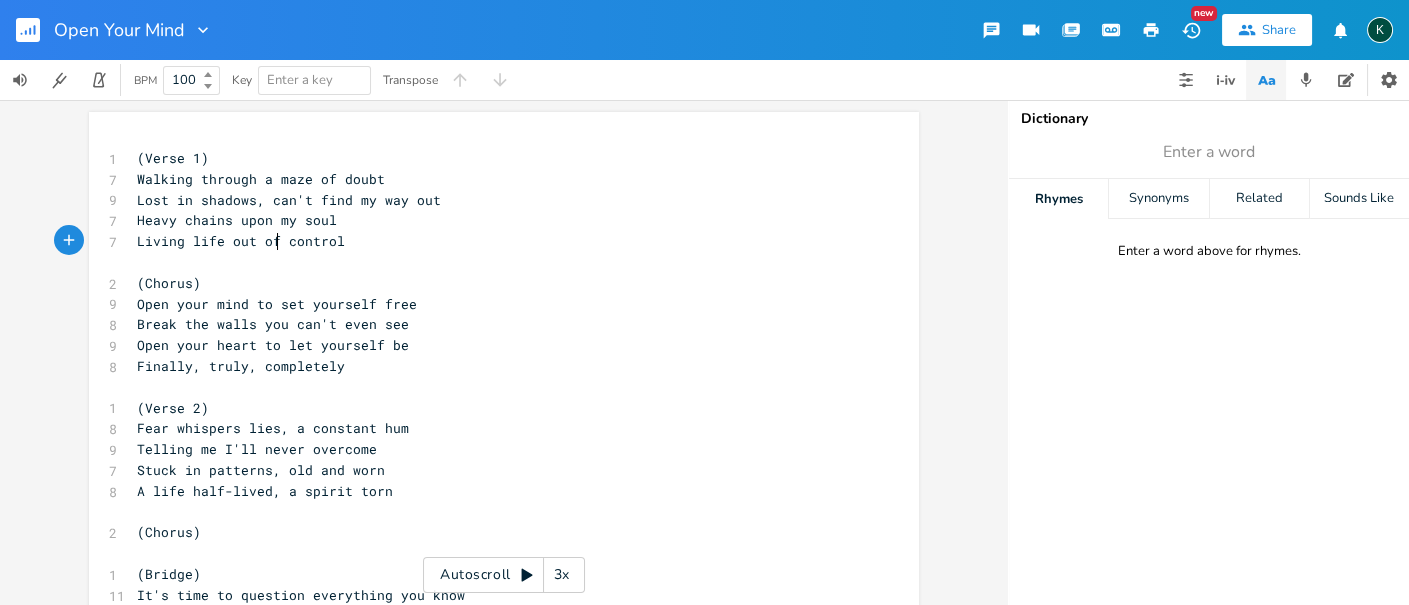 scroll, scrollTop: 0, scrollLeft: 32, axis: horizontal 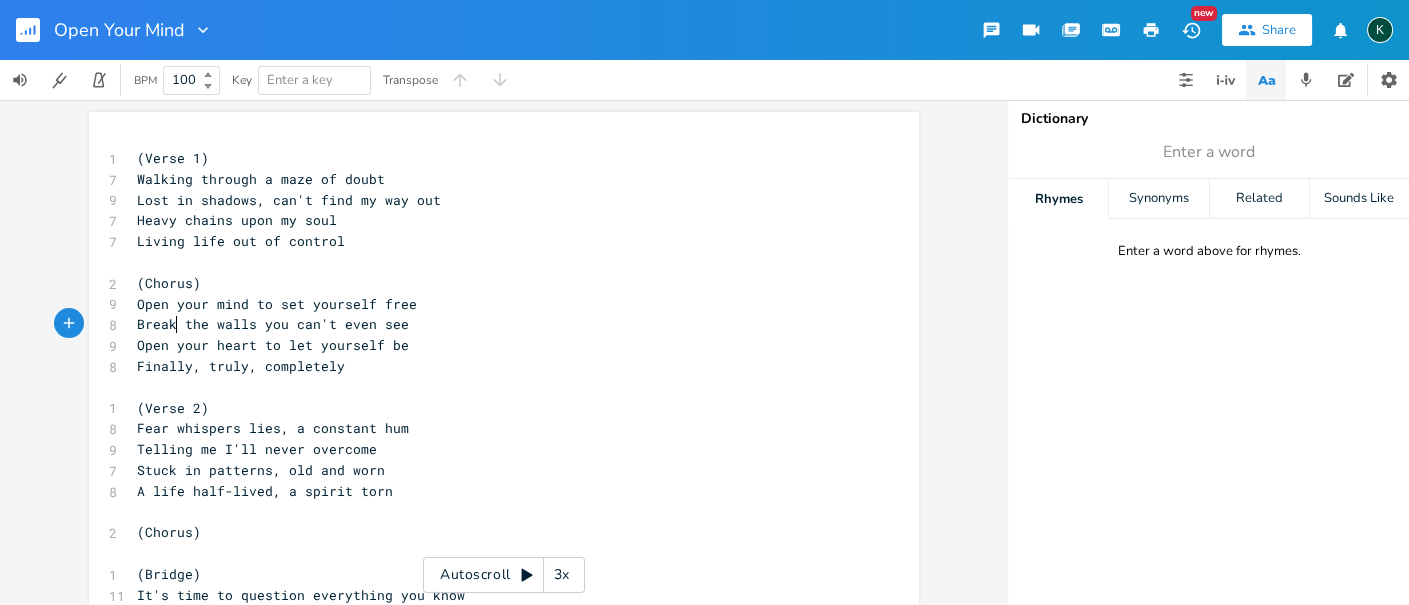click on "Break the walls you can't even see" at bounding box center (273, 324) 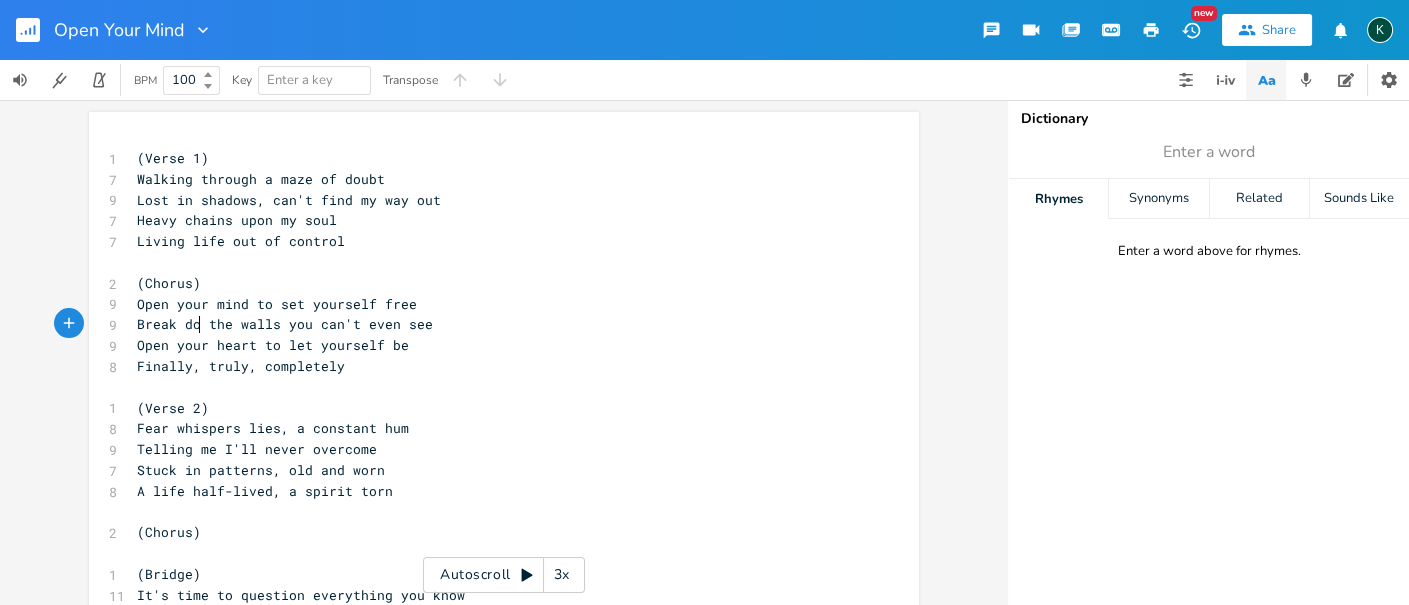 type on "doe" 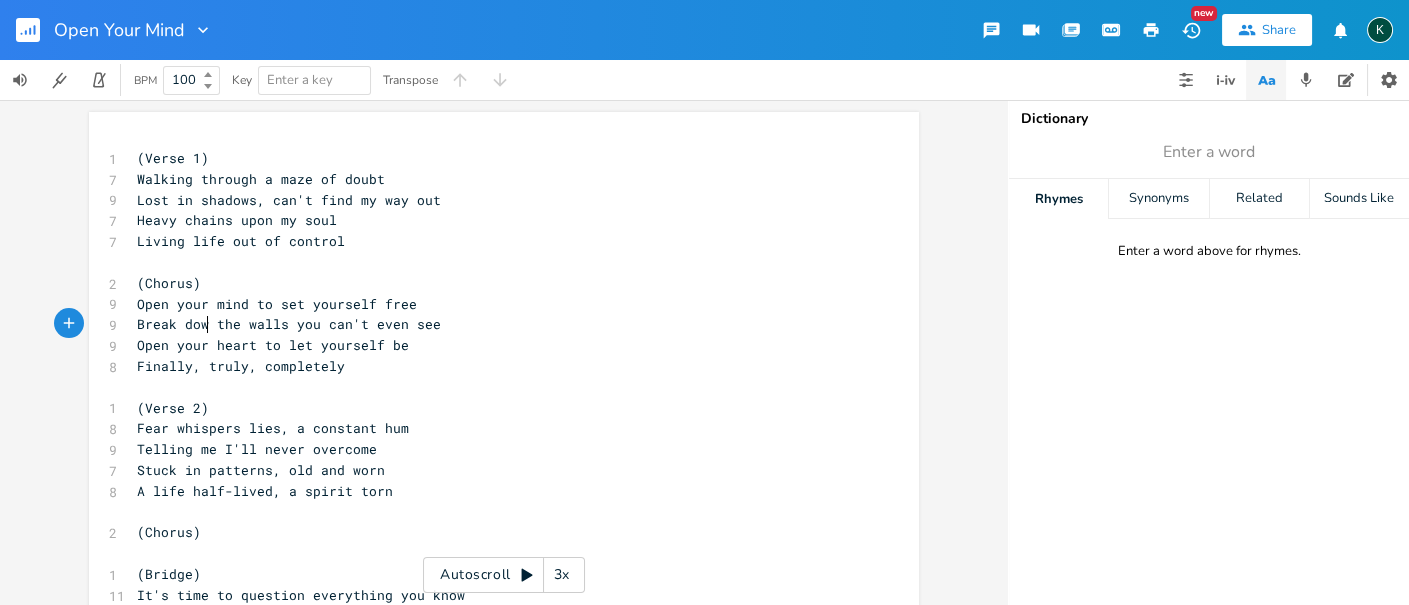 type on "wn" 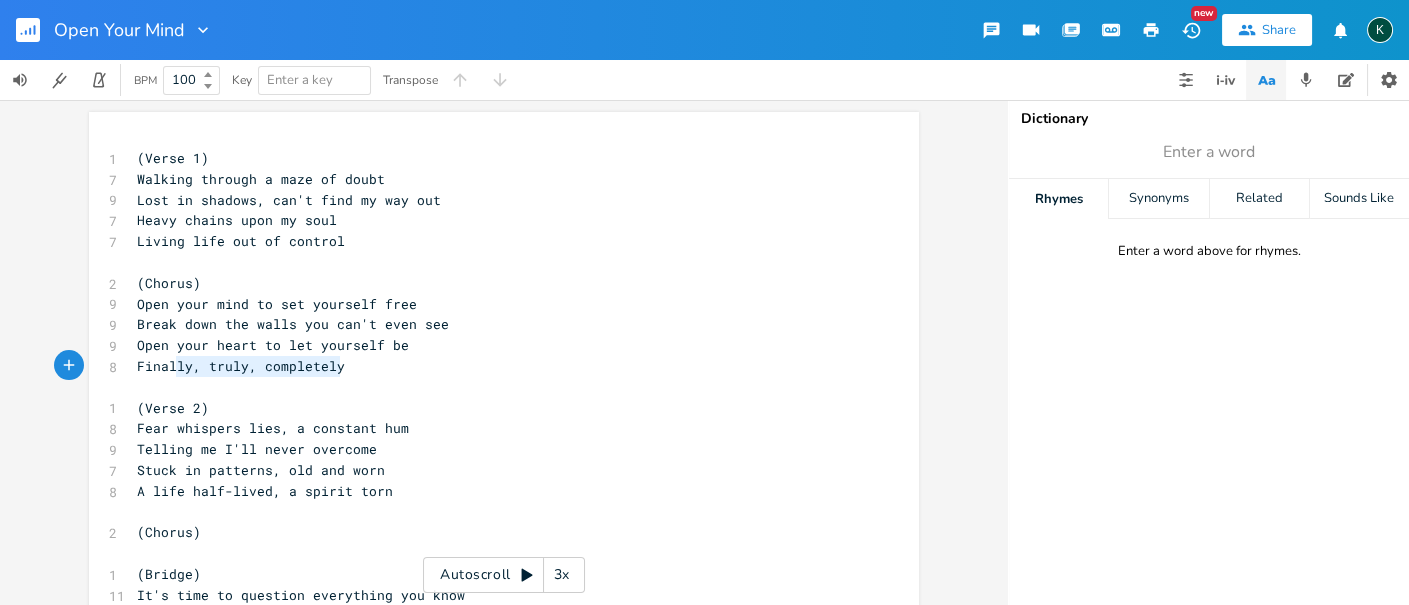 type on "Finally, truly, completely" 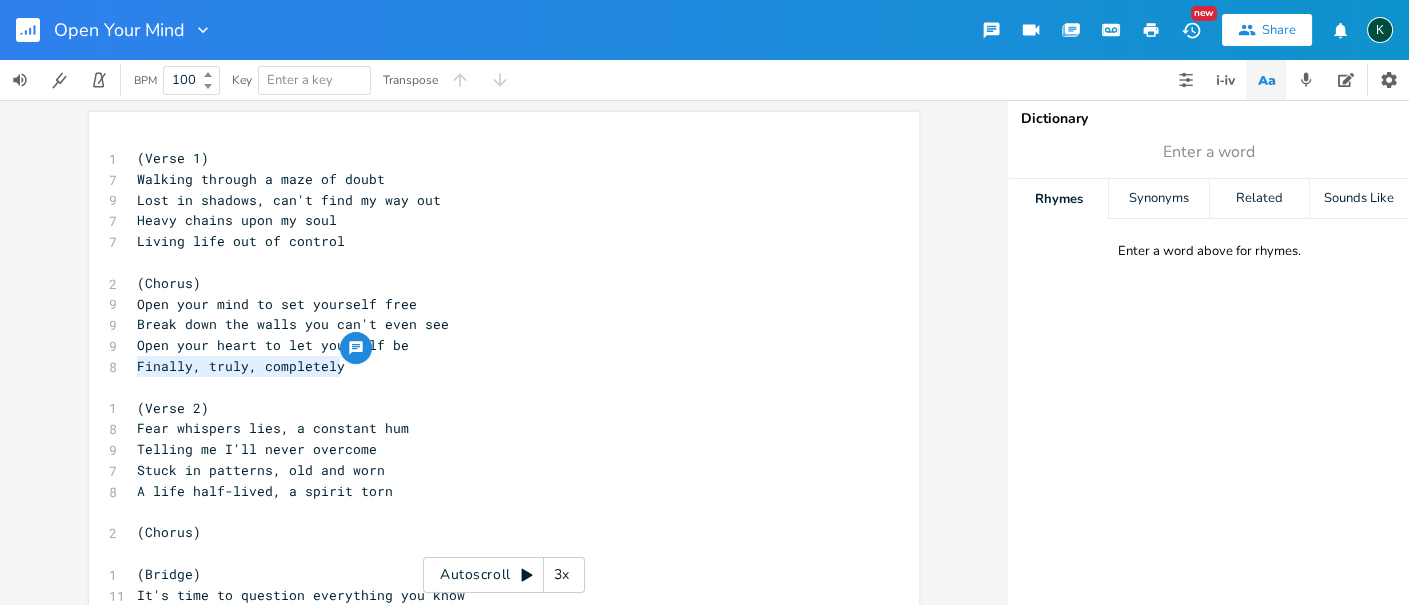 drag, startPoint x: 367, startPoint y: 367, endPoint x: 119, endPoint y: 356, distance: 248.24384 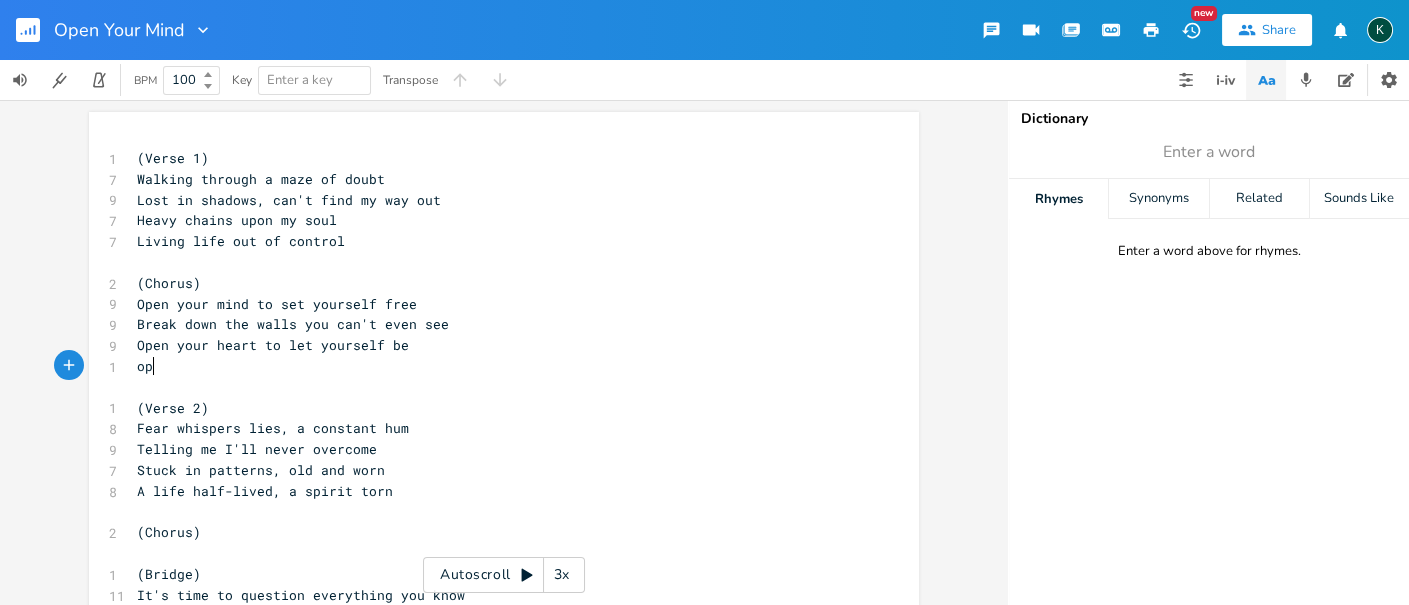 type on "open" 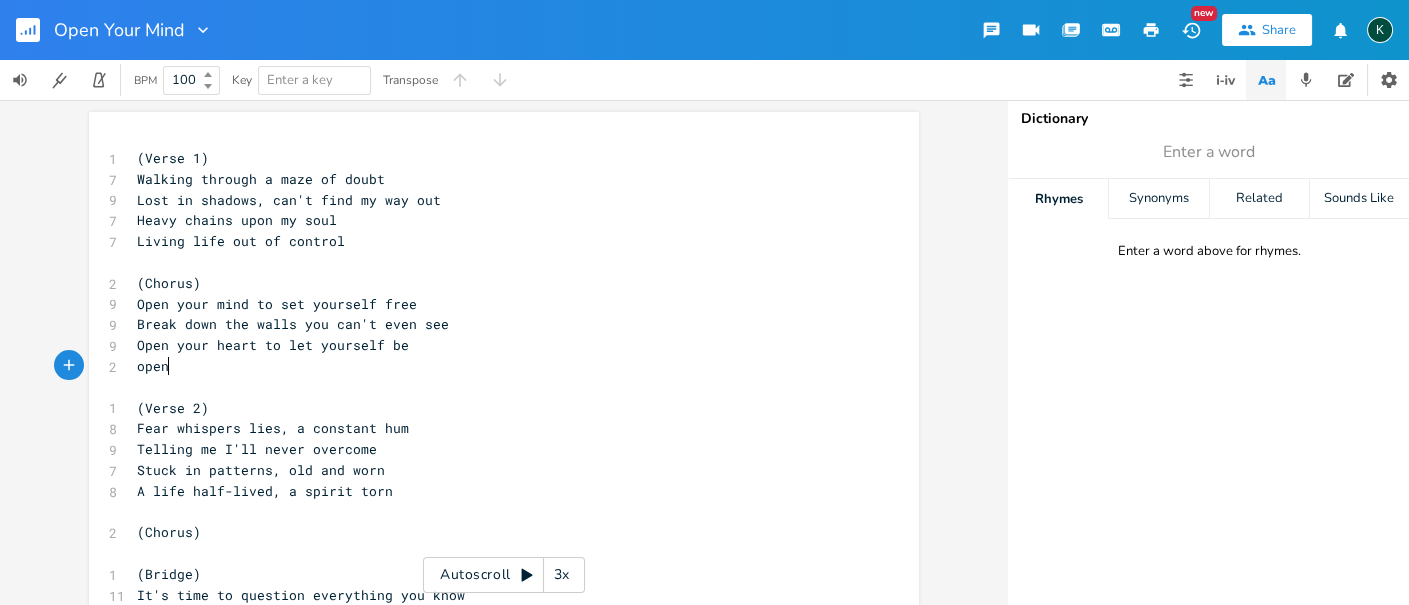 scroll, scrollTop: 0, scrollLeft: 28, axis: horizontal 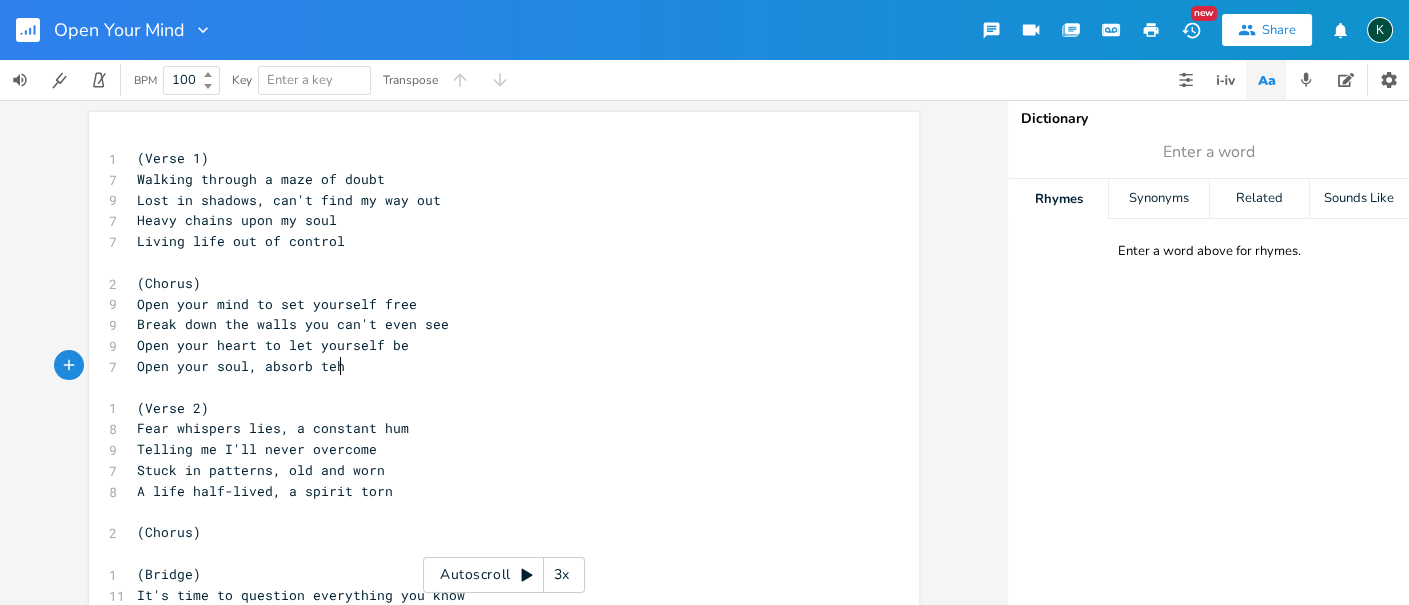 type on "Open your soul, absorb teh" 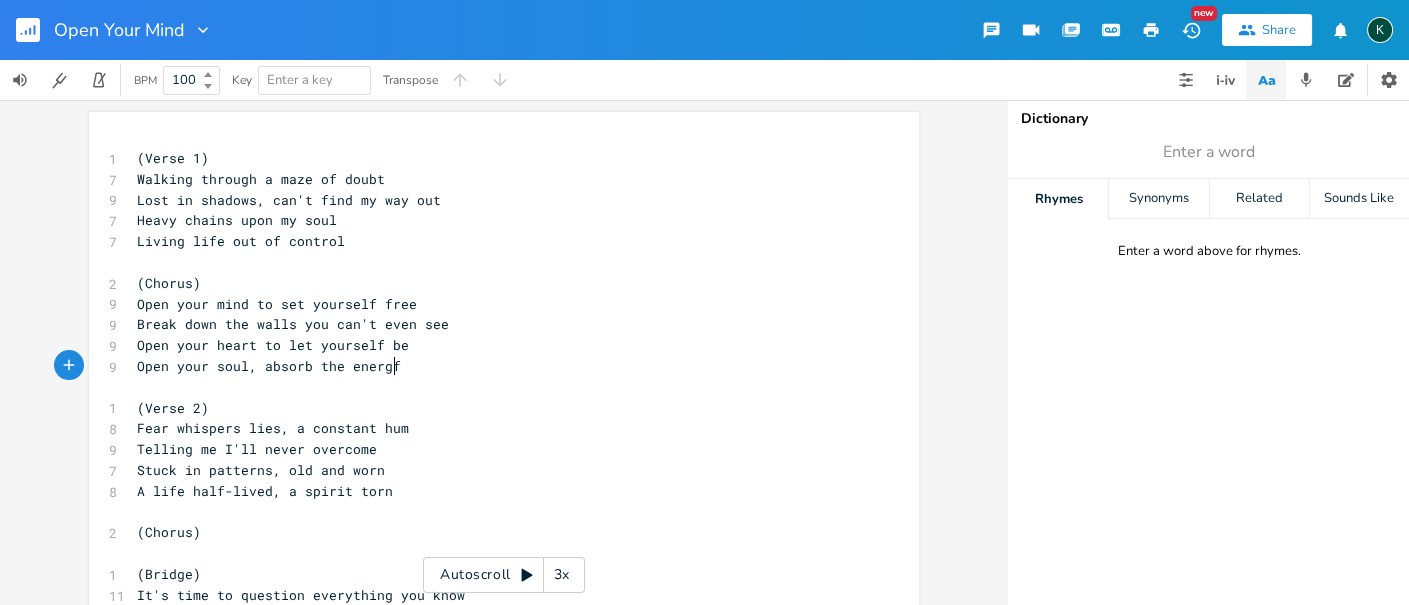 type on "he energfy" 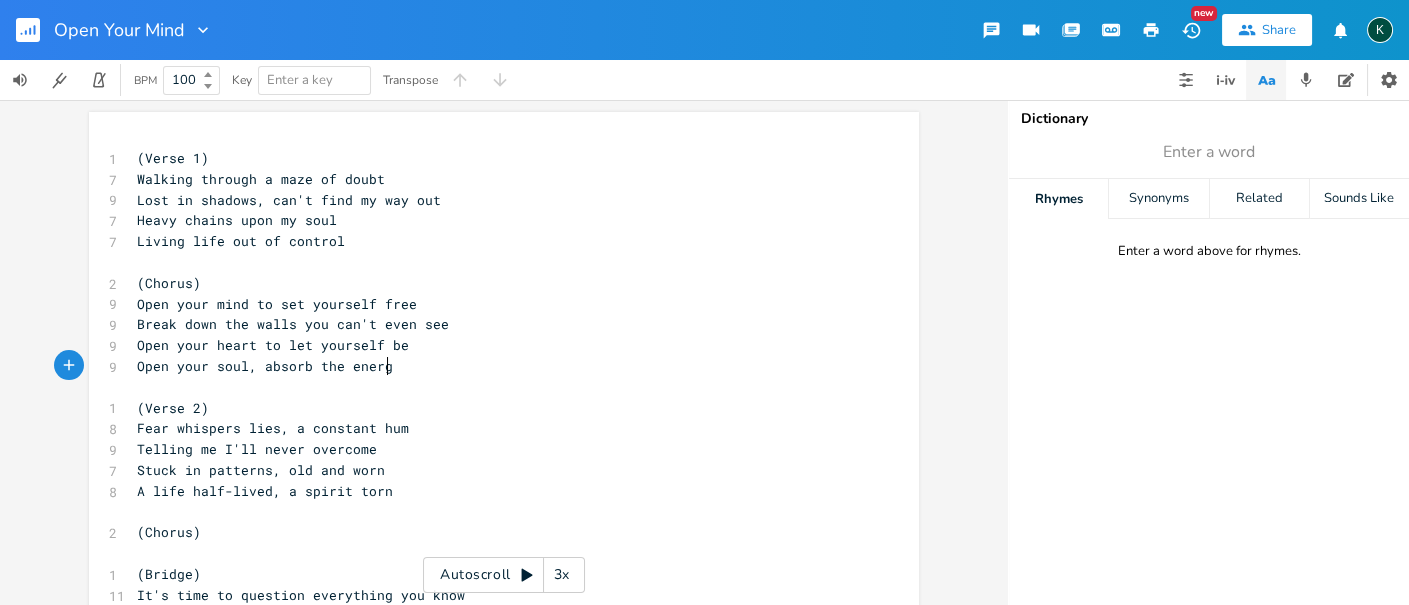 type on "y" 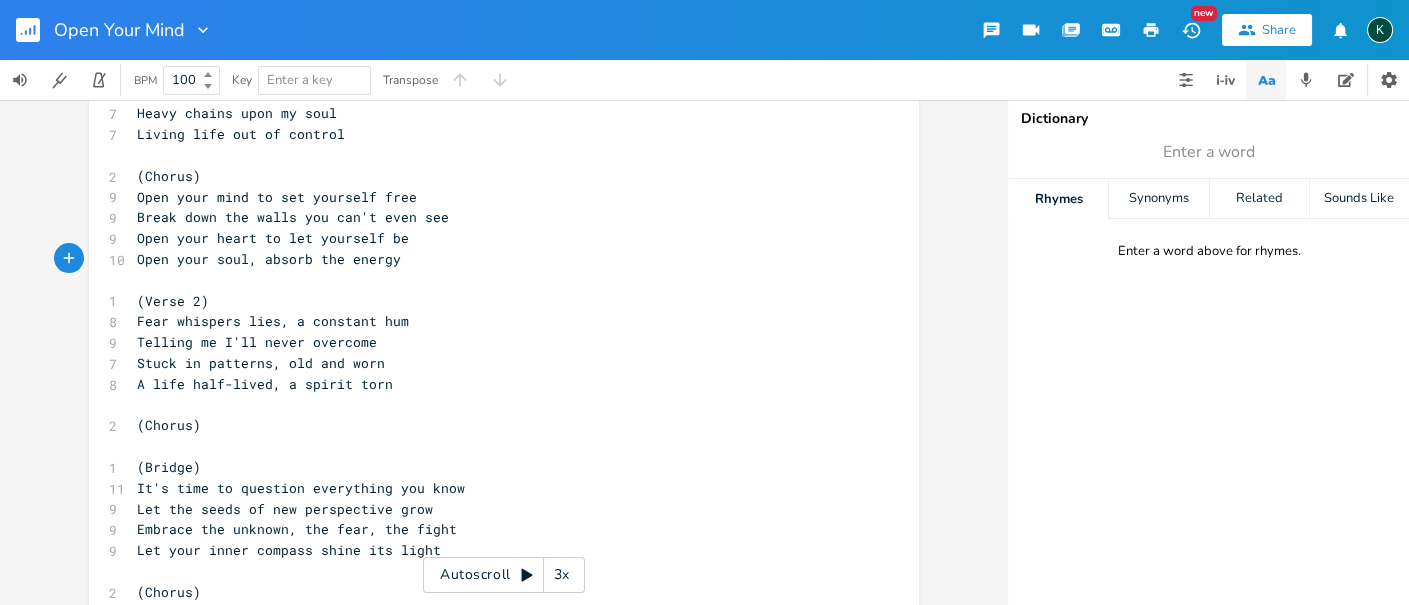 scroll, scrollTop: 111, scrollLeft: 0, axis: vertical 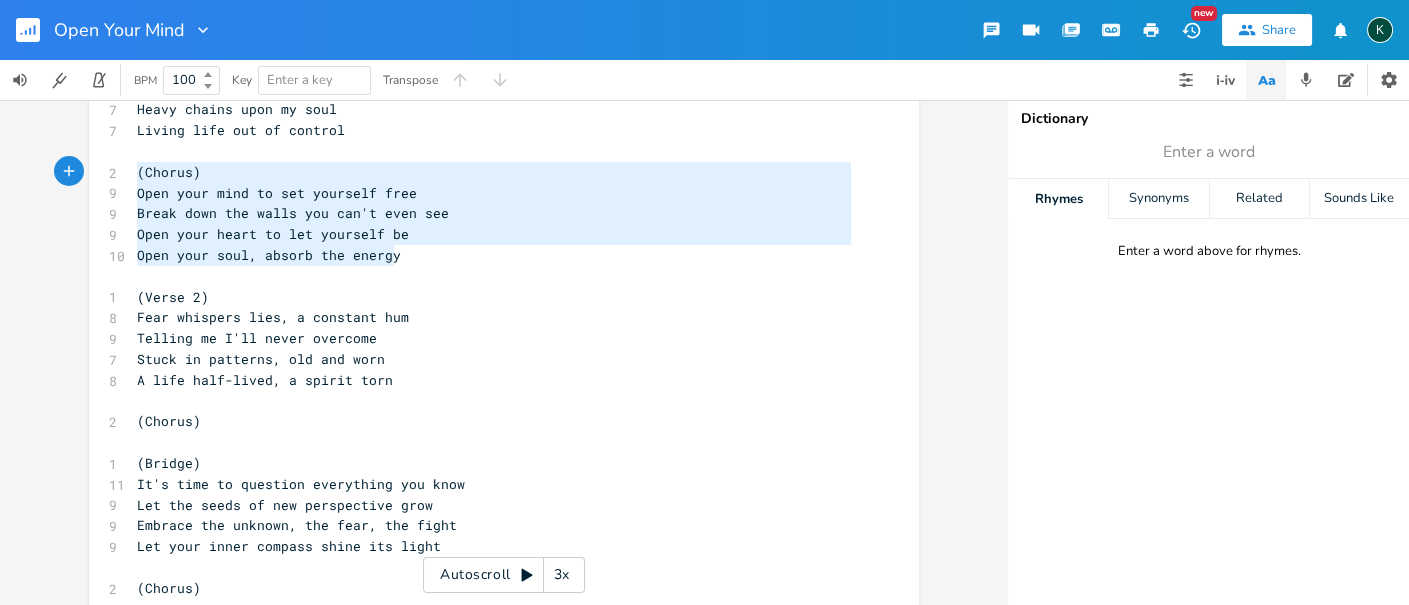 drag, startPoint x: 397, startPoint y: 255, endPoint x: 85, endPoint y: 175, distance: 322.09314 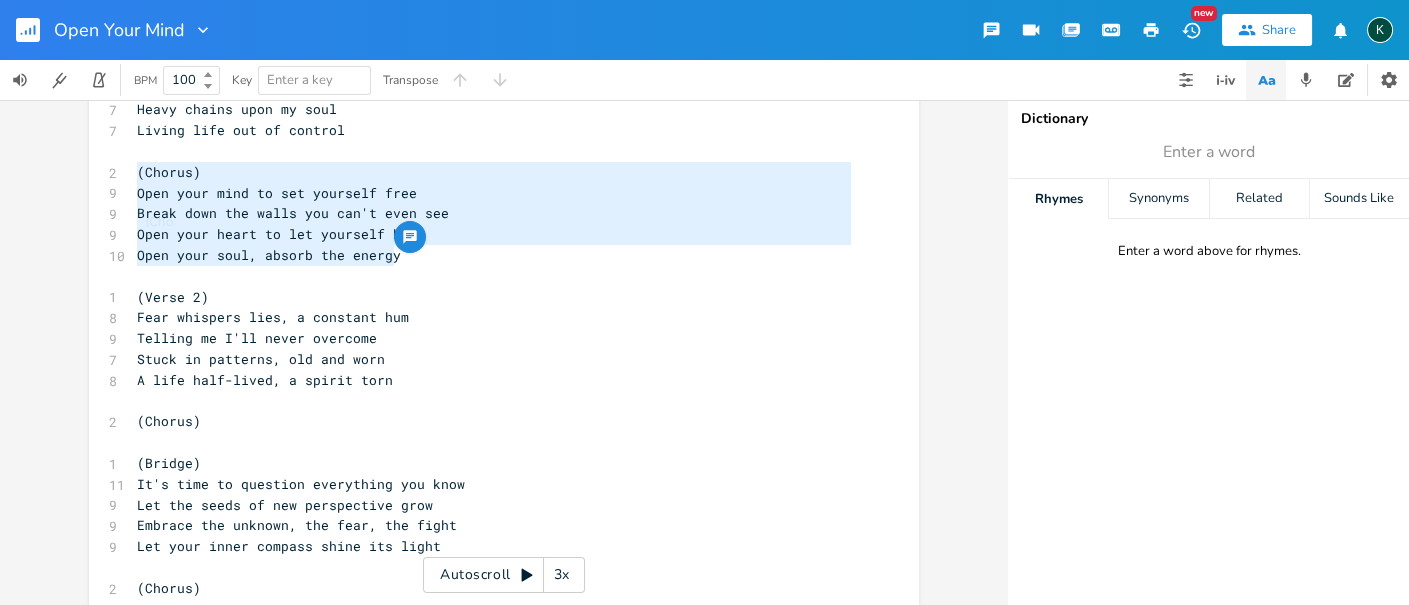 scroll, scrollTop: 0, scrollLeft: 0, axis: both 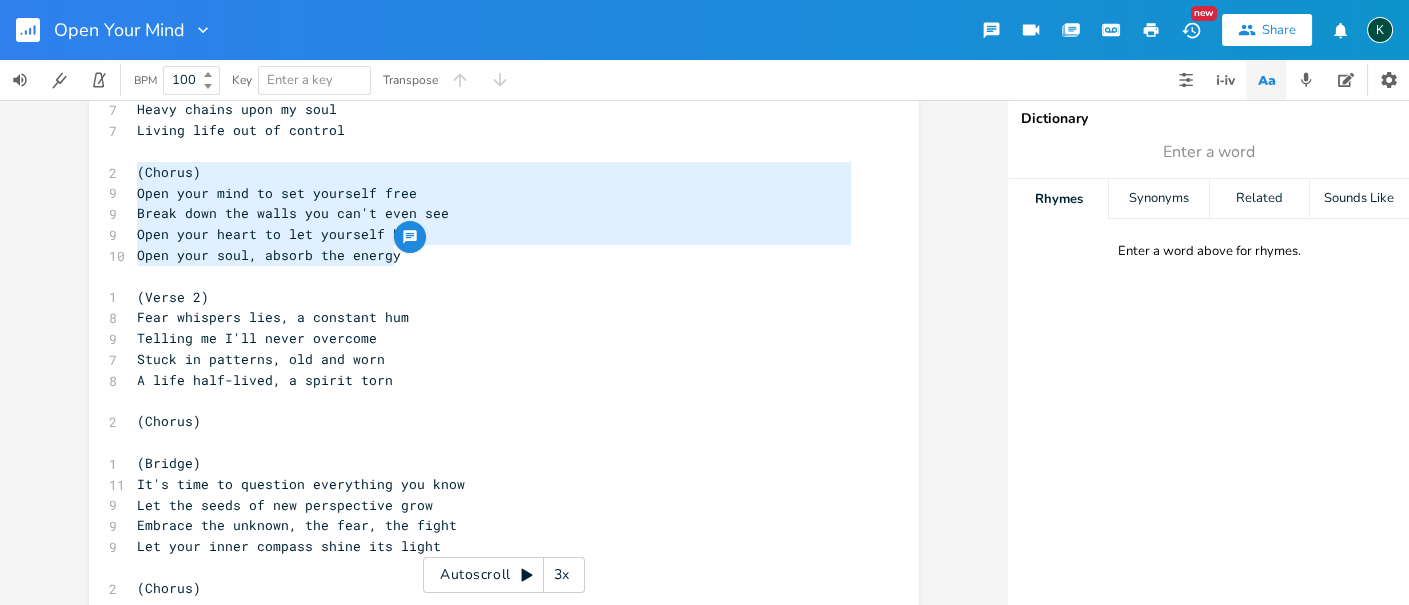 type on "(Chorus)
Open your mind to set yourself free
Break down the walls you can't even see
Open your heart to let yourself be
Open your soul, absorb the energy" 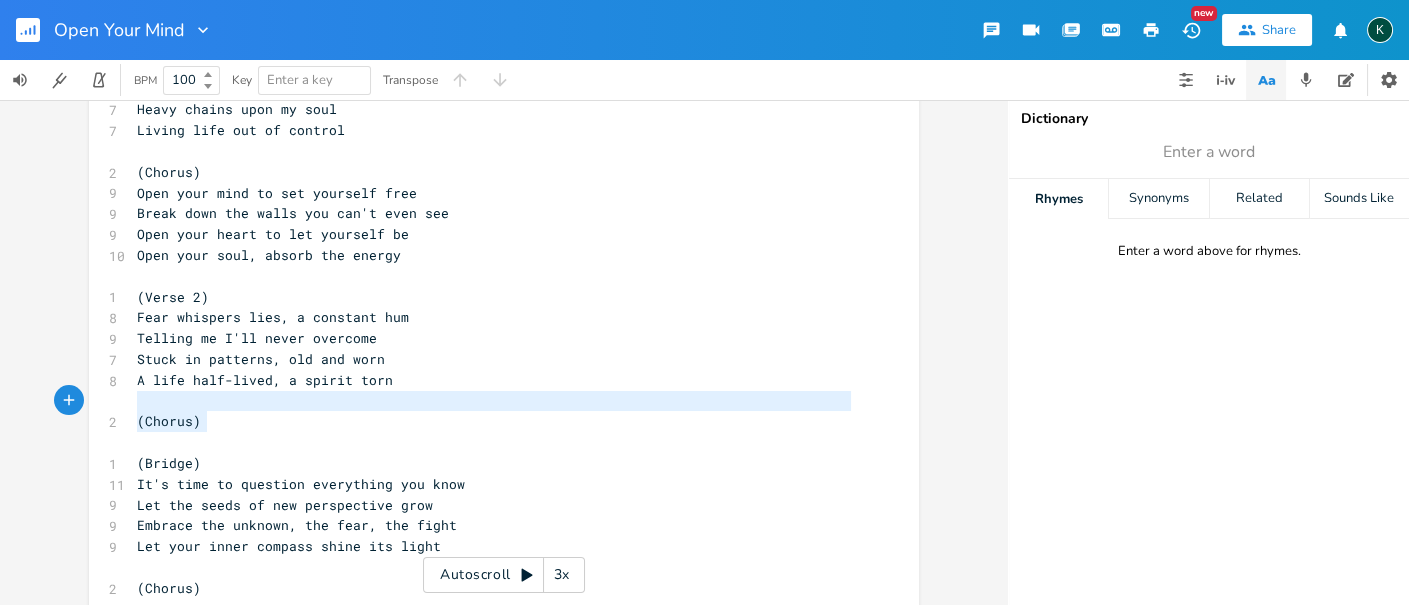type on "(Chorus)" 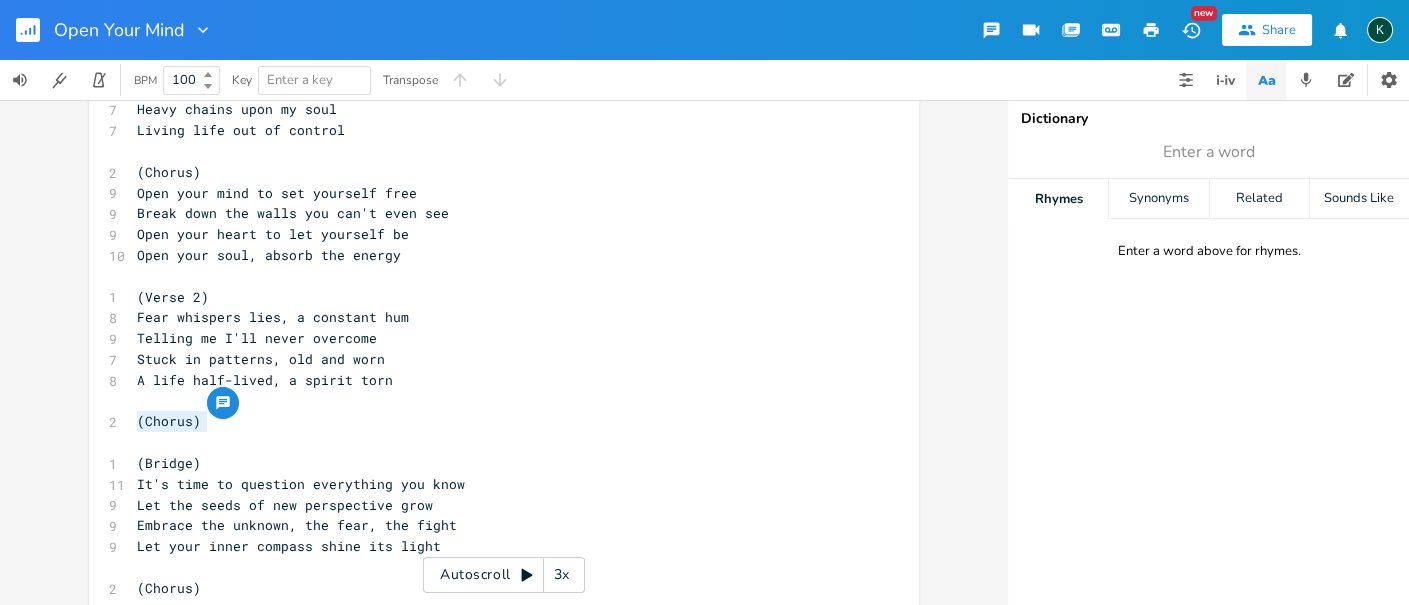 drag, startPoint x: 224, startPoint y: 420, endPoint x: 51, endPoint y: 425, distance: 173.07224 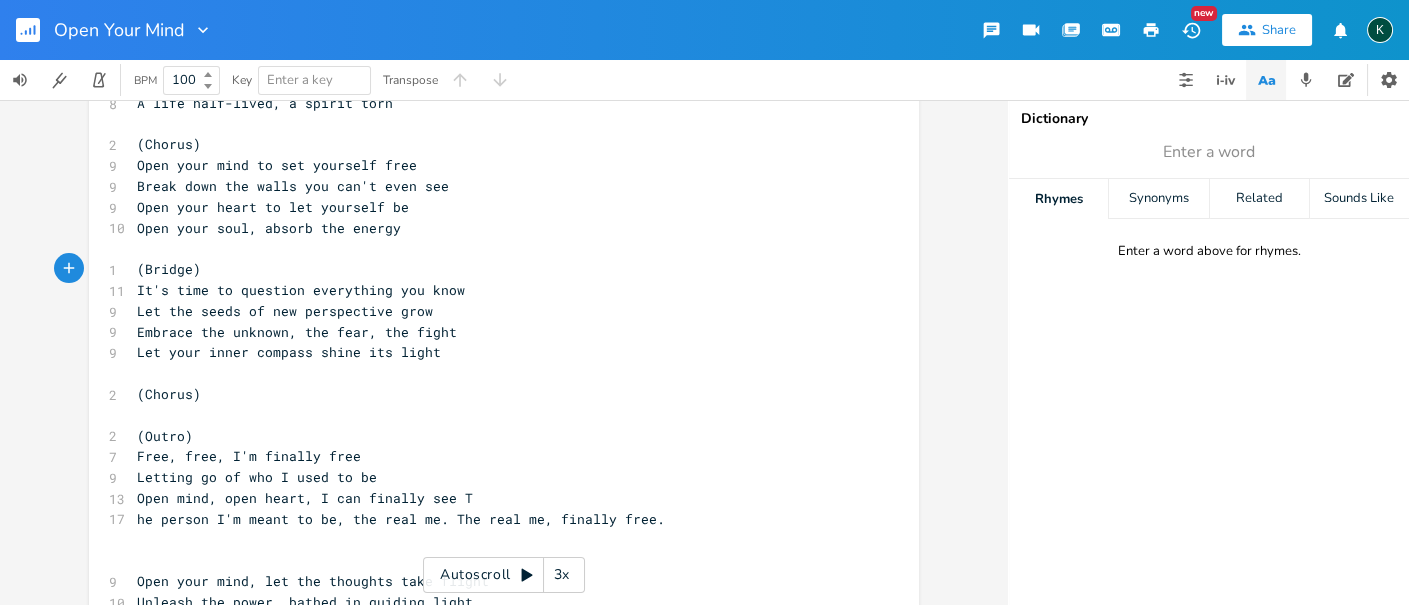 scroll, scrollTop: 333, scrollLeft: 0, axis: vertical 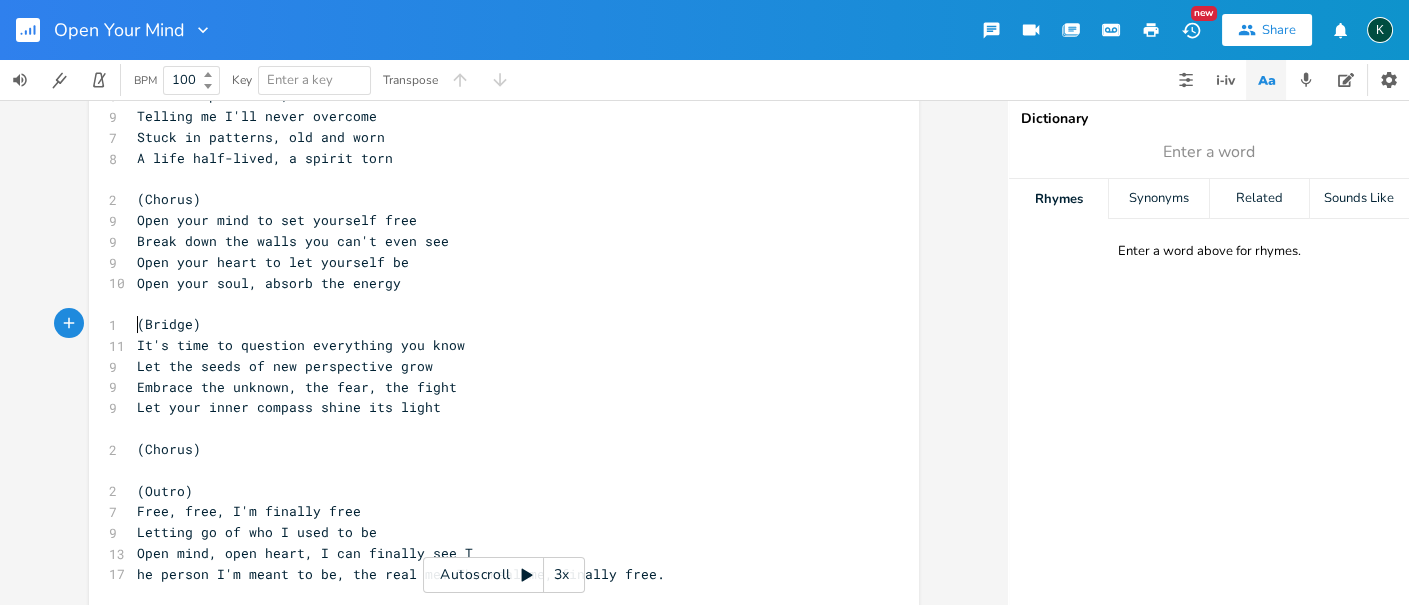click on "Let the seeds of new perspective grow" at bounding box center [494, 366] 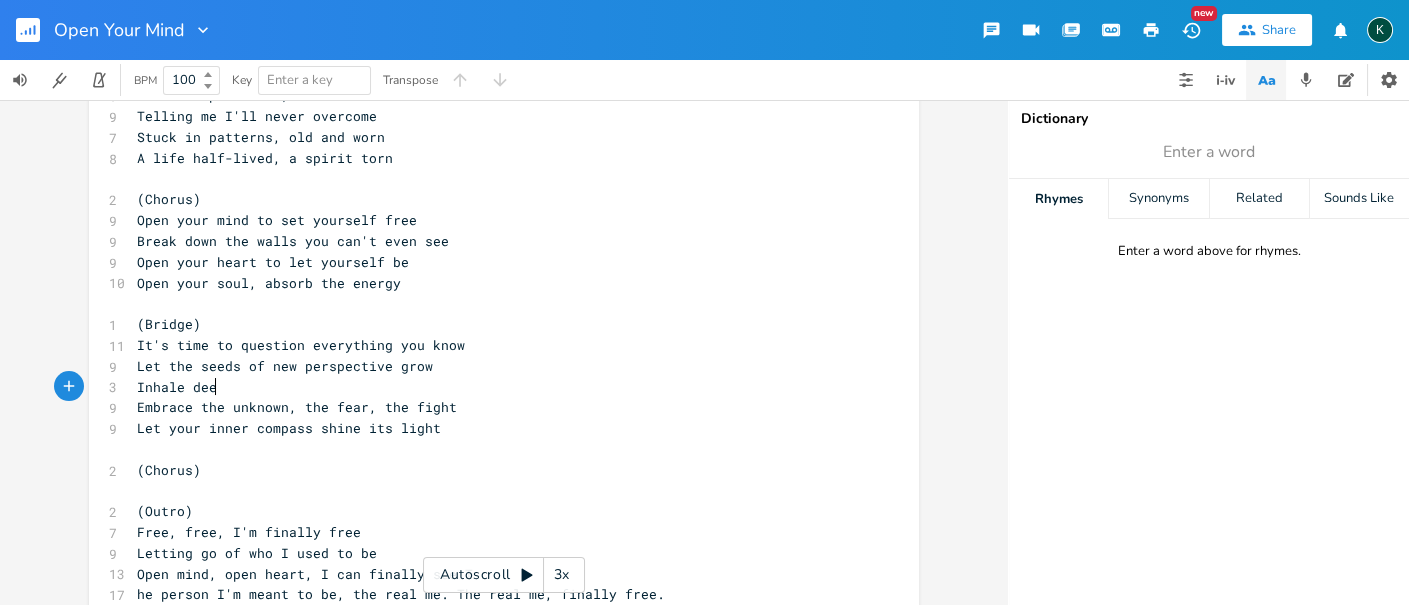 type on "Inhale deep" 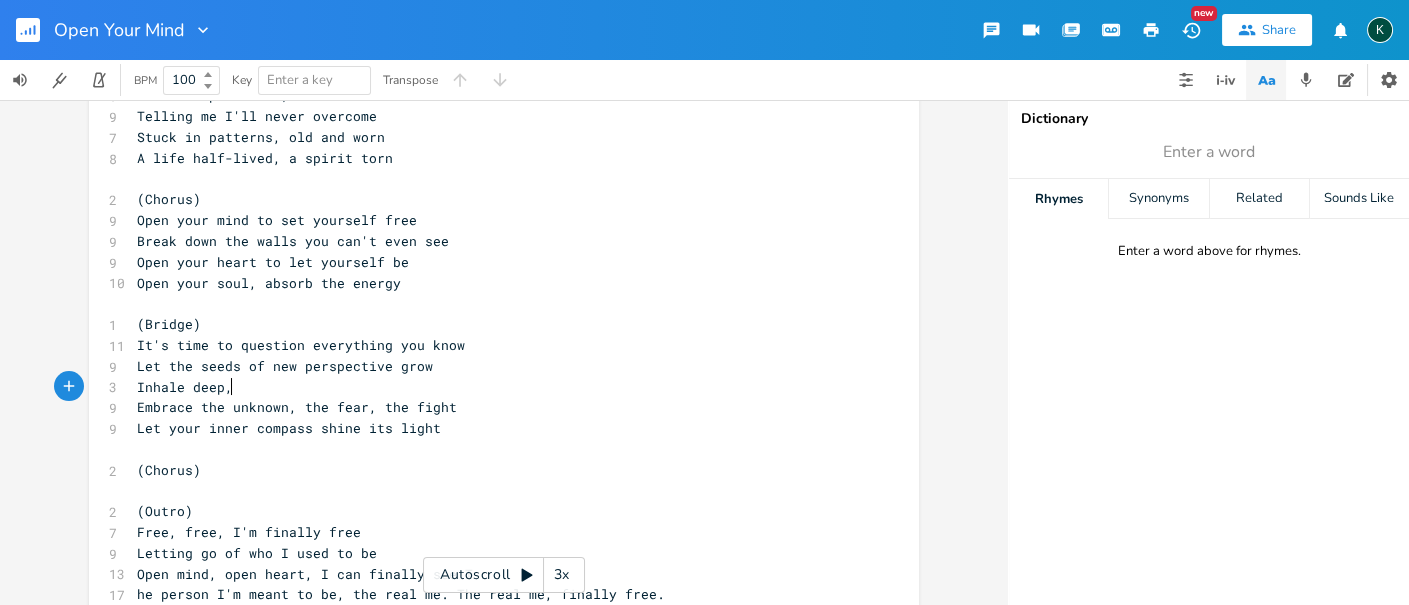 scroll, scrollTop: 0, scrollLeft: 4, axis: horizontal 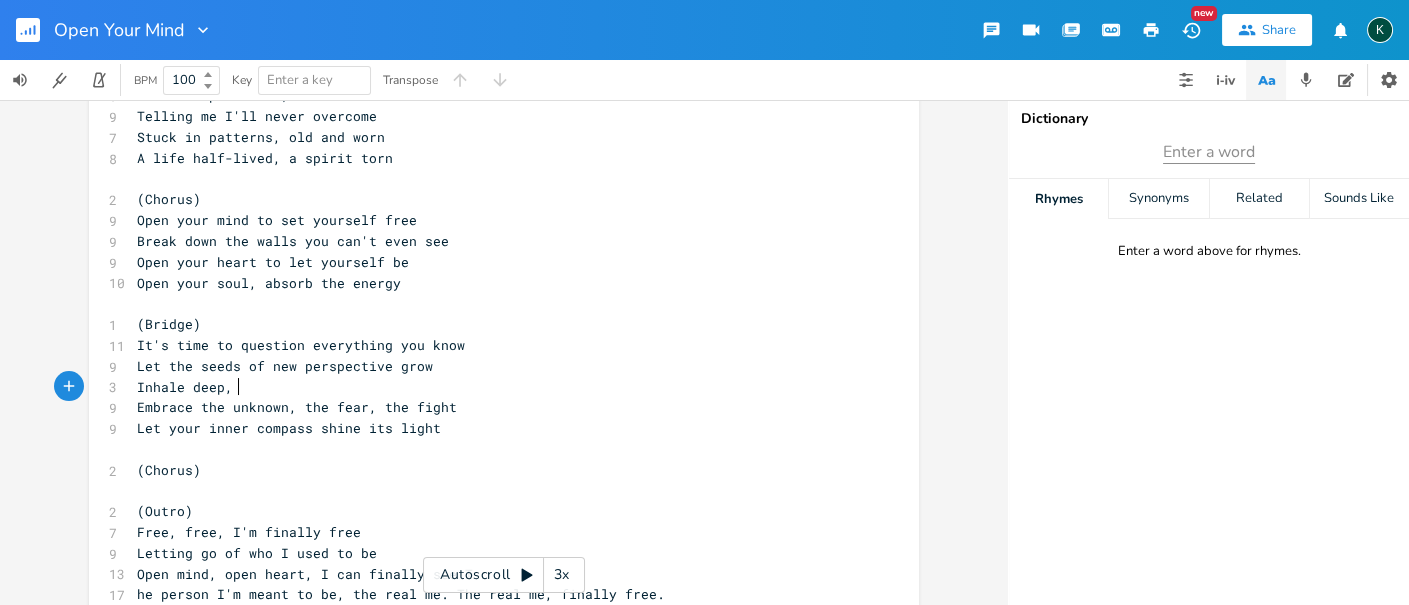 type on "," 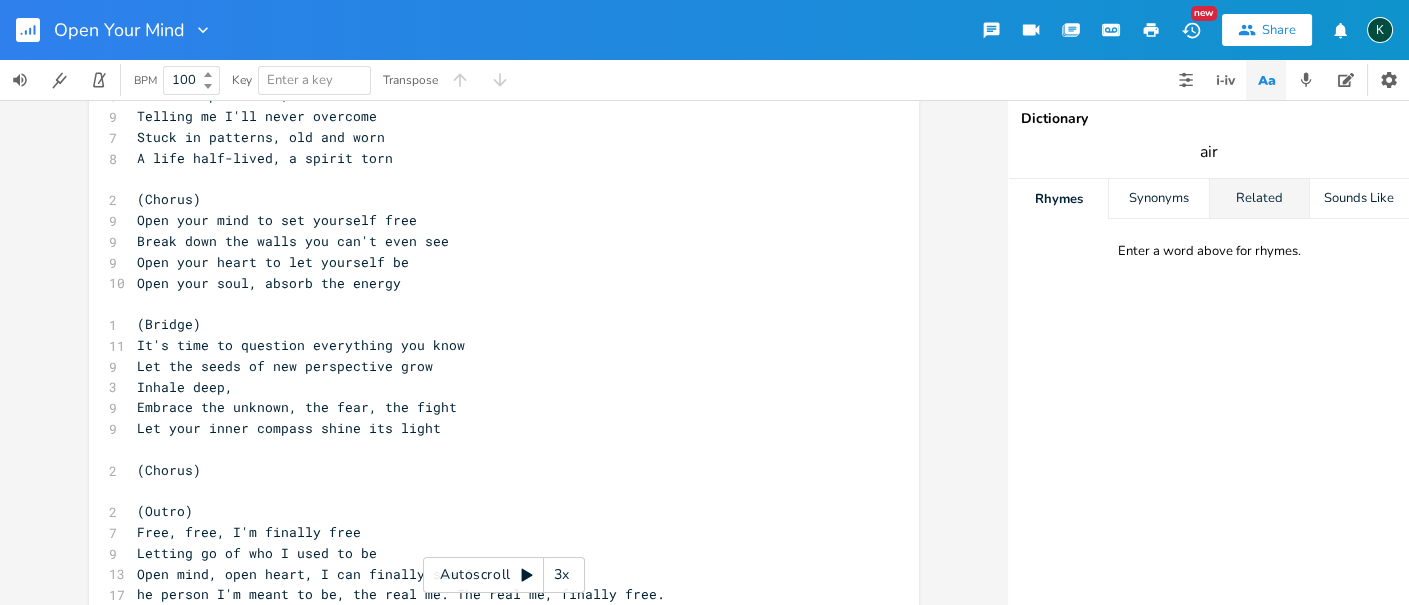 type on "air" 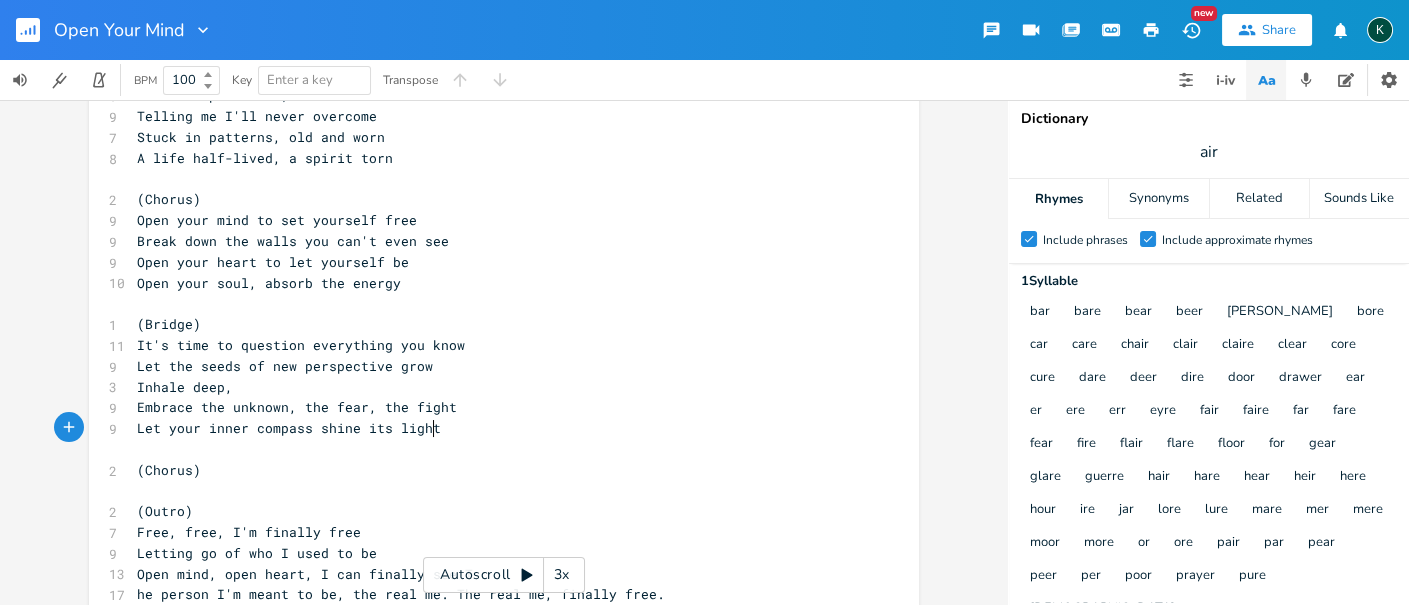 scroll, scrollTop: 0, scrollLeft: 5, axis: horizontal 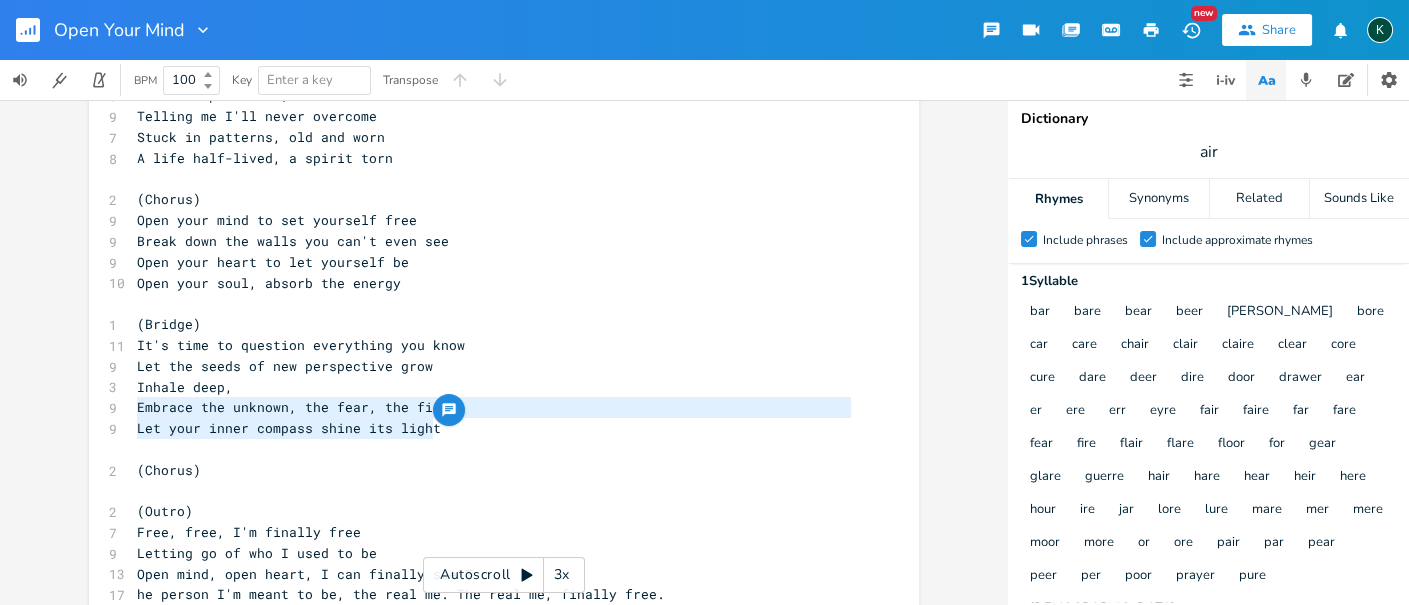 drag, startPoint x: 427, startPoint y: 425, endPoint x: 114, endPoint y: 411, distance: 313.31296 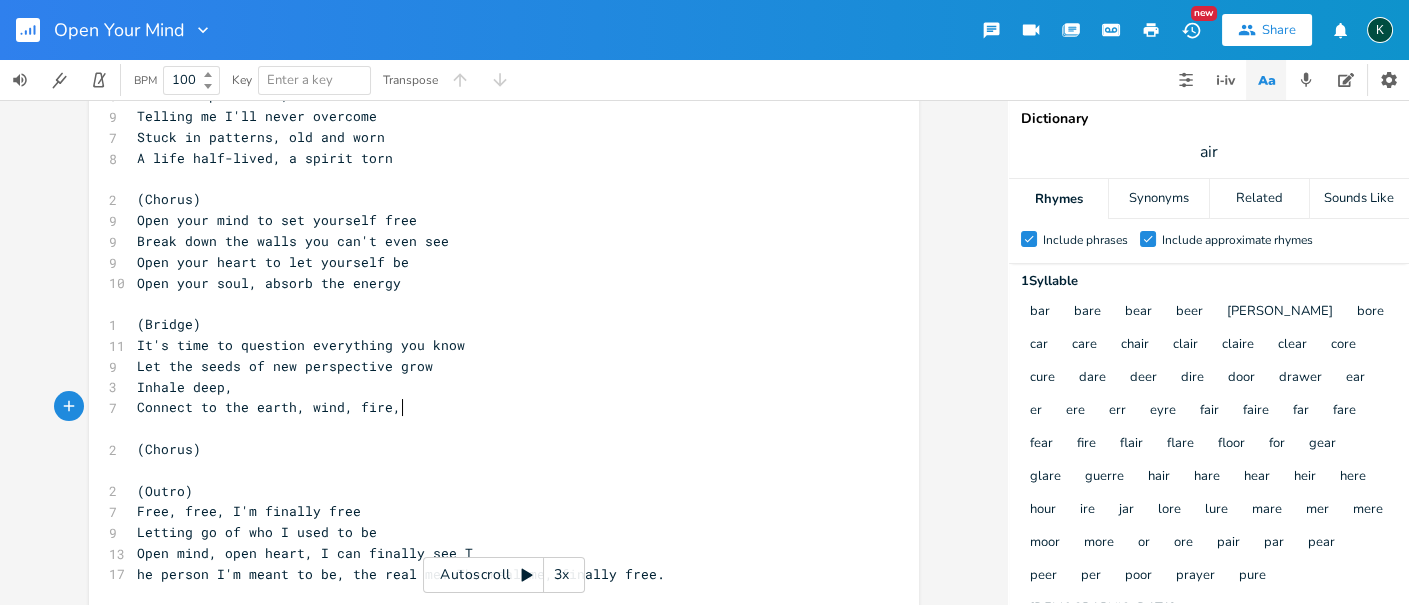 scroll, scrollTop: 0, scrollLeft: 188, axis: horizontal 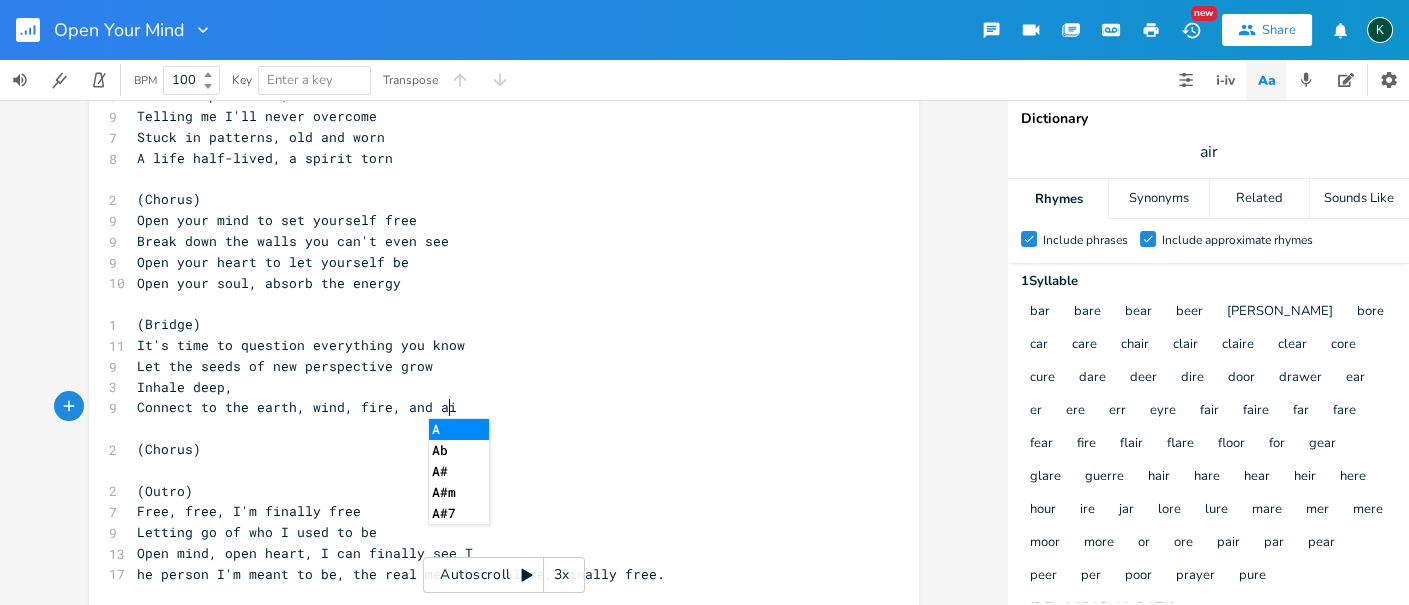 type on "Connect to the earth, wind, fire, and air" 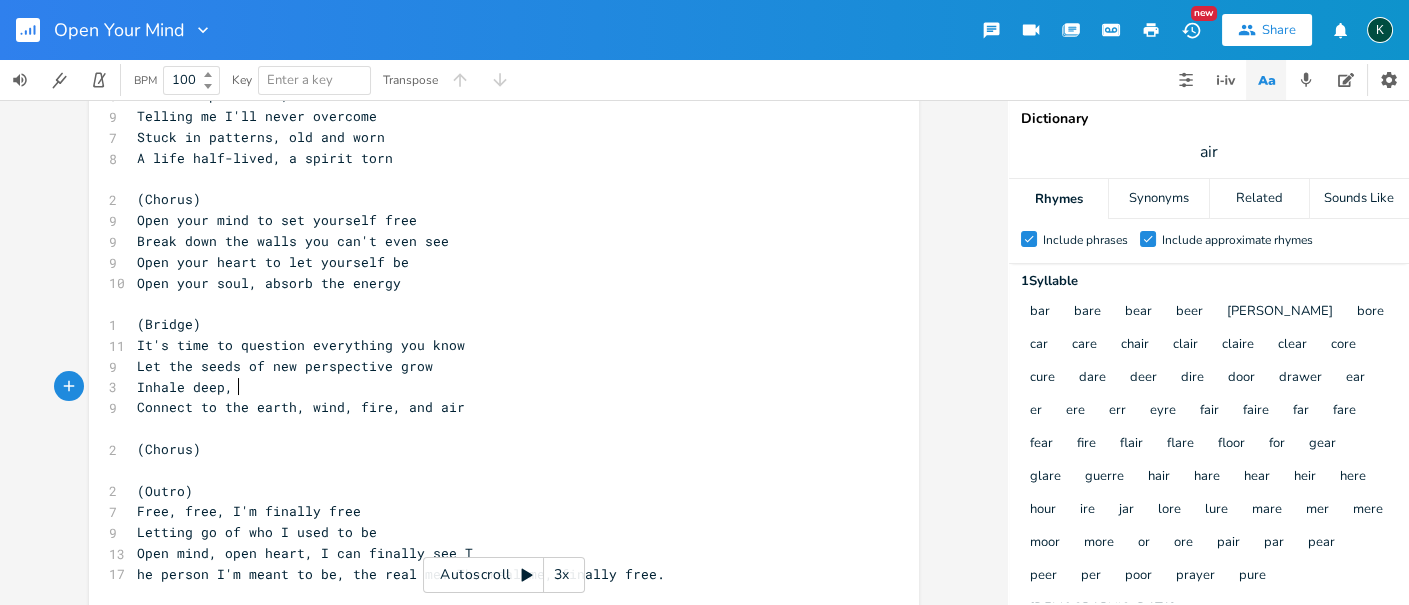 click on "Inhale deep," at bounding box center [494, 387] 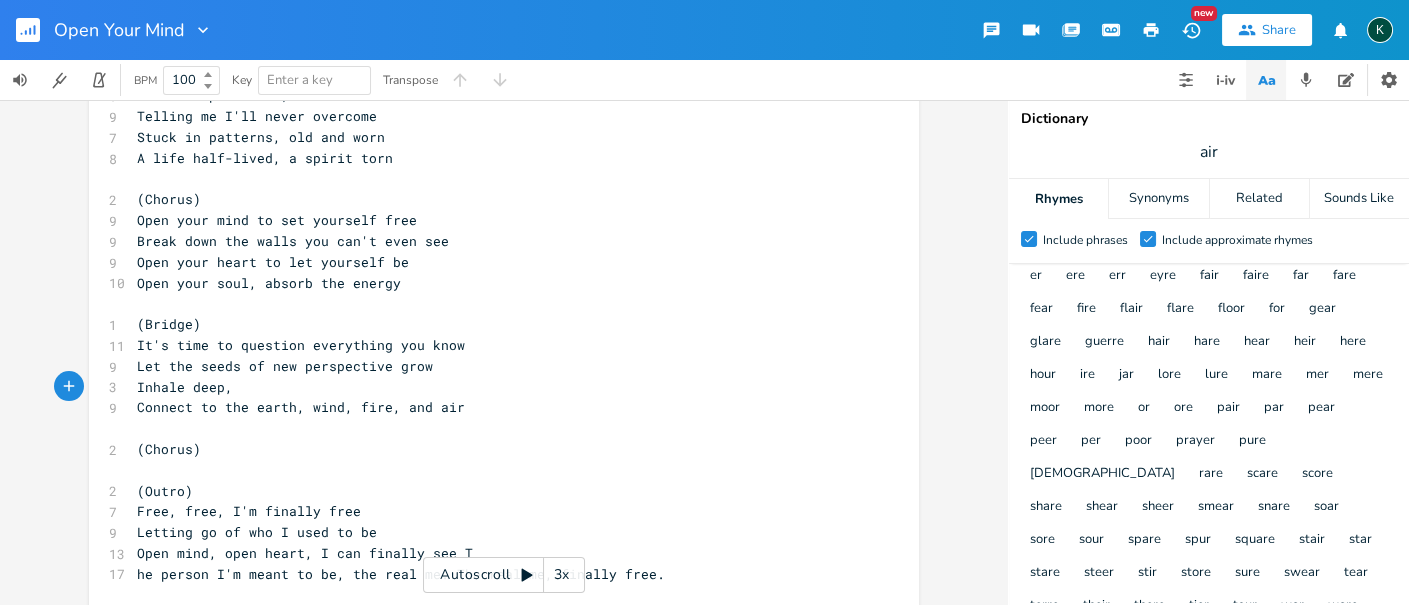 scroll, scrollTop: 24, scrollLeft: 0, axis: vertical 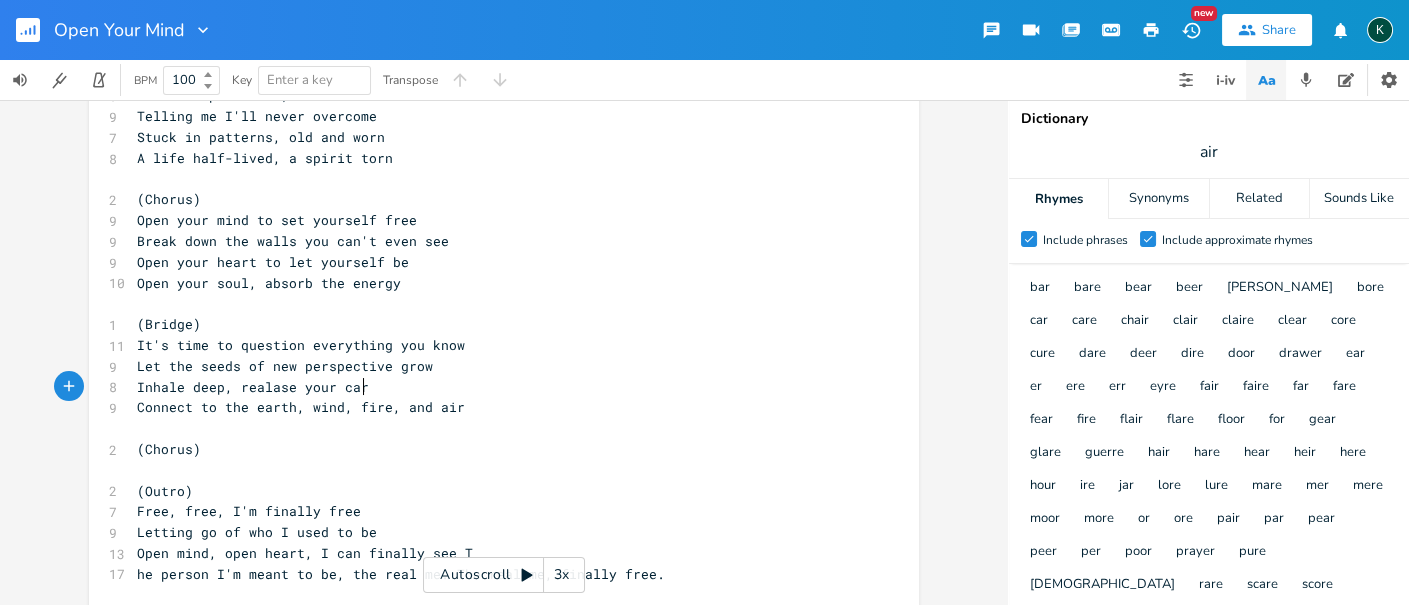 type on "realase your care" 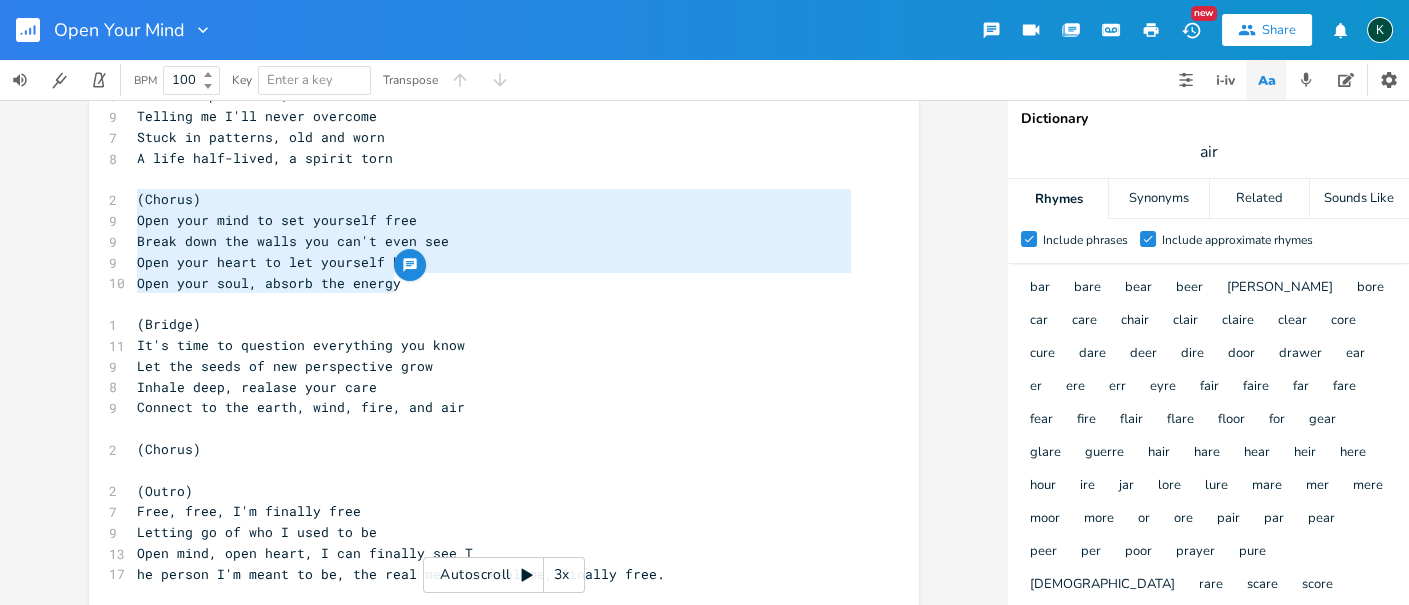 drag, startPoint x: 401, startPoint y: 278, endPoint x: 39, endPoint y: 204, distance: 369.4861 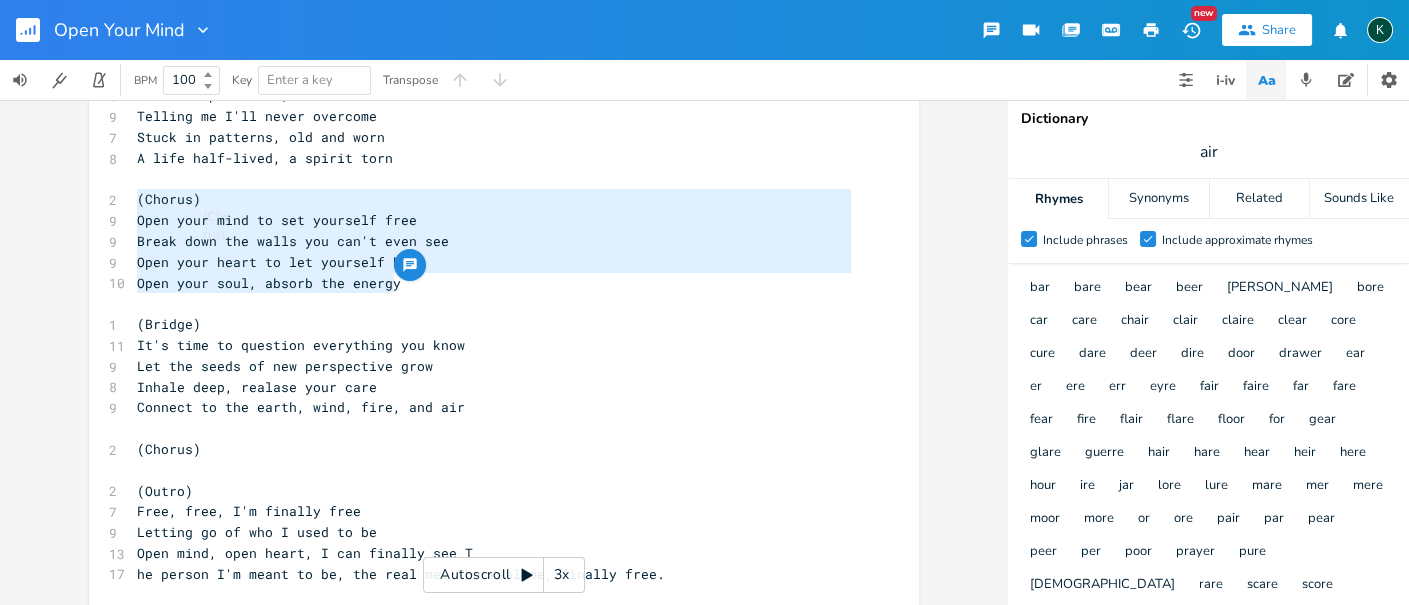 type on "​(Chorus)
Open your mind to set yourself free
Break down the walls you can't even see
Open your heart to let yourself be
Open your soul, absorb the energy" 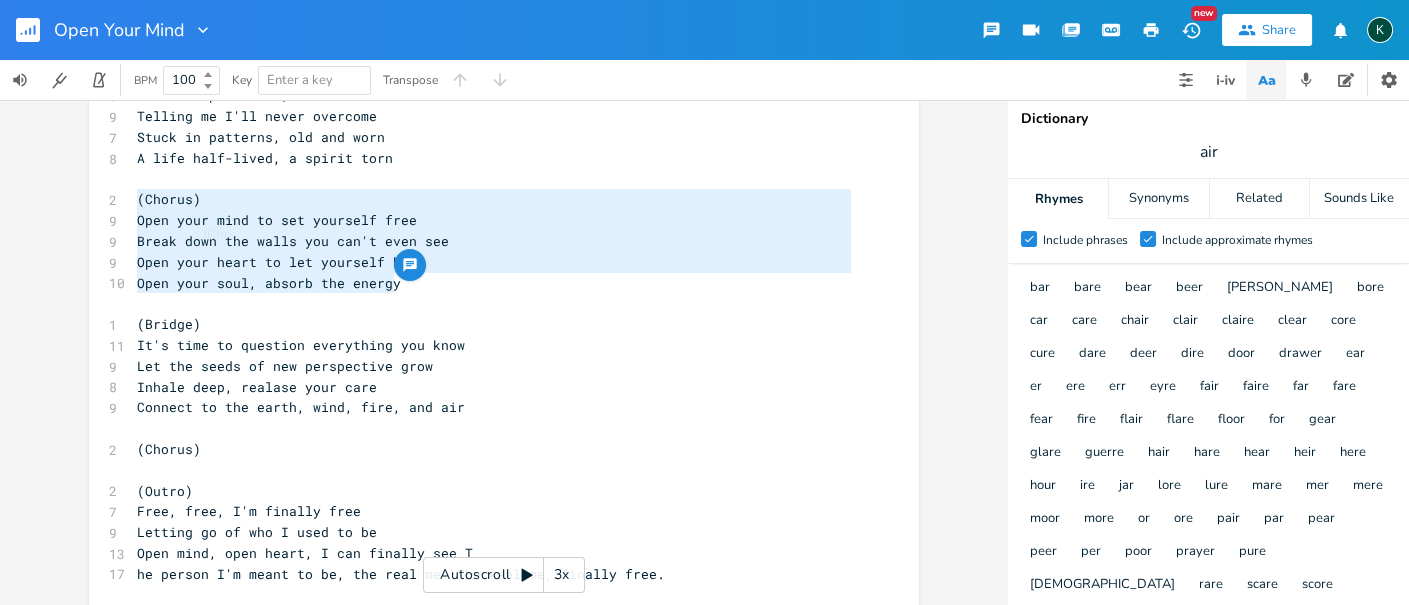 scroll, scrollTop: 0, scrollLeft: 0, axis: both 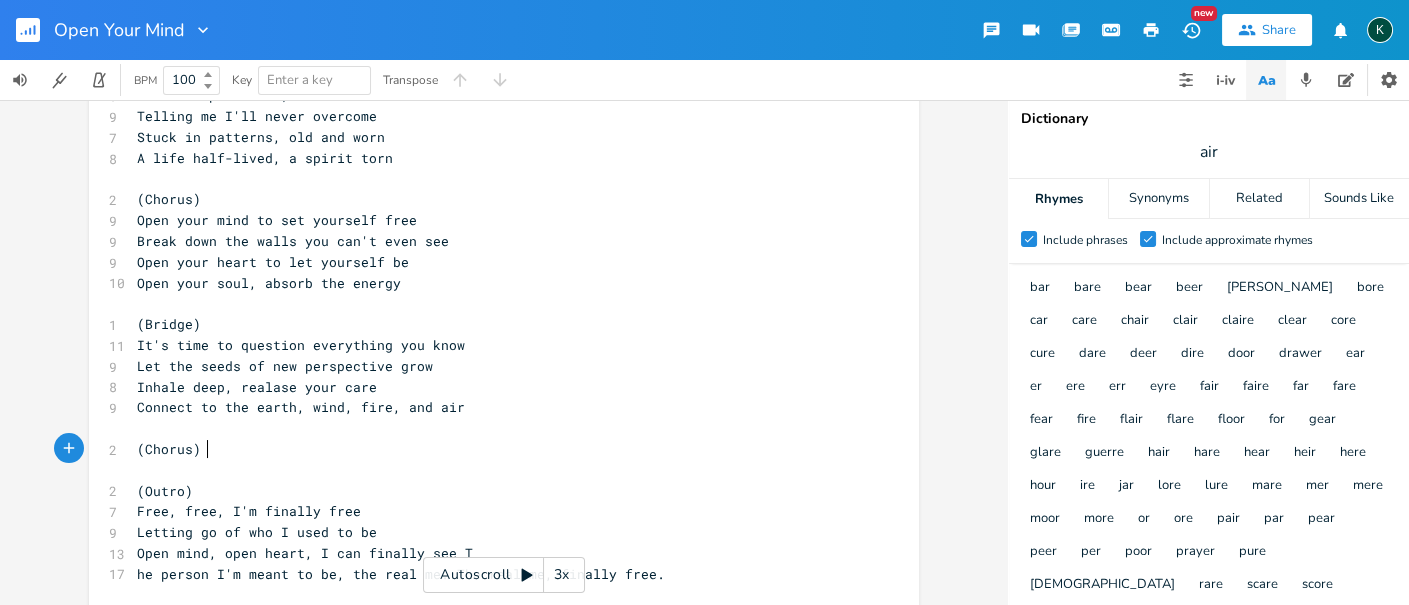 type on "(Chorus)" 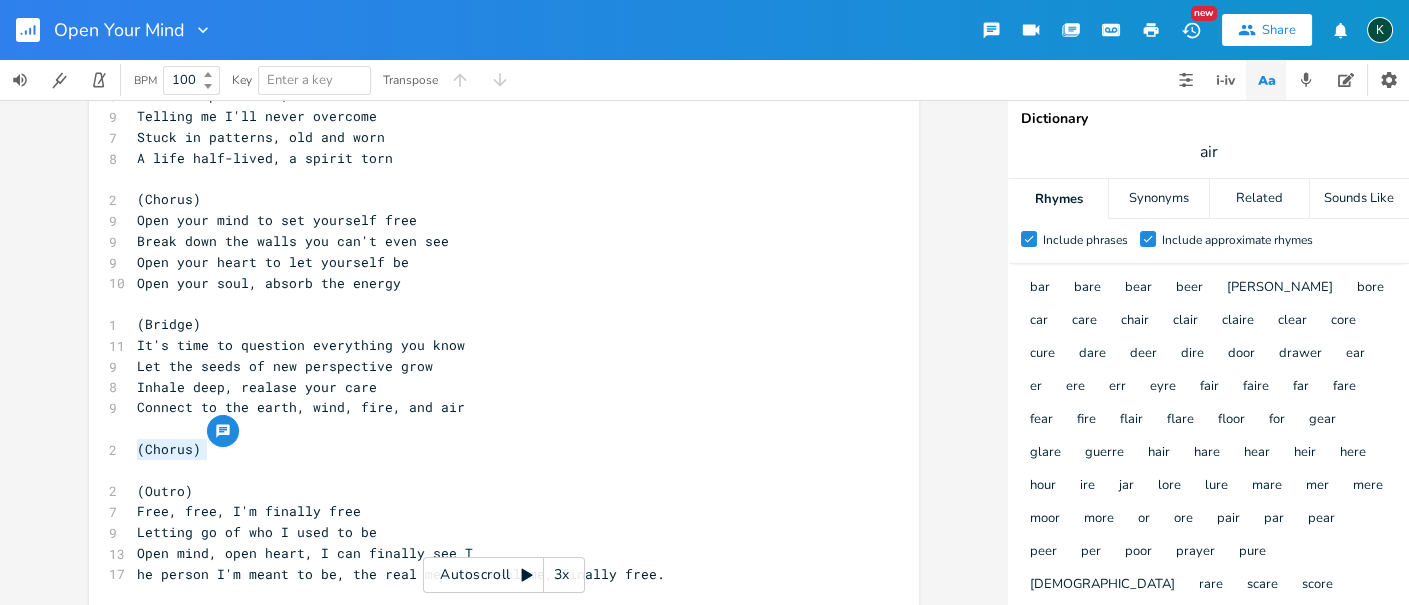 drag, startPoint x: 204, startPoint y: 448, endPoint x: 87, endPoint y: 444, distance: 117.06836 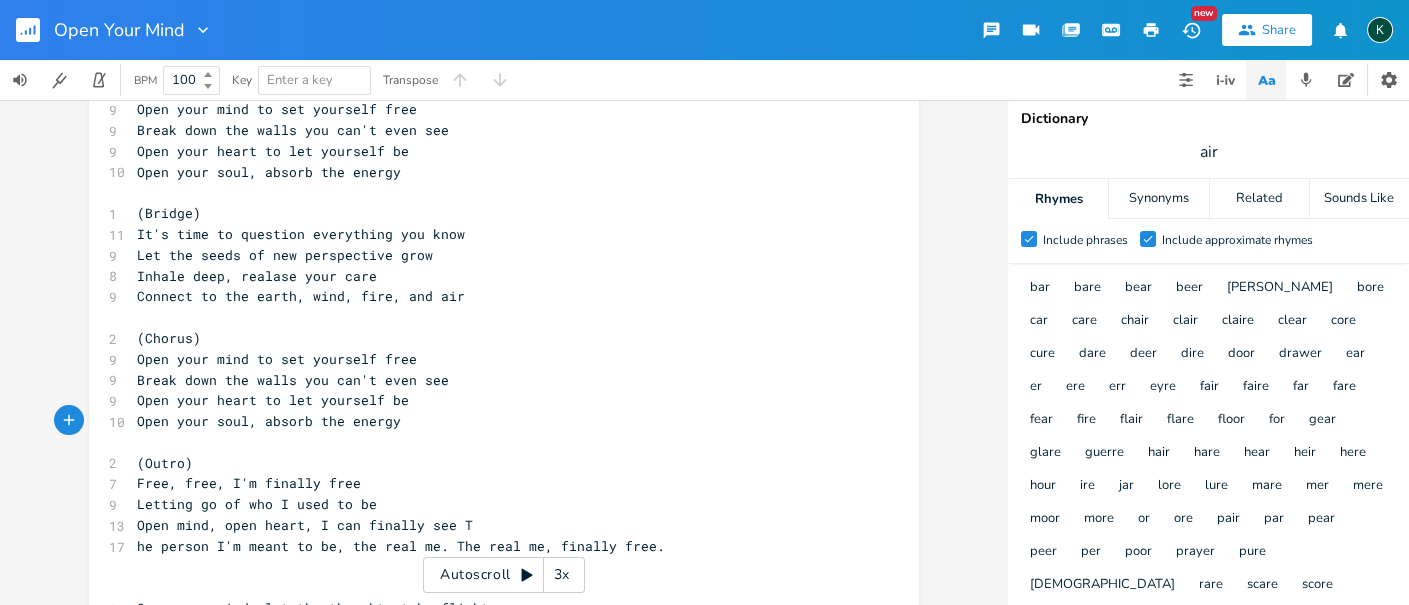 scroll, scrollTop: 666, scrollLeft: 0, axis: vertical 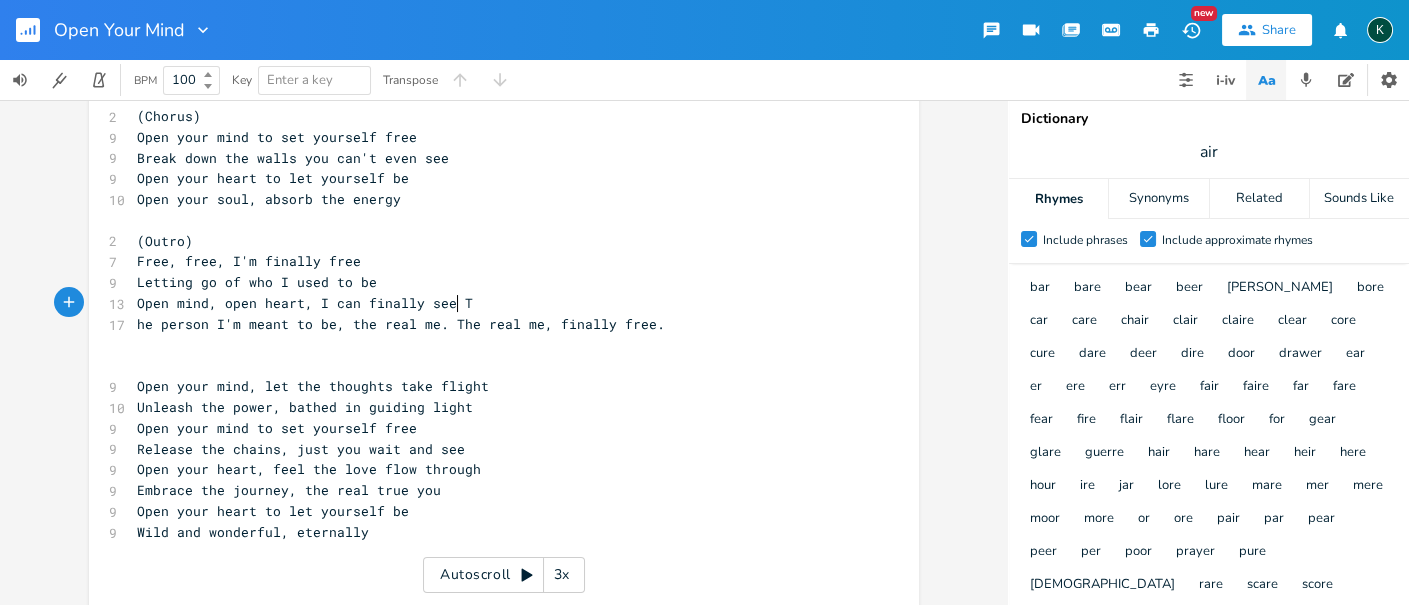 click on "Open mind, open heart, I can finally see T" at bounding box center [305, 303] 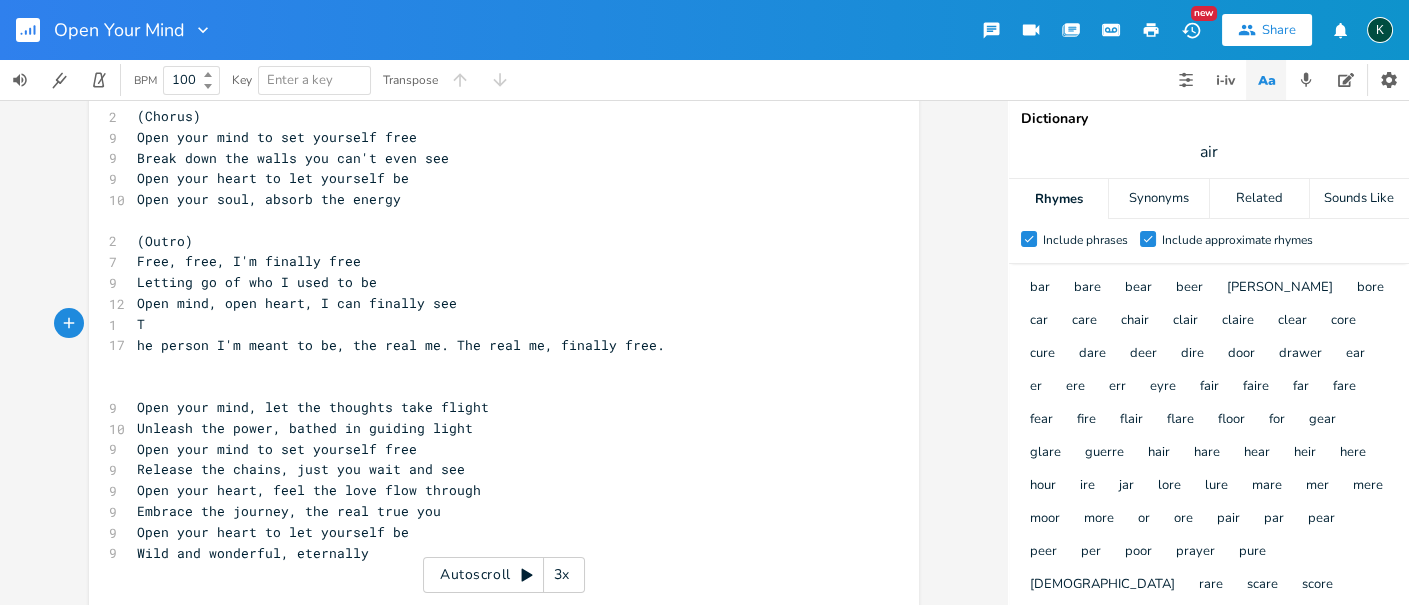 click on "T" at bounding box center (141, 324) 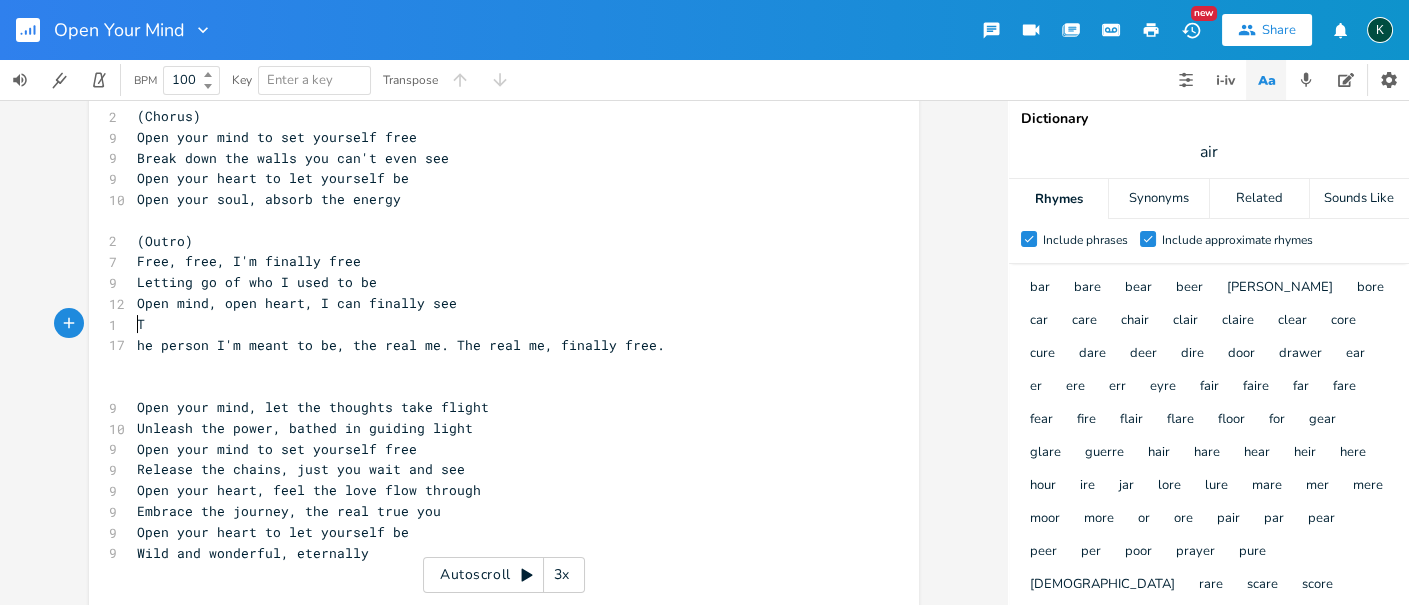 click on "T" at bounding box center (494, 324) 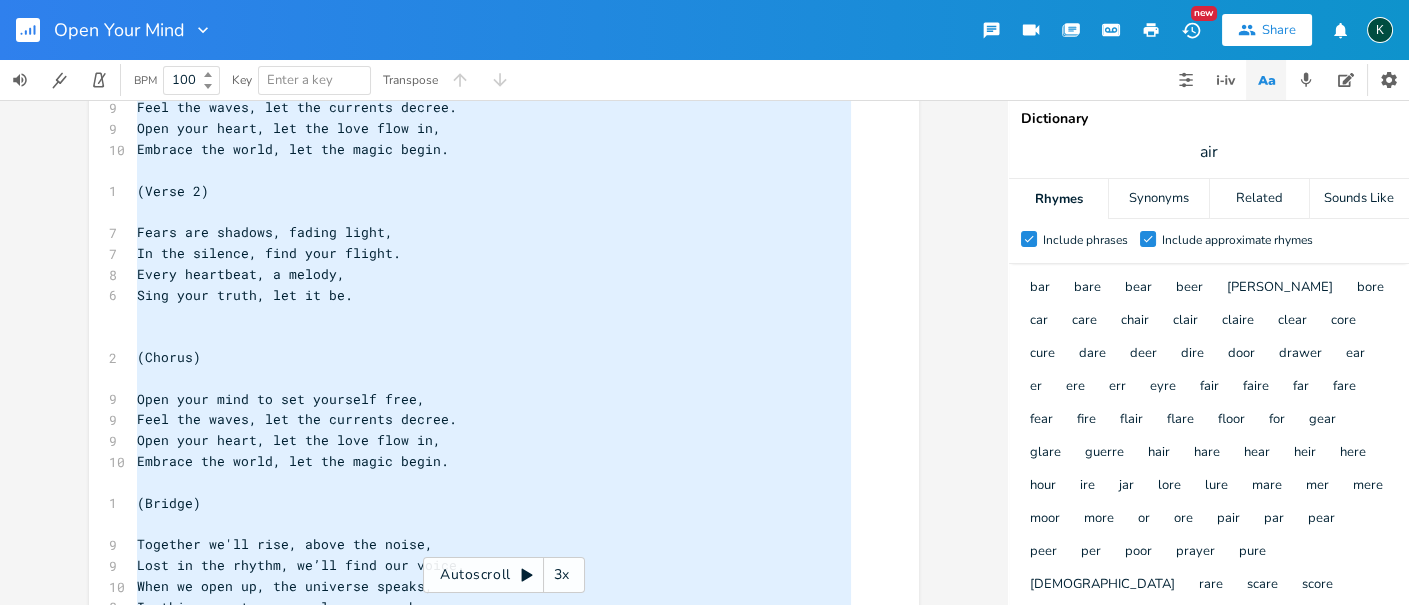 type on "Open your mind, let the thoughts take flight
Unleash the power, bathed in guiding light
Open your mind to set yourself free
Release the chains, just you wait and see
Open your heart, feel the love flow through
Embrace the journey, the real true you
Open your heart to let yourself be
Wild and wonderful, eternally
(Verse 1)
In the shadows where we hide,
Thoughts whisper softly, let them glide.
Colors dance, behind the veil,
Unlock your spirit, free your sail.
(Chorus)
Open your mind to set yourself free,
Feel the waves, let the currents decree.
Open your heart, let the love flow in,
Embrace the world, let the magic begin.
(Verse 2)
Fears are shadows, fading light,
In the silence, find your flight.
Every heartbeat, a melody,
Sing your truth, let it be.
(Chorus)
Open your mind to set yourself free,
Feel the waves, let the currents decree.
Open your heart, let the love flow in,
Embrace the world, let the magic begin.
(Bridge)
Together we'll rise, above the noise,
Lost in the rhythm, we’ll find..." 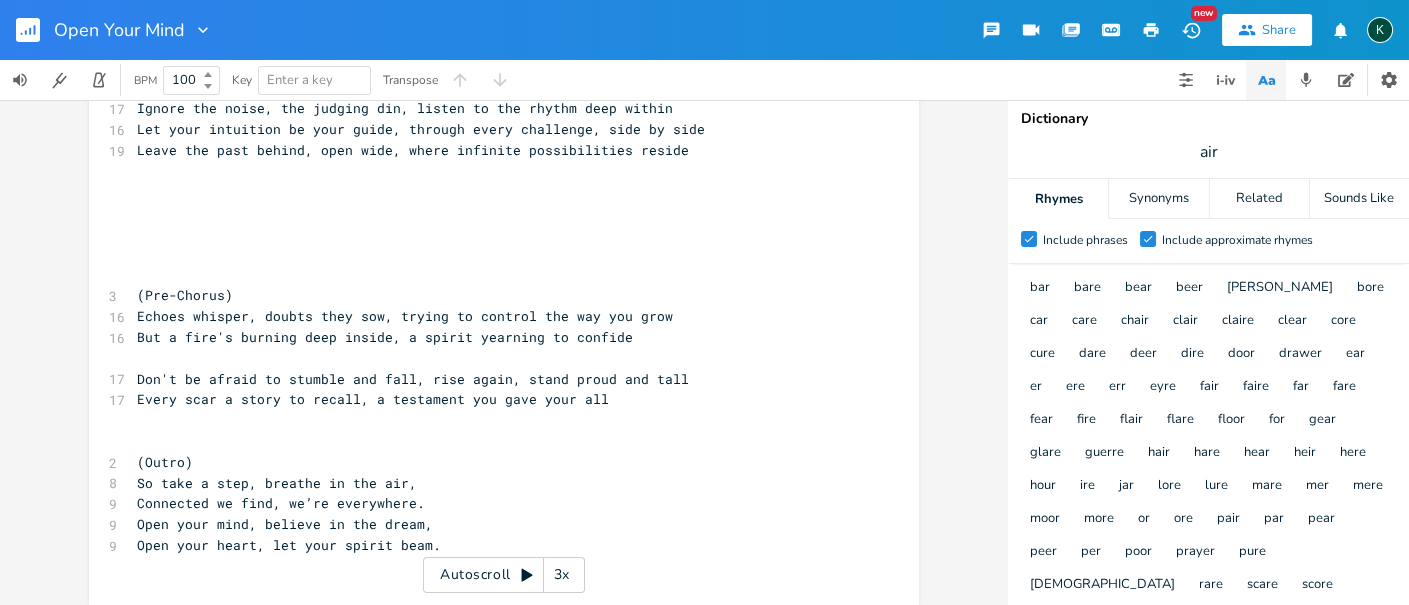 scroll, scrollTop: 0, scrollLeft: 0, axis: both 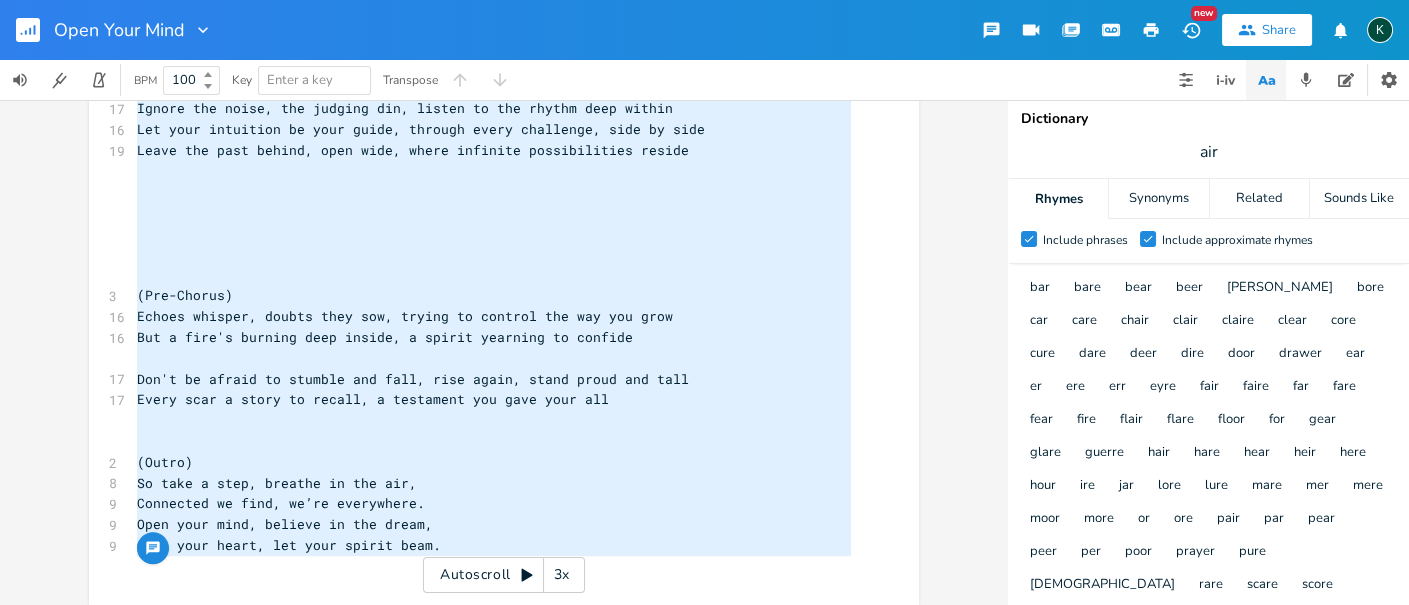 drag, startPoint x: 159, startPoint y: 354, endPoint x: 463, endPoint y: 665, distance: 434.89883 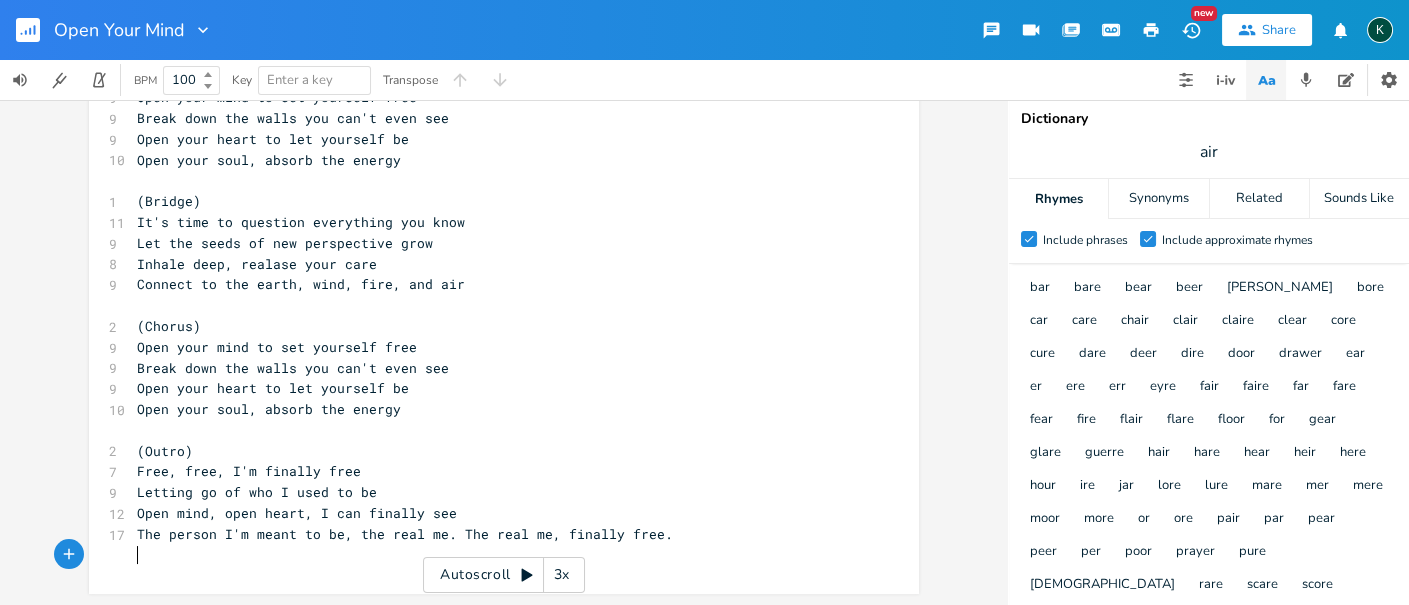 scroll, scrollTop: 457, scrollLeft: 0, axis: vertical 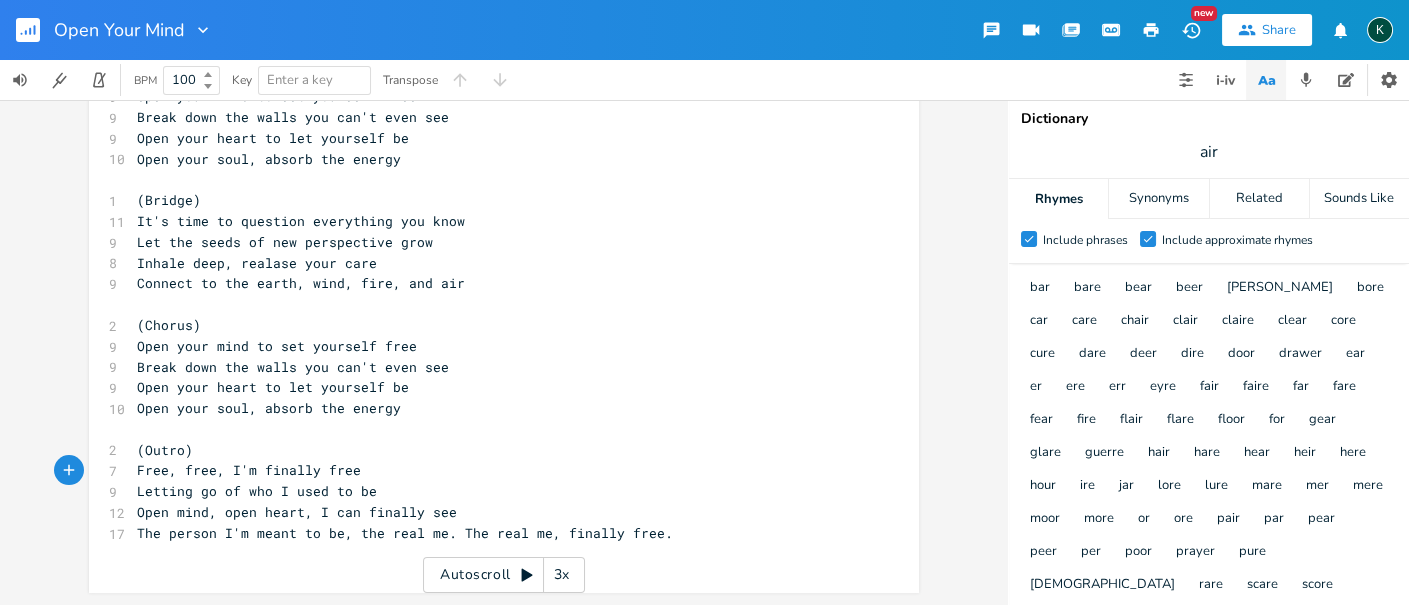 click on "Free, free, I'm finally free" at bounding box center (249, 470) 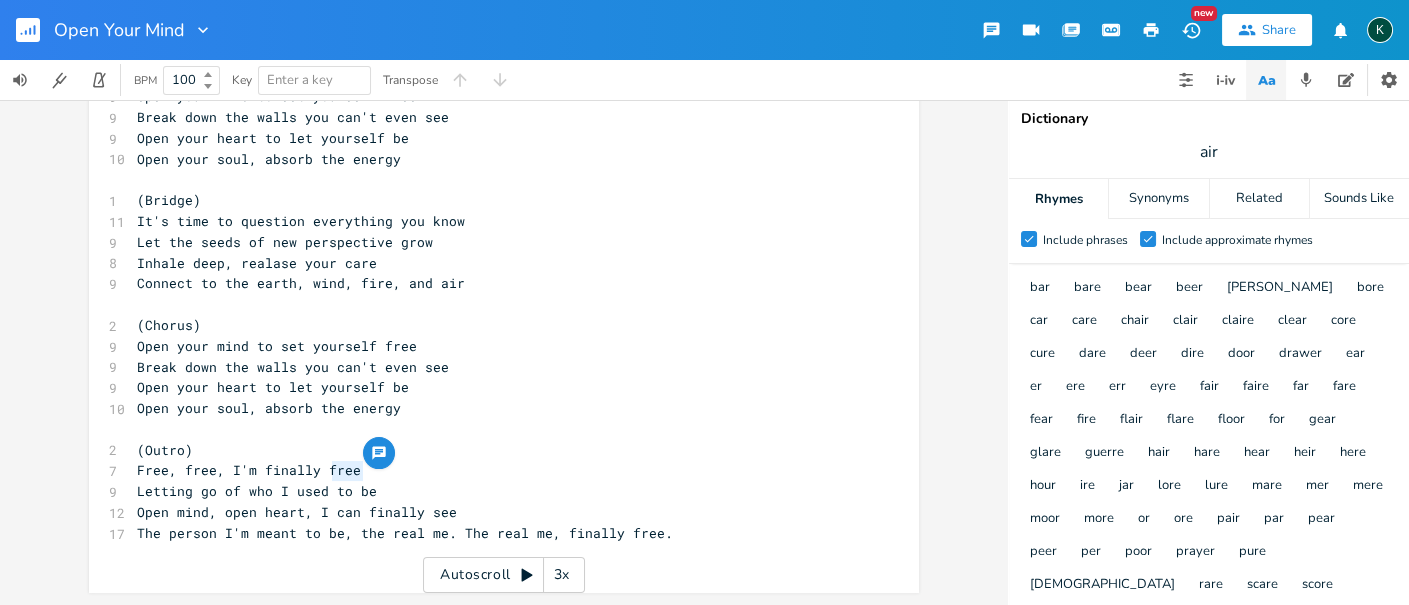 type on "ee" 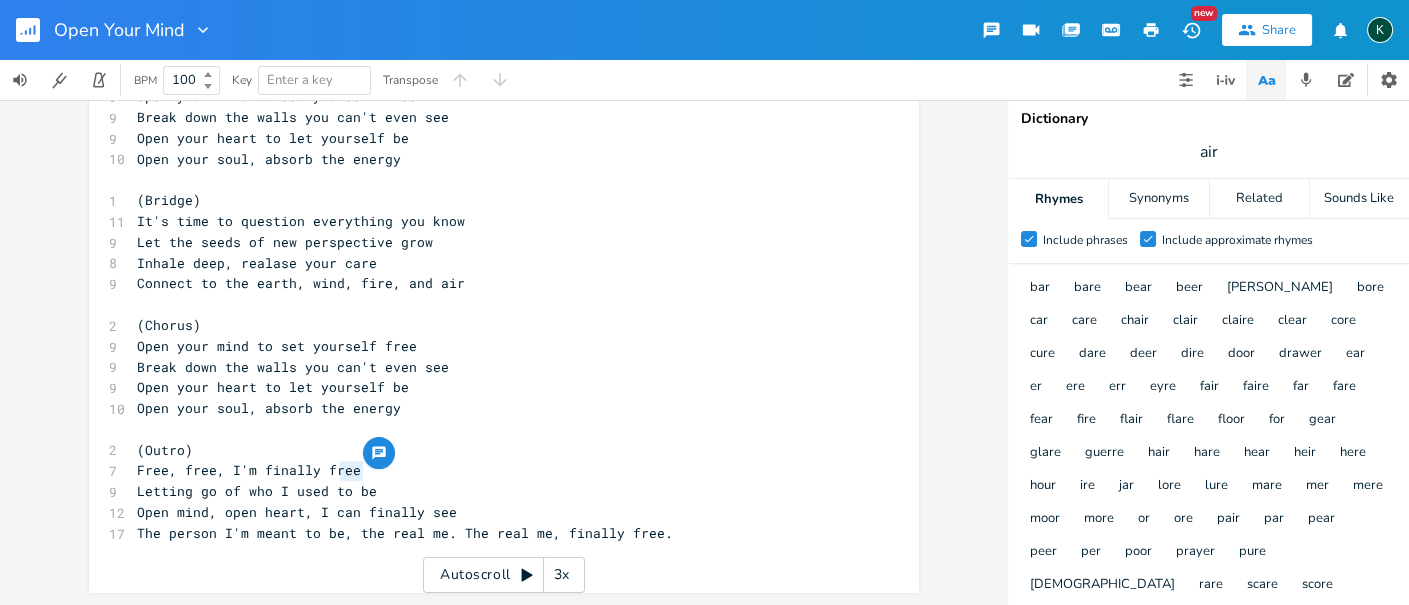 drag, startPoint x: 355, startPoint y: 469, endPoint x: 333, endPoint y: 470, distance: 22.022715 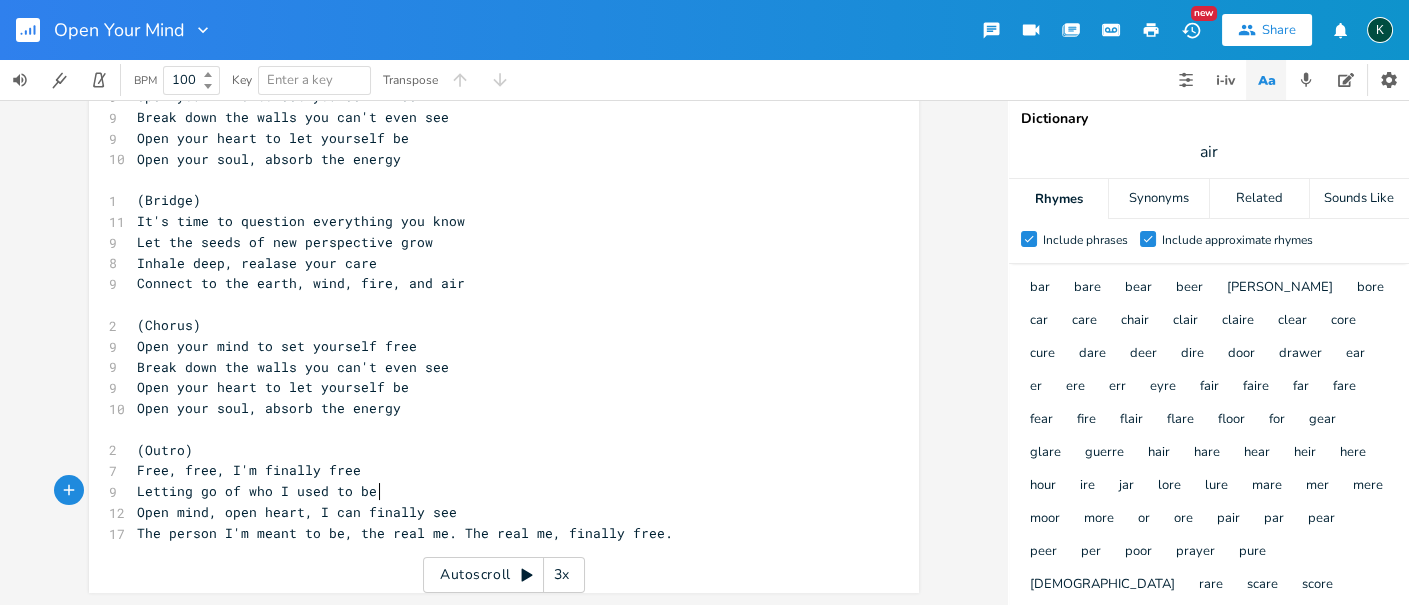 click on "Letting go of who I used to be" at bounding box center (257, 491) 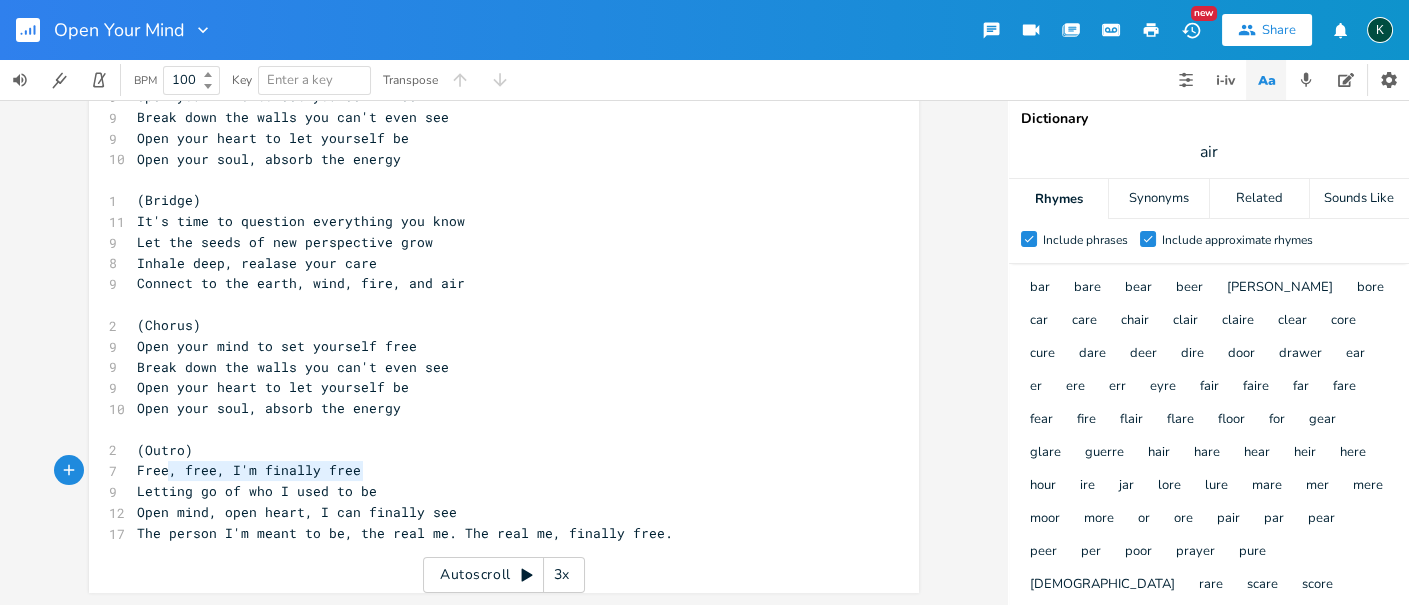 type on "Free, free, I'm finally free" 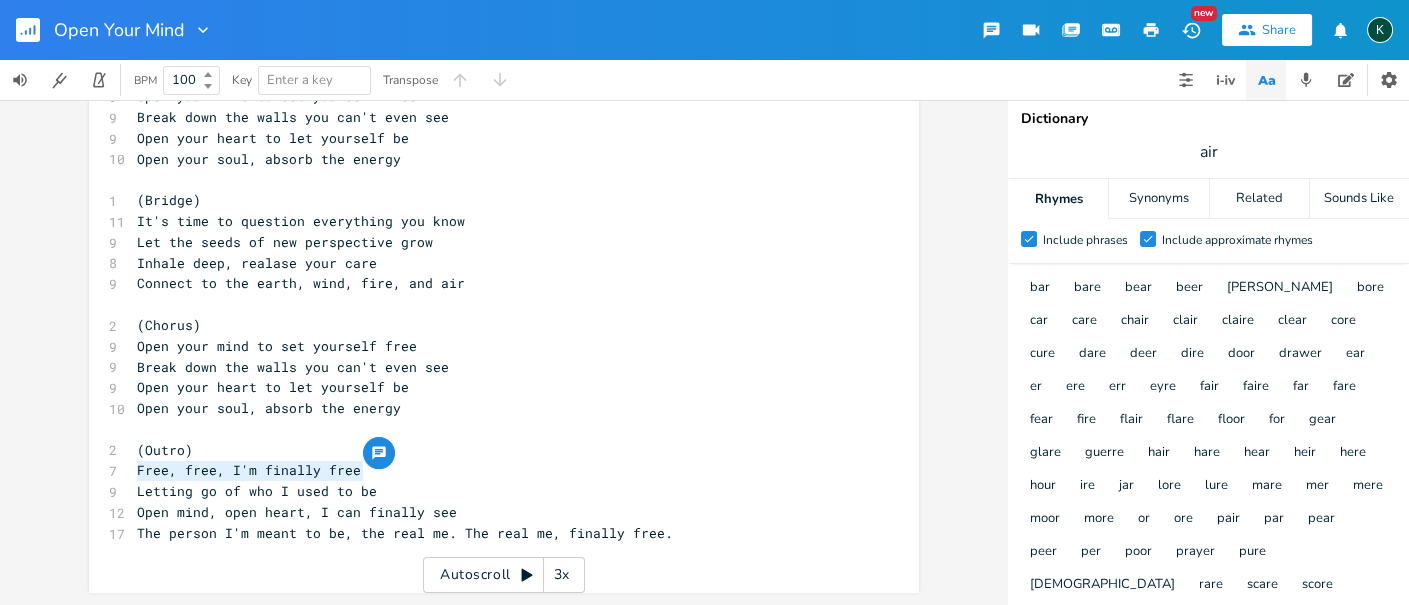 drag, startPoint x: 357, startPoint y: 476, endPoint x: 126, endPoint y: 461, distance: 231.4865 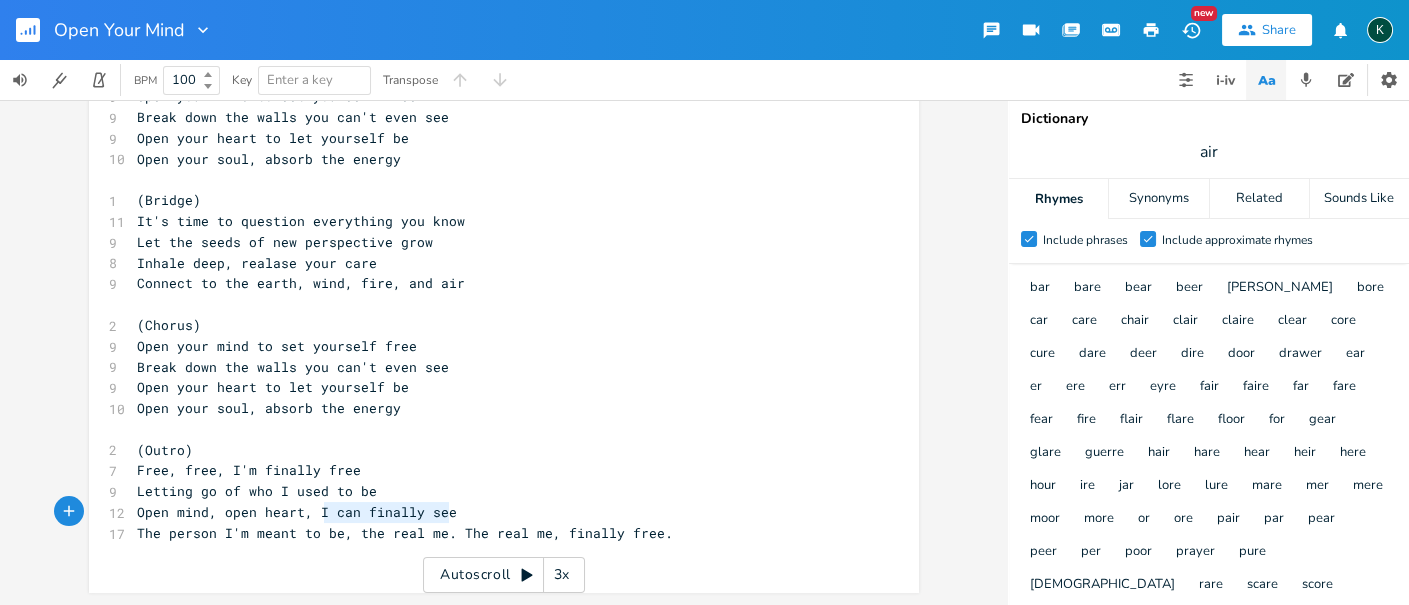 type on "I can finally see" 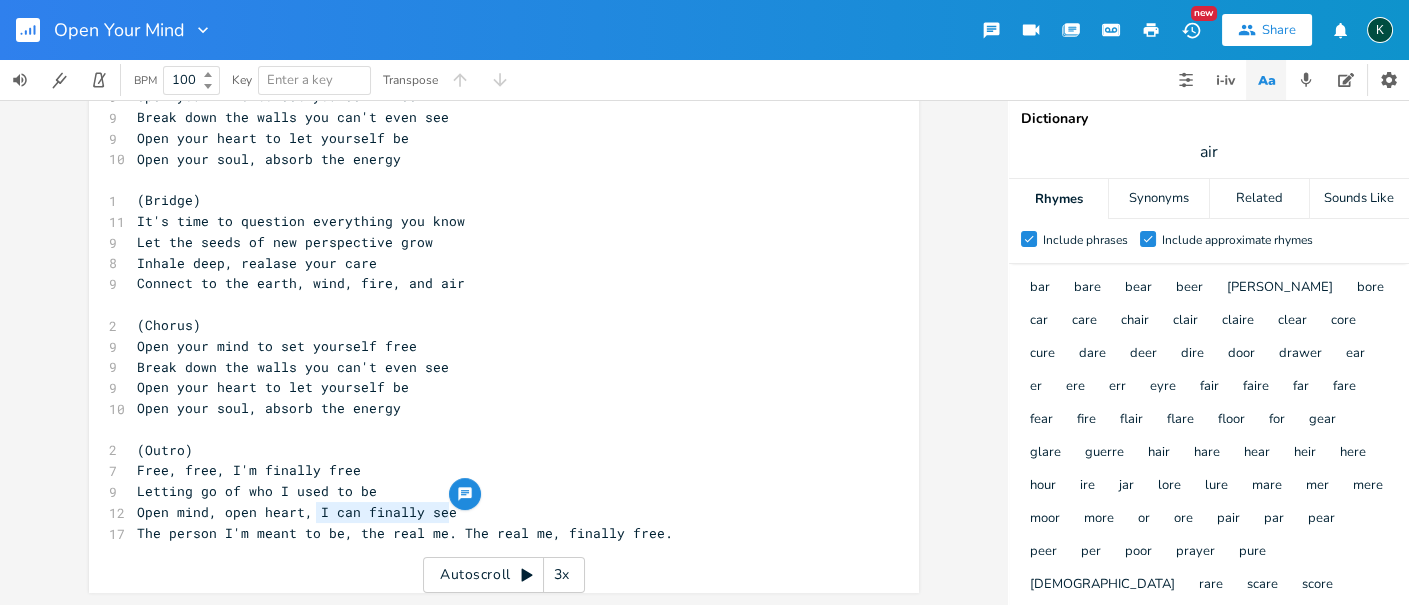 drag, startPoint x: 455, startPoint y: 521, endPoint x: 313, endPoint y: 514, distance: 142.17242 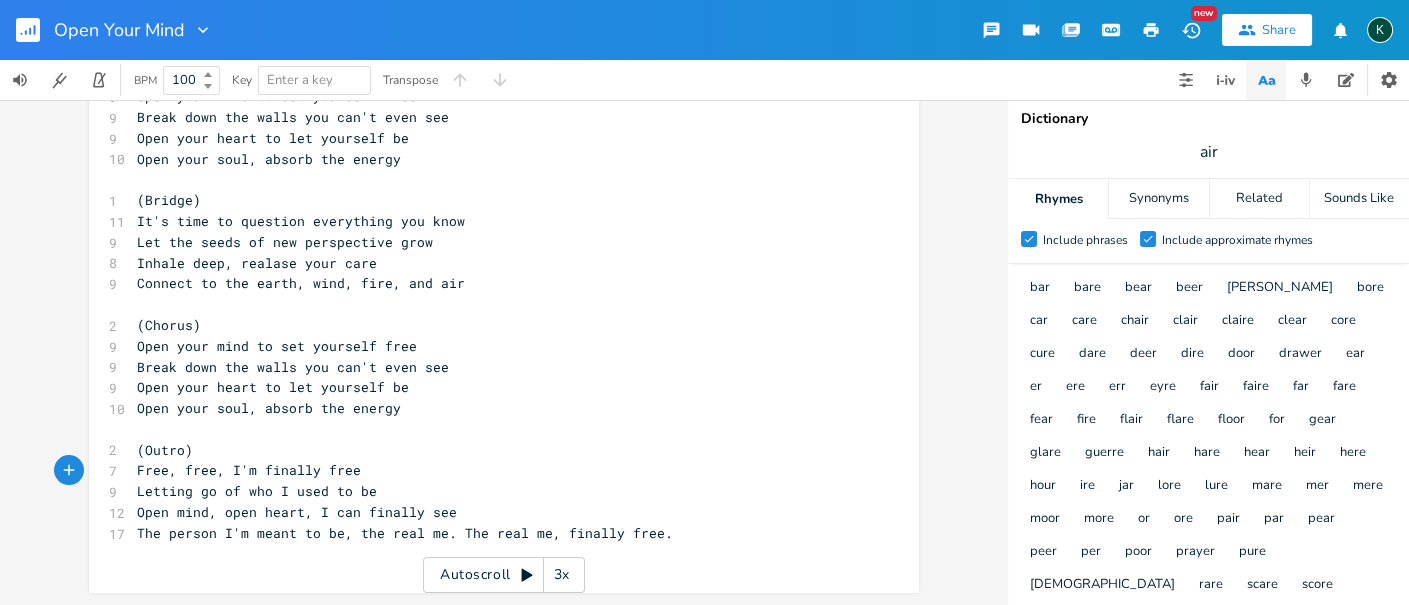 click on "​" at bounding box center [494, 429] 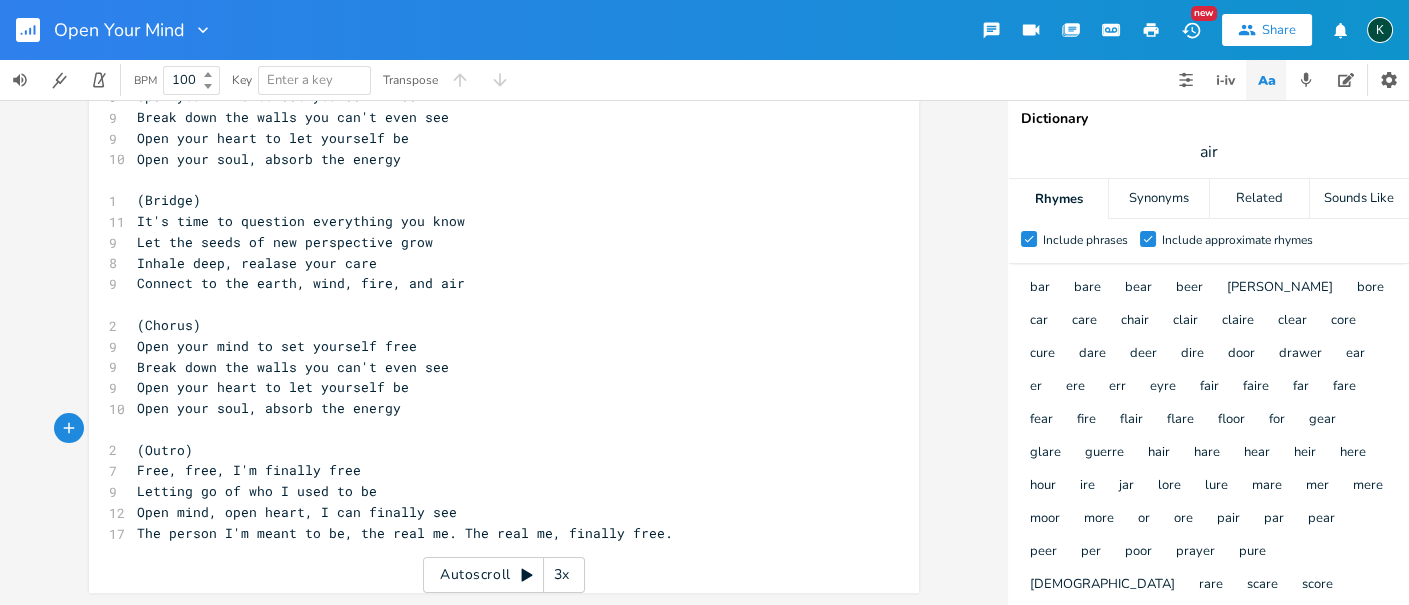 click on "Open your soul, absorb the energy" at bounding box center [494, 408] 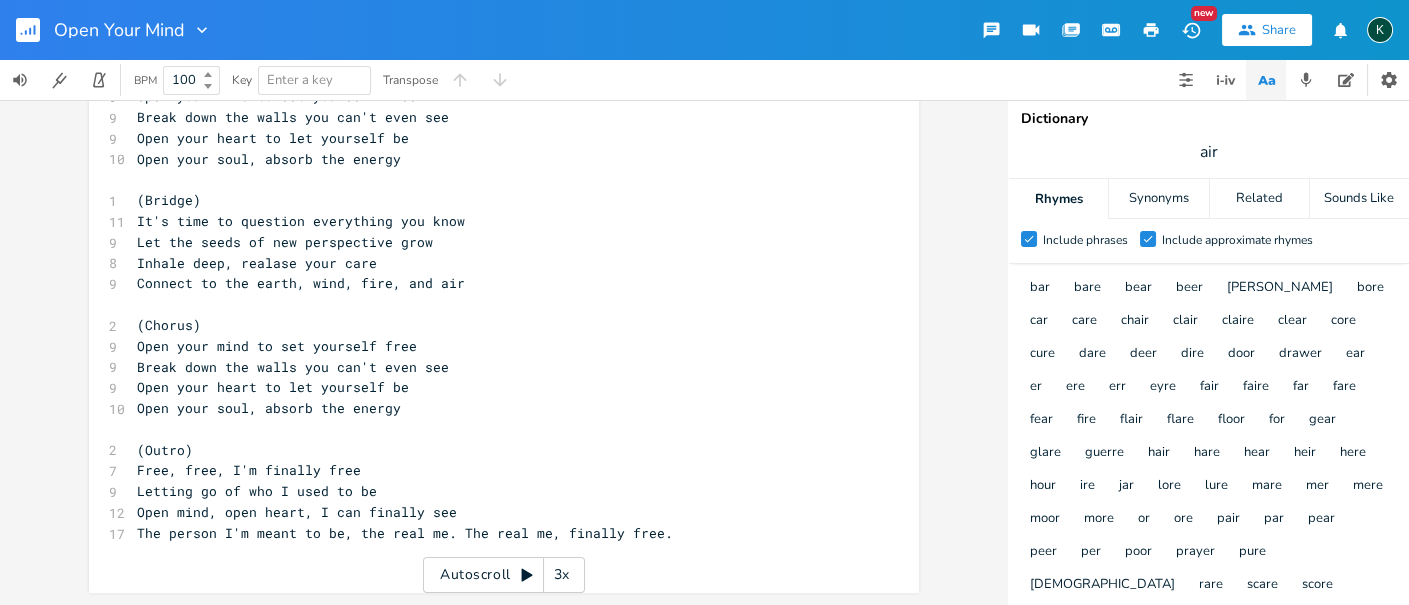 click 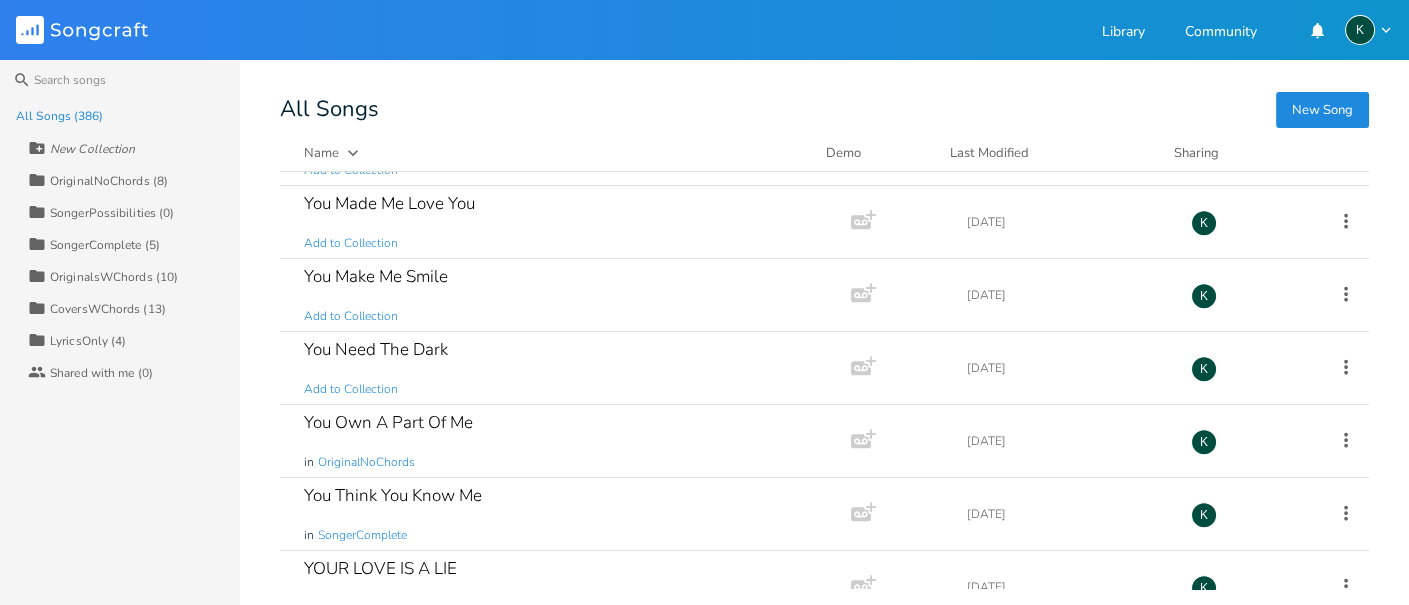 scroll, scrollTop: 27658, scrollLeft: 0, axis: vertical 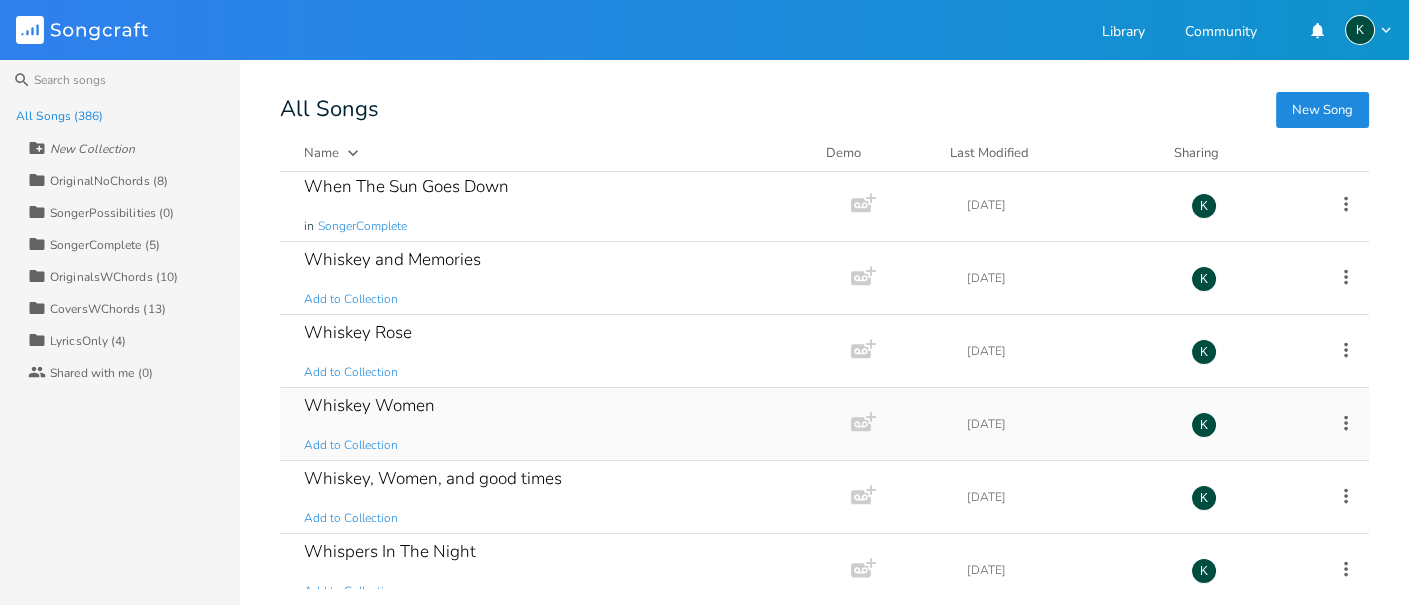 click on "Whiskey Women" at bounding box center (369, 405) 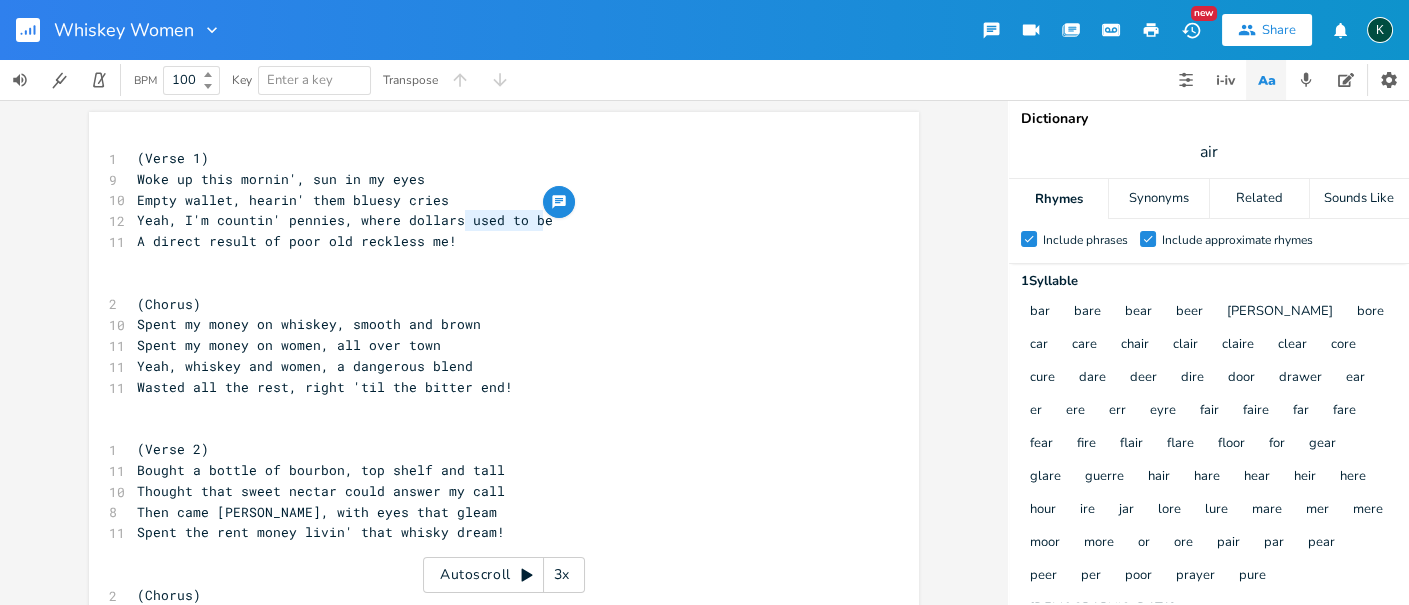 click on "Yeah, I'm countin' pennies, where dollars used to be" at bounding box center (494, 220) 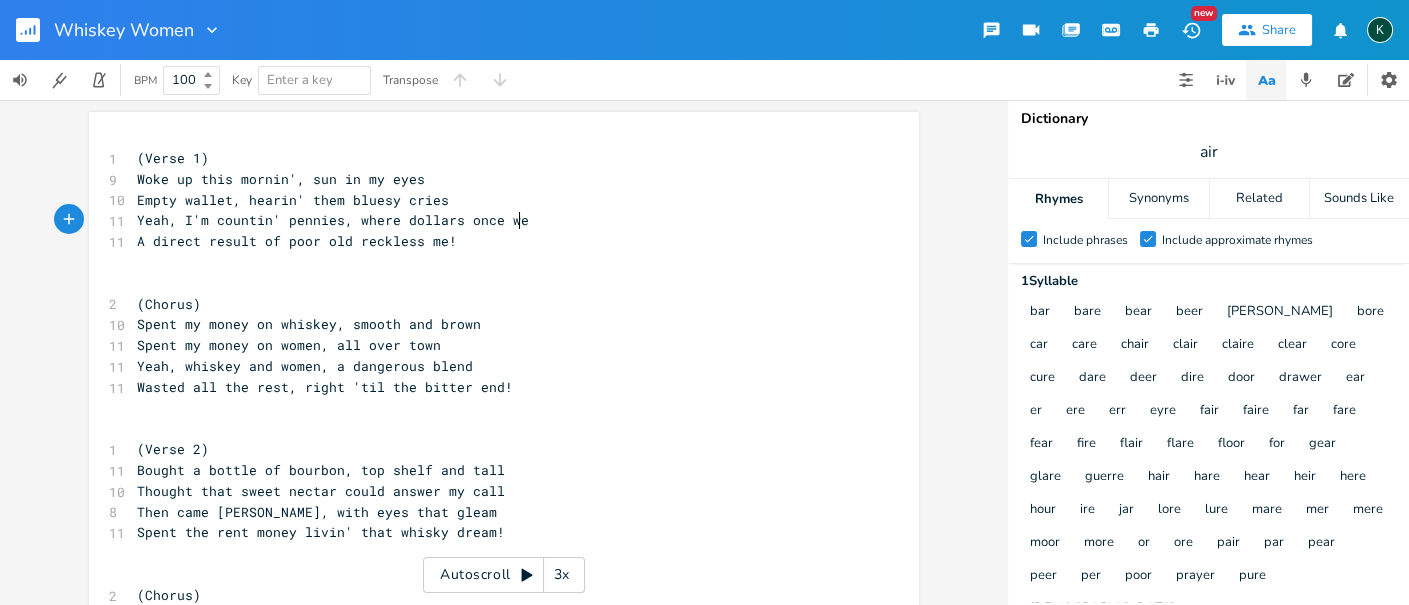 type on "once were" 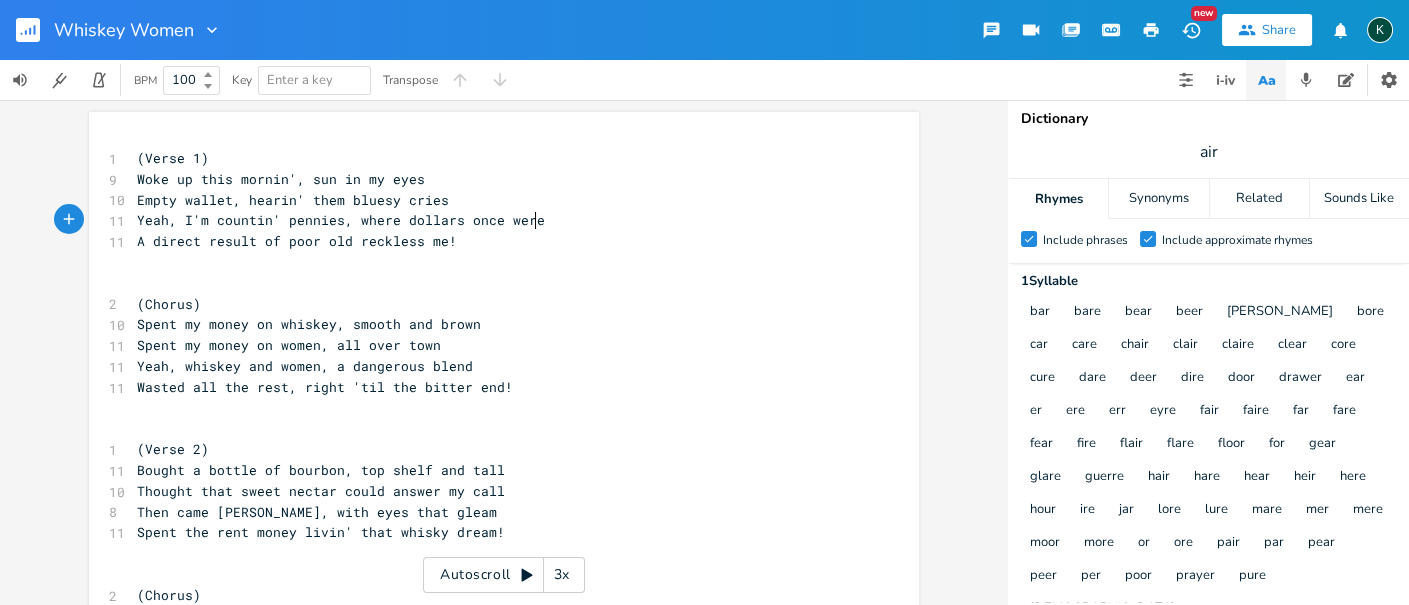 scroll, scrollTop: 0, scrollLeft: 60, axis: horizontal 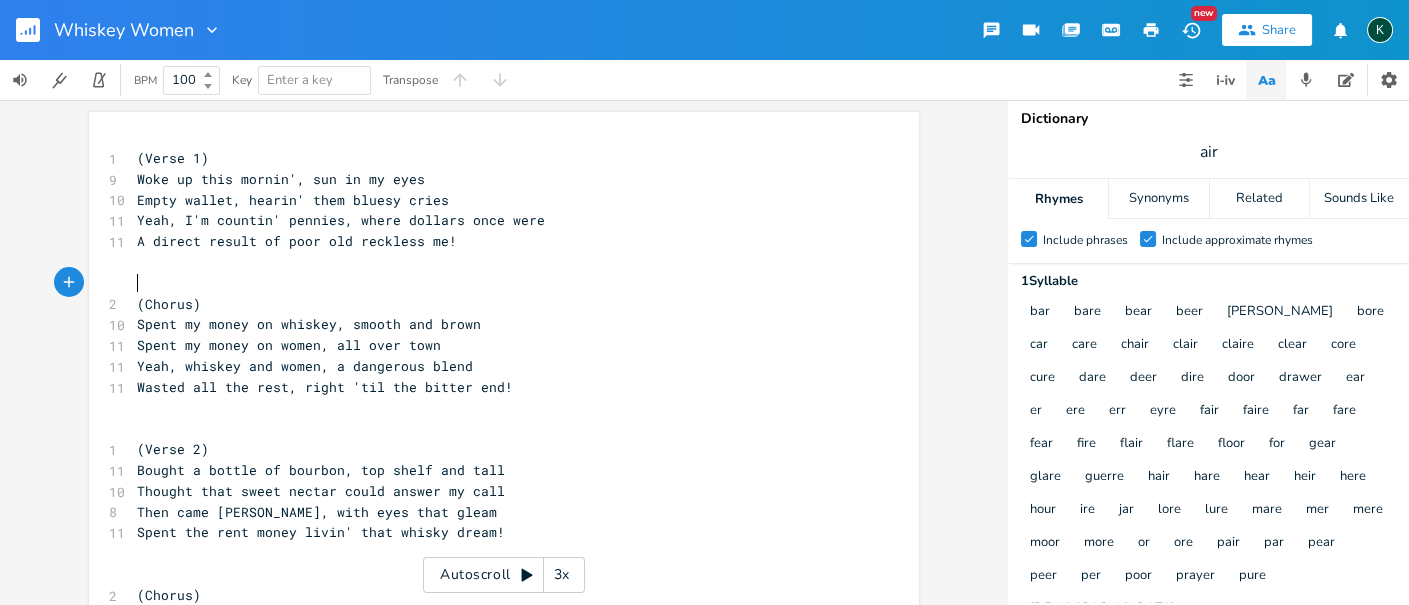 click on "​" at bounding box center [494, 283] 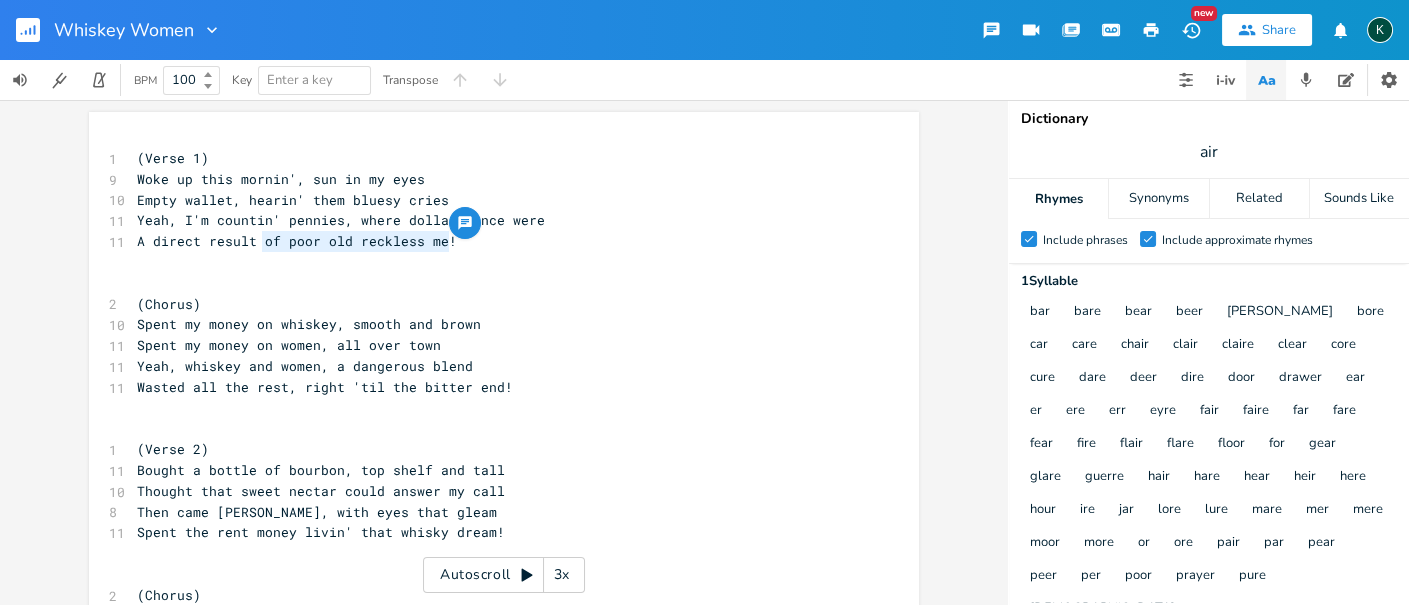 drag, startPoint x: 445, startPoint y: 242, endPoint x: 259, endPoint y: 242, distance: 186 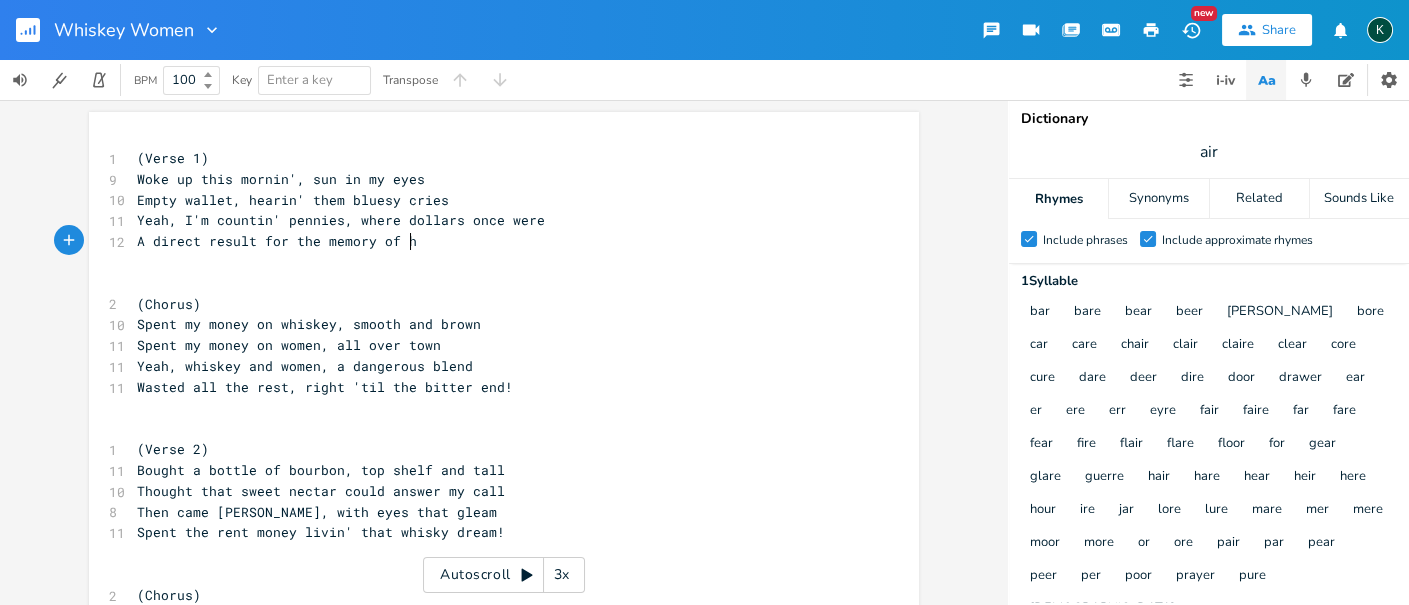 type on "for the memory of her" 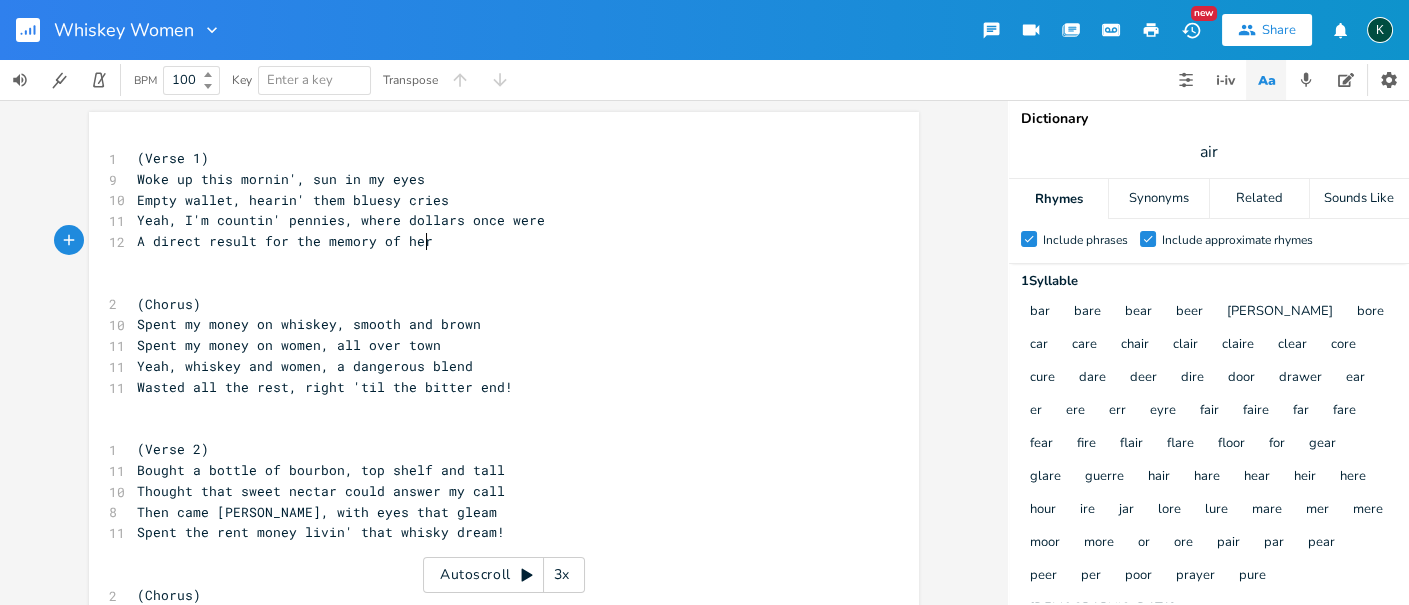 scroll, scrollTop: 0, scrollLeft: 128, axis: horizontal 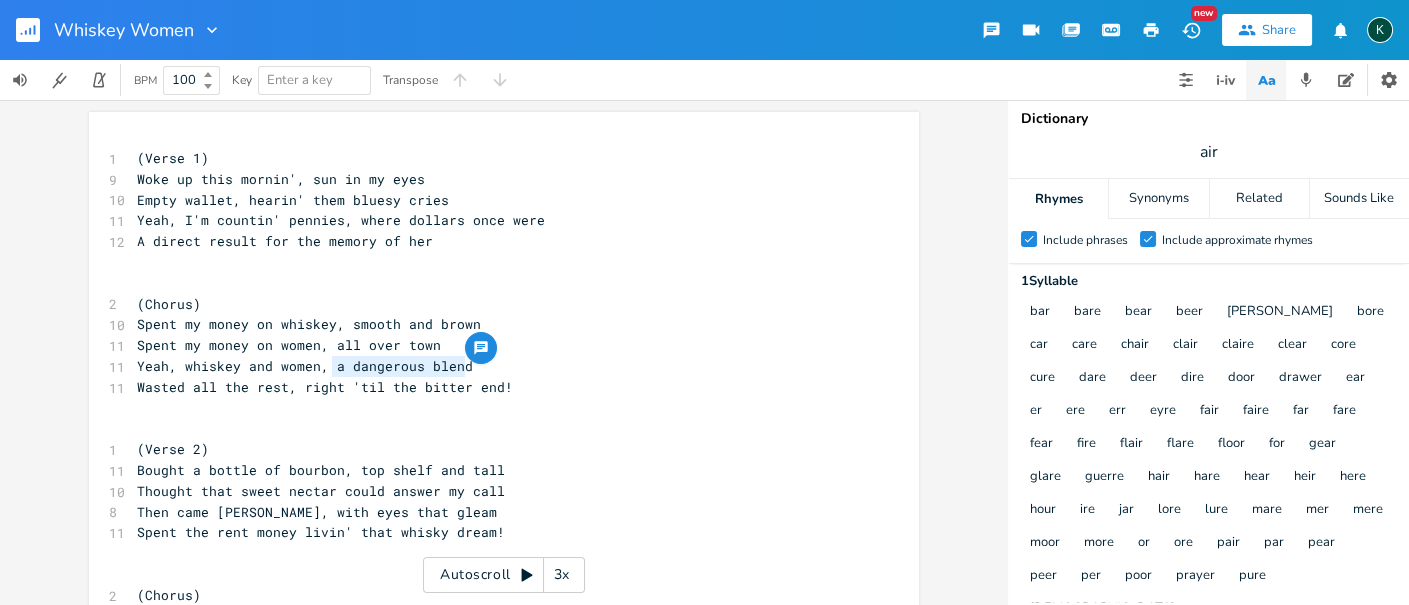 drag, startPoint x: 325, startPoint y: 368, endPoint x: 494, endPoint y: 361, distance: 169.14491 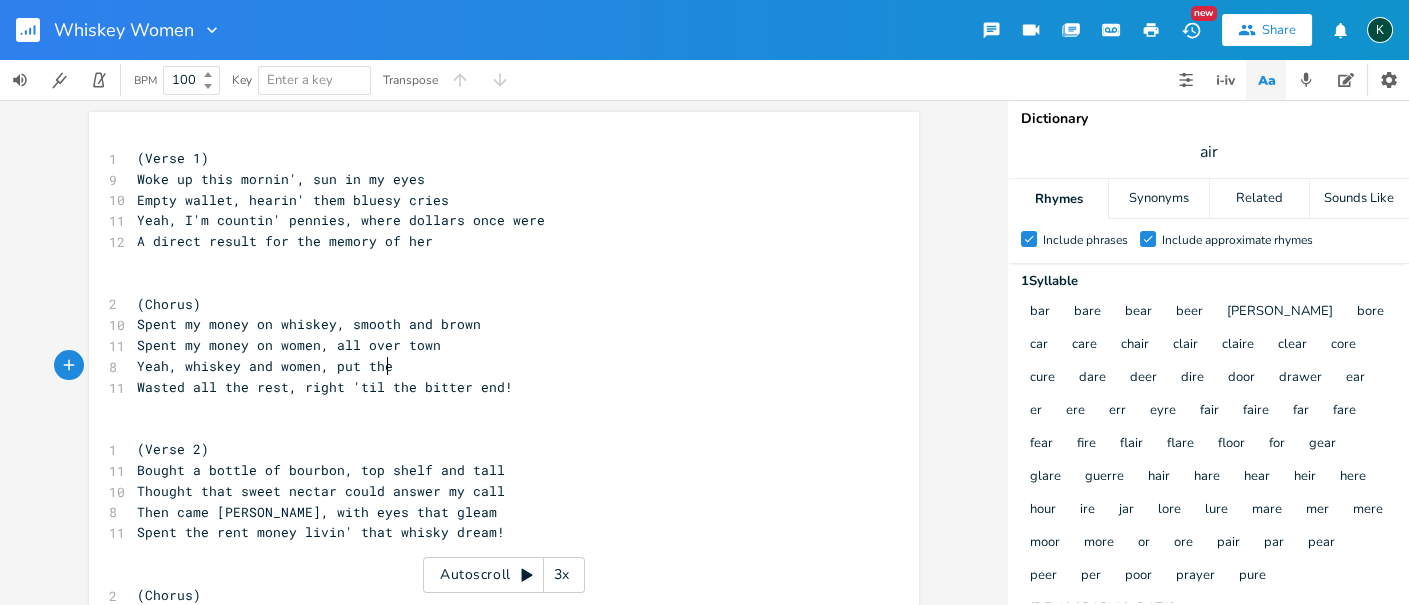 scroll, scrollTop: 0, scrollLeft: 47, axis: horizontal 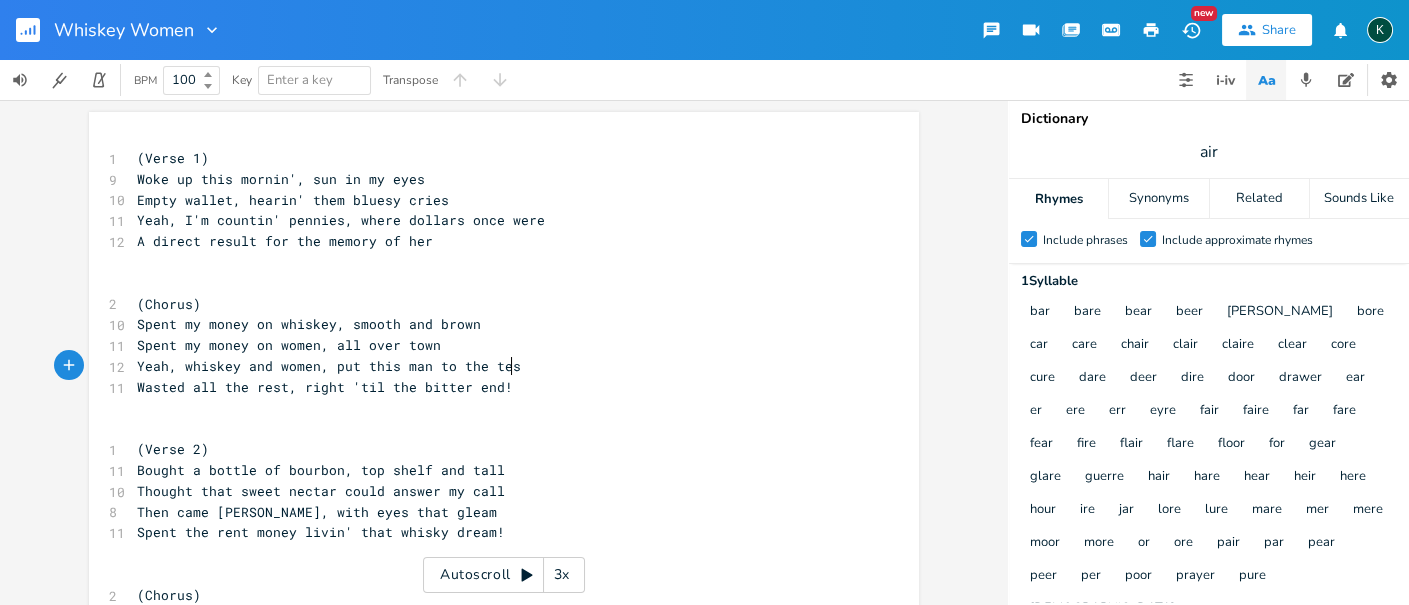 type on "is man to the test" 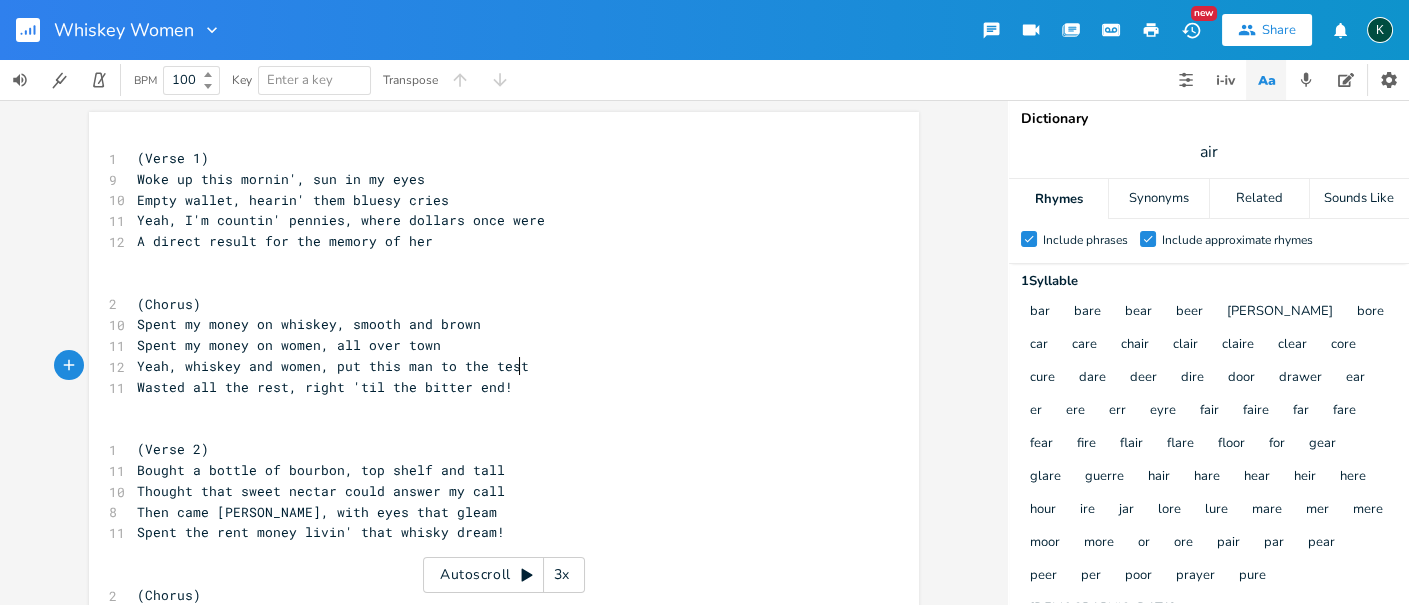 scroll, scrollTop: 0, scrollLeft: 101, axis: horizontal 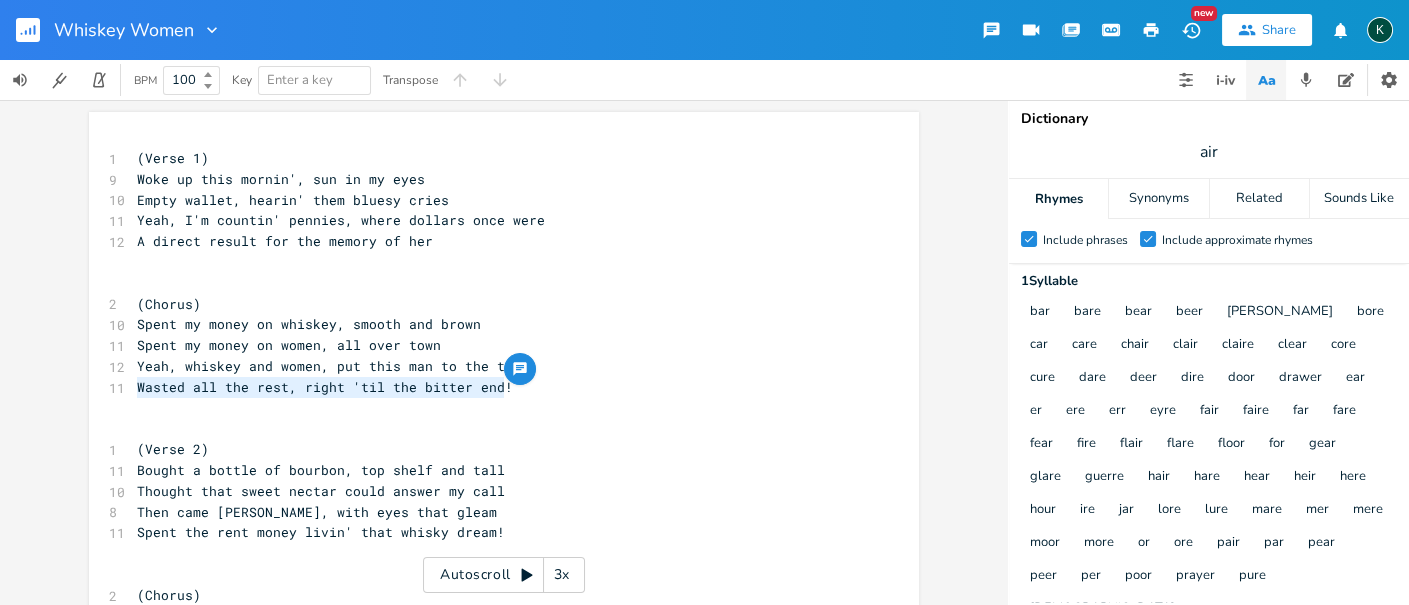 drag, startPoint x: 499, startPoint y: 390, endPoint x: 131, endPoint y: 393, distance: 368.01224 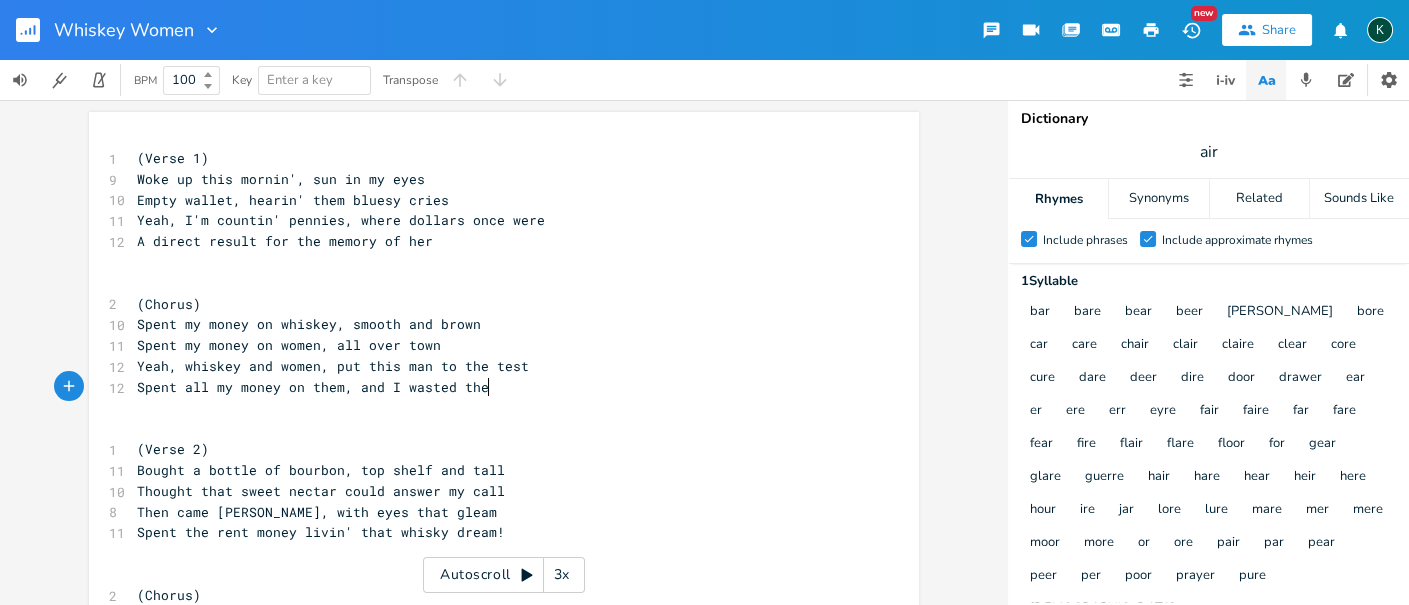 scroll, scrollTop: 0, scrollLeft: 279, axis: horizontal 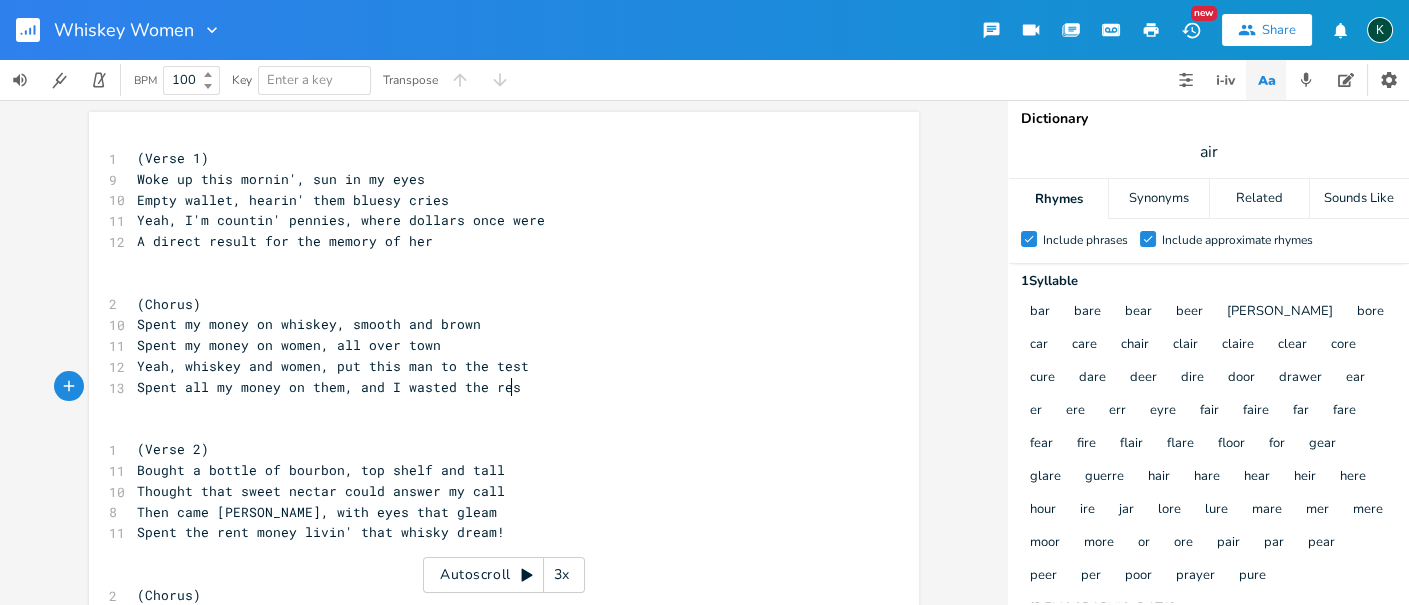 type on "Spent all my money on them, and I wasted the rest" 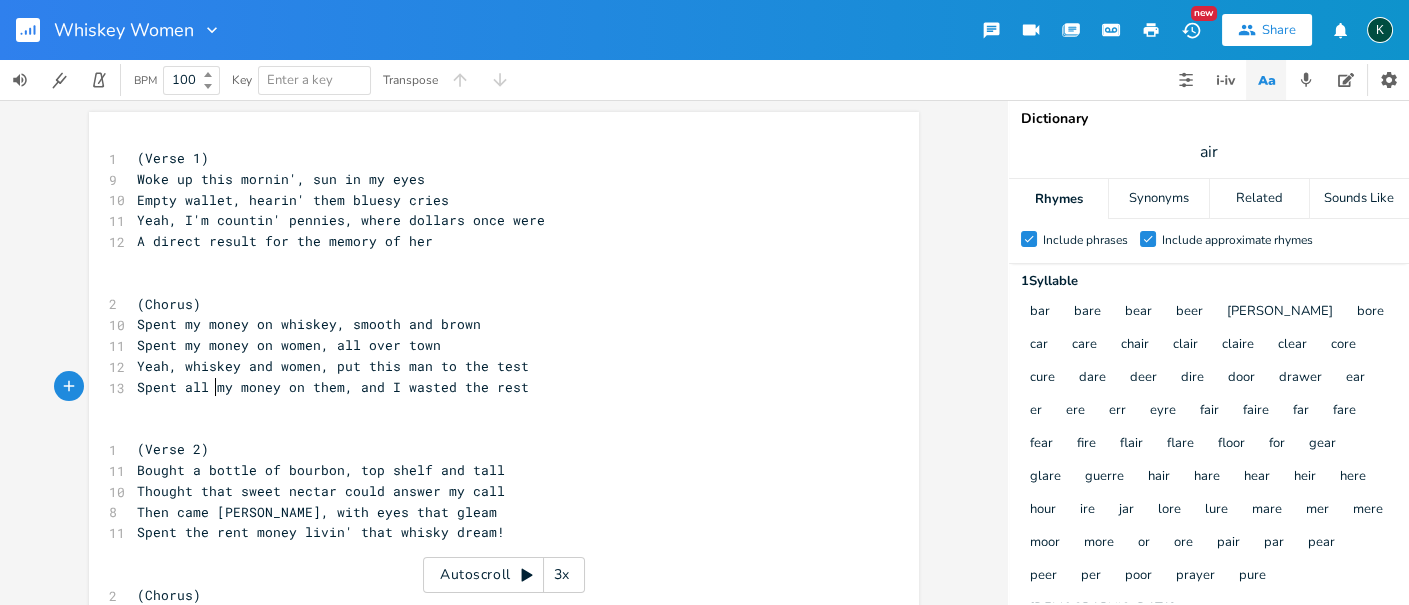 click on "Spent all my money on them, and I wasted the rest" at bounding box center [333, 387] 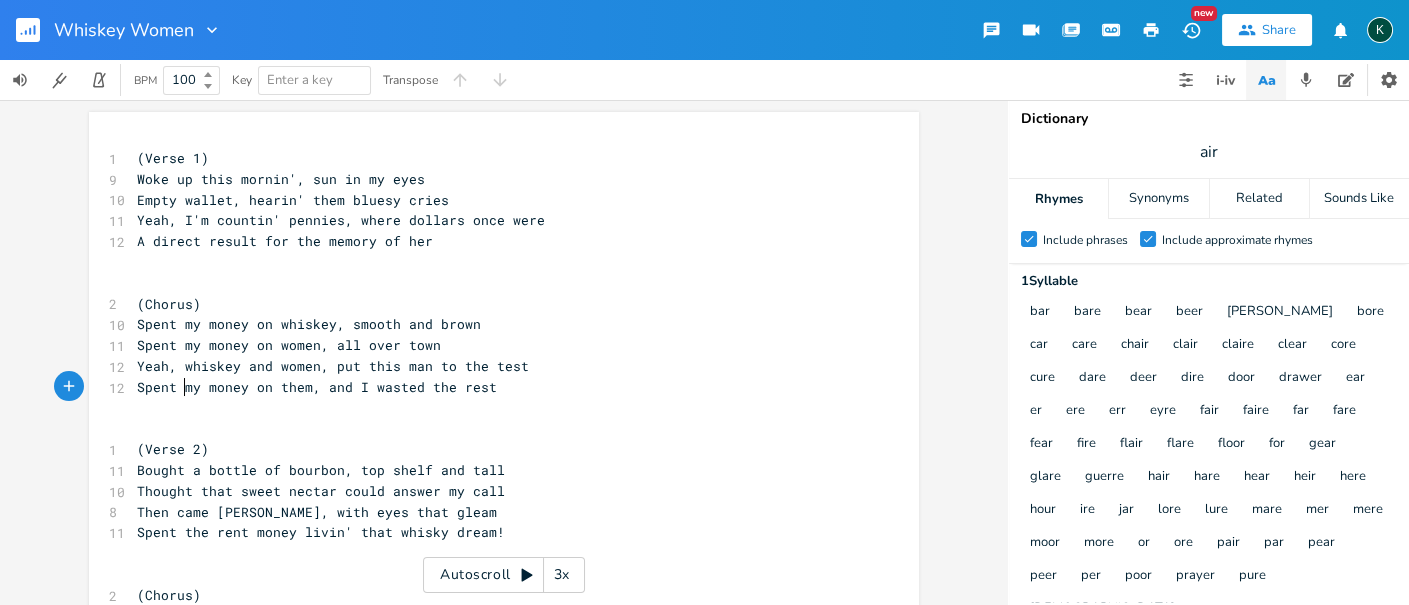 click on "(Verse 2)" at bounding box center (494, 449) 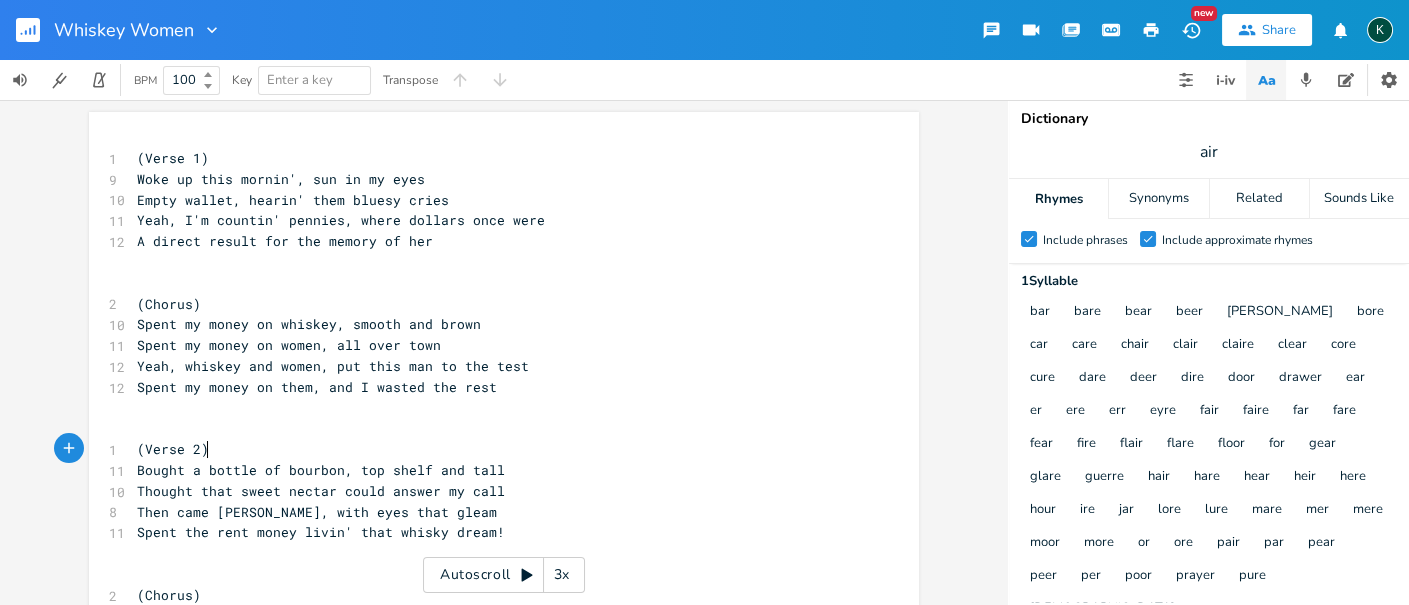 click on "Spent my money on women, all over town" at bounding box center [289, 345] 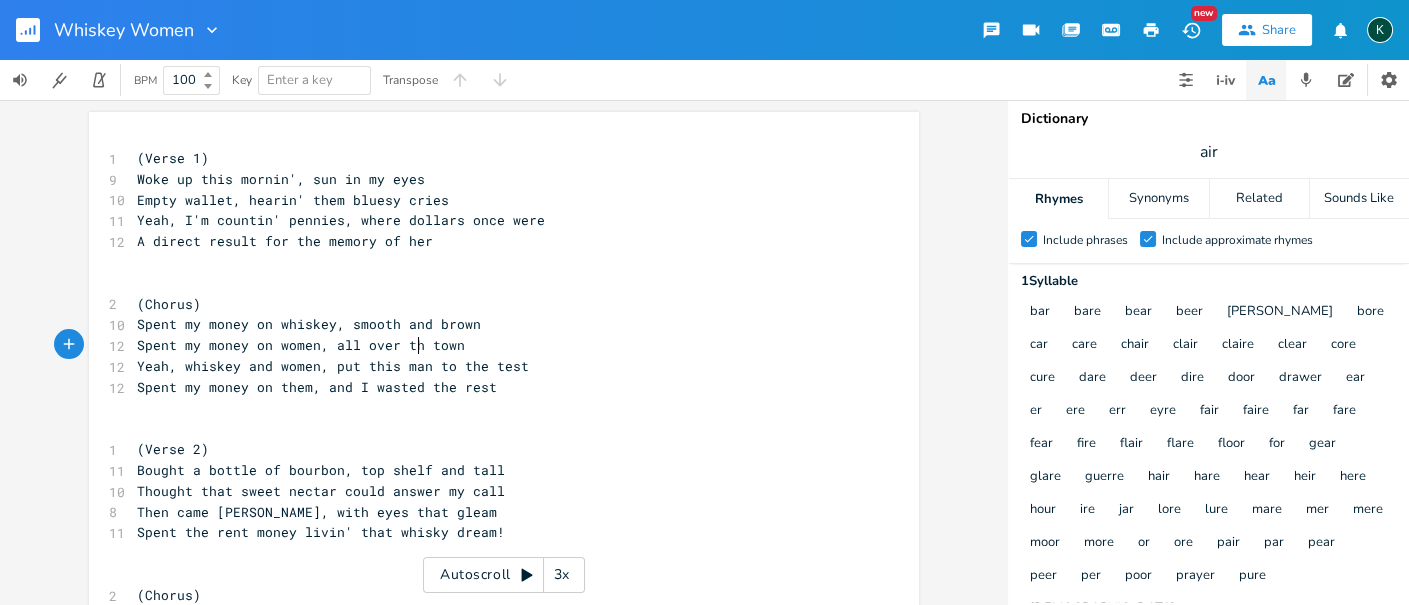 scroll, scrollTop: 0, scrollLeft: 24, axis: horizontal 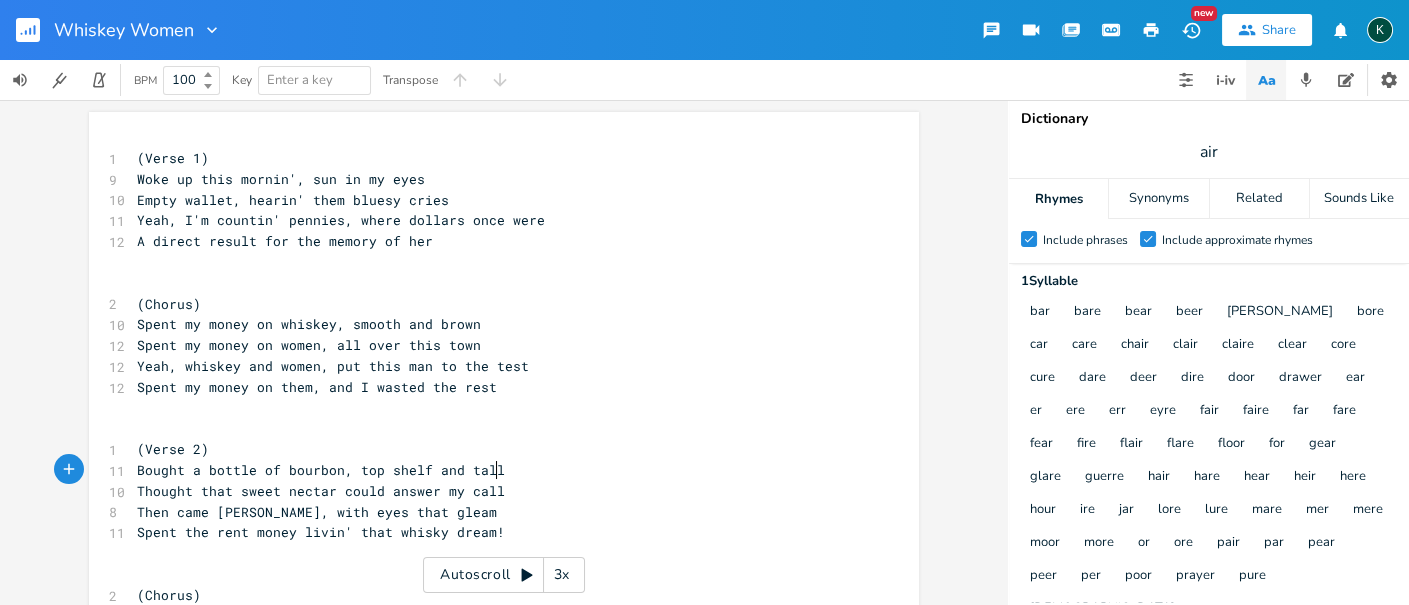 click on "Bought a bottle of bourbon, top shelf and tall" at bounding box center [494, 470] 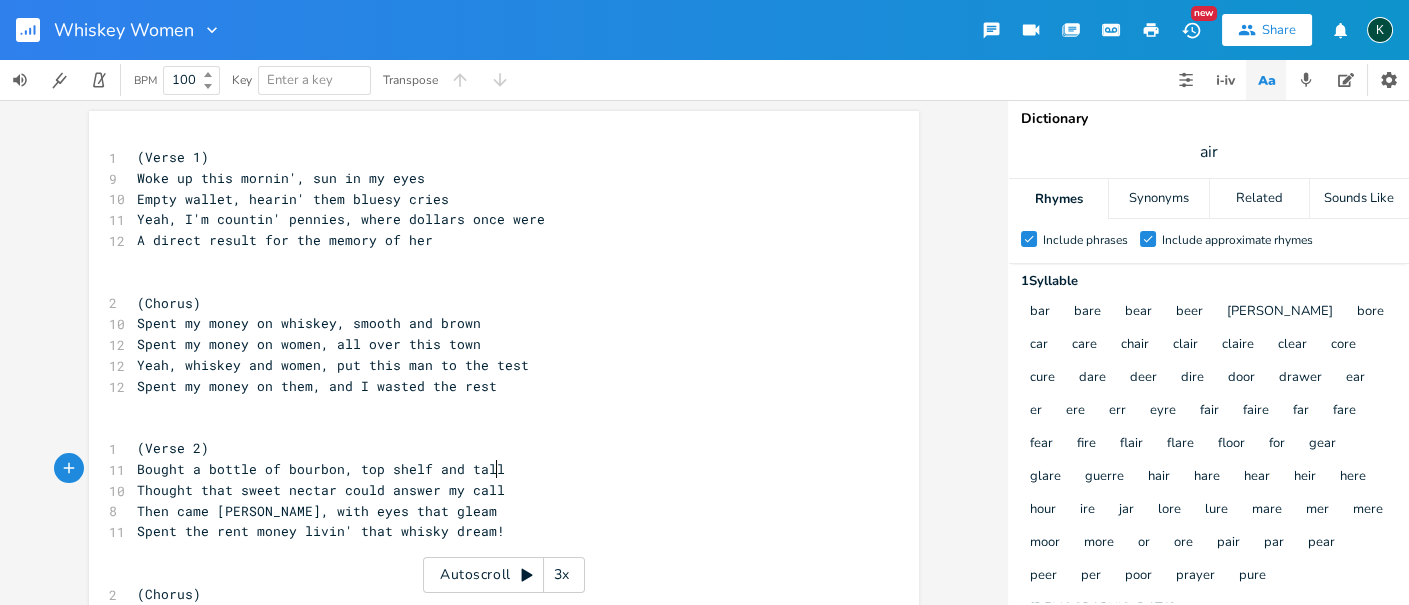 scroll, scrollTop: 0, scrollLeft: 0, axis: both 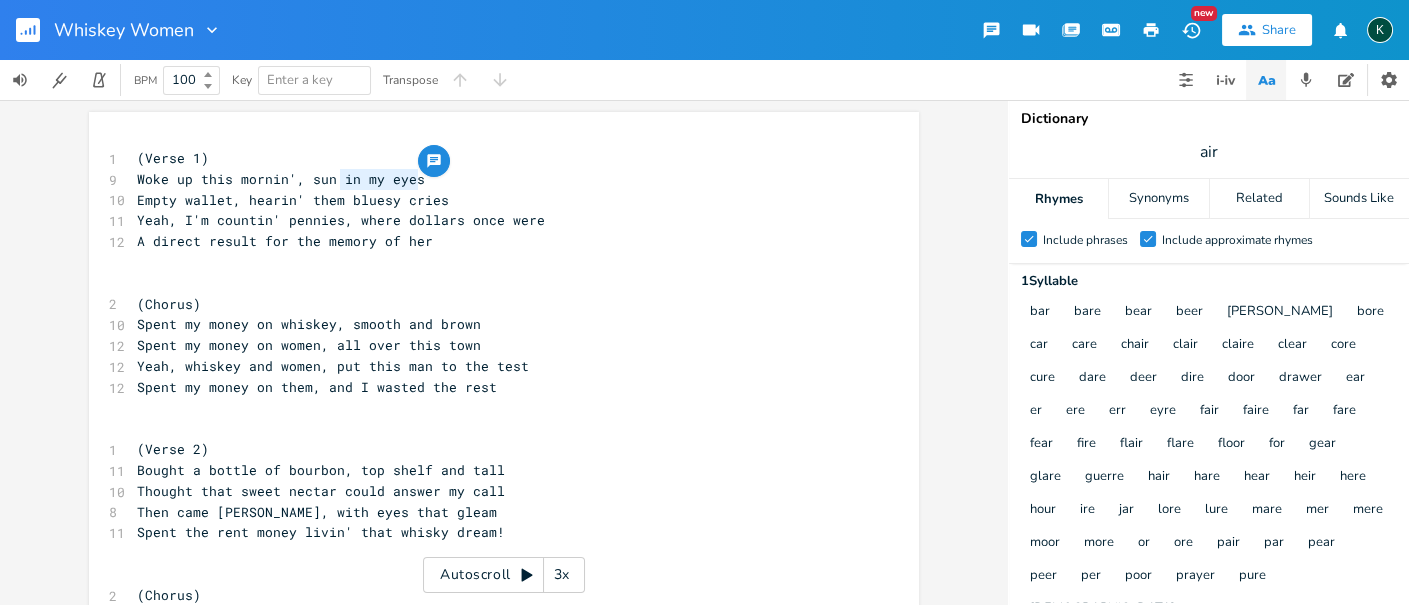 drag, startPoint x: 414, startPoint y: 180, endPoint x: 336, endPoint y: 179, distance: 78.00641 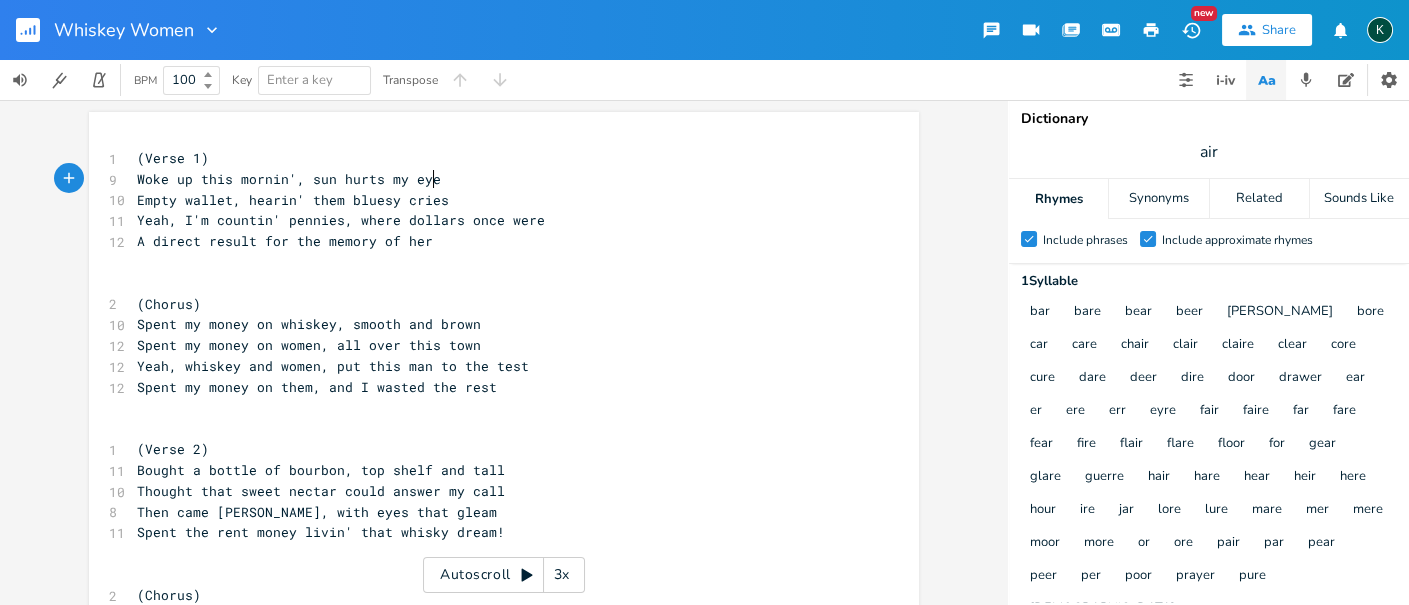 scroll, scrollTop: 0, scrollLeft: 82, axis: horizontal 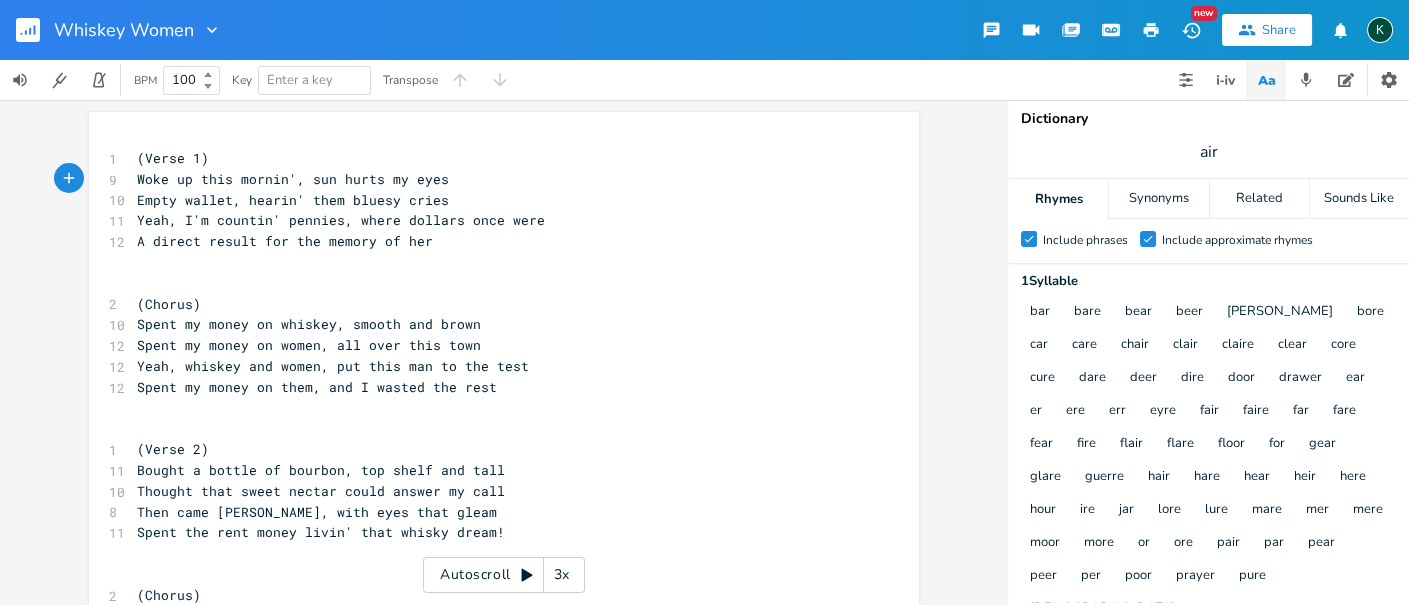 type on "hurts my eyes" 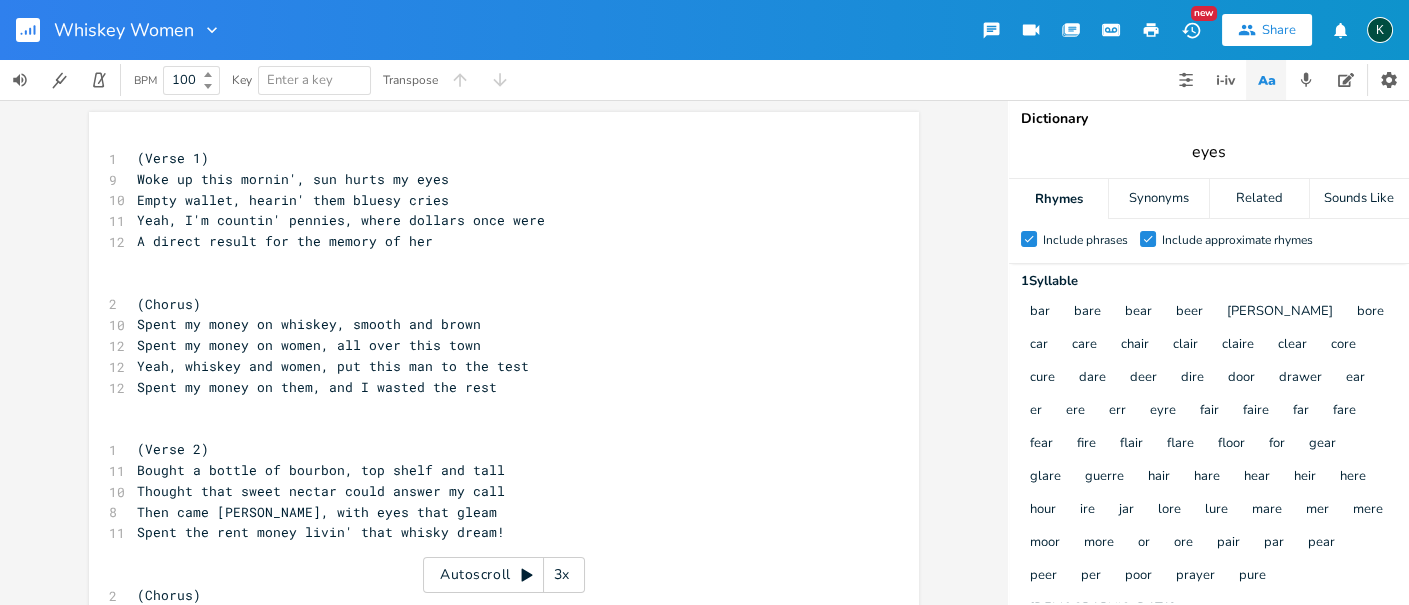 type on "eyes" 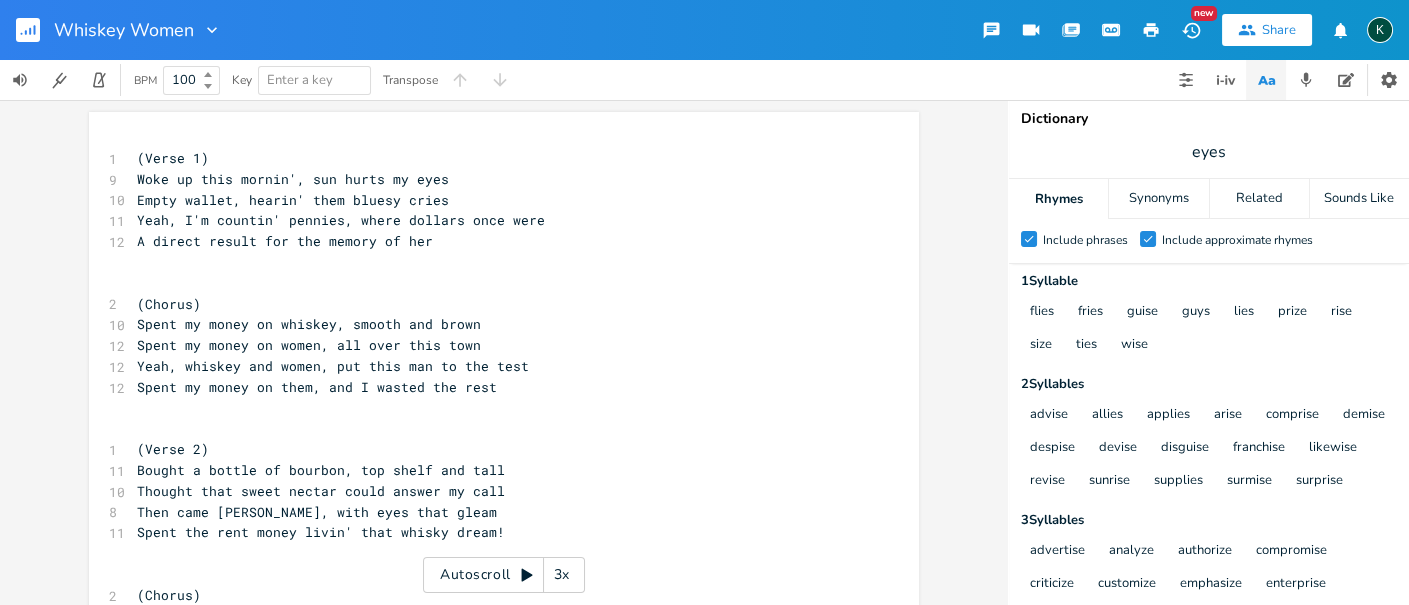 click on "Check Include phrases Check Include approximate rhymes 1  Syllable flies fries guise guys lies prize rise size ties wise 2  Syllable s advise allies applies arise comprise demise despise devise disguise franchise likewise revise sunrise supplies surmise surprise 3  Syllable s advertise analyze authorize compromise criticize customize emphasize enterprise exercise jeopardize maximize memorize merchandise minimize mobilize optimize organize otherwise realize recognize stabilize summarize supervise sympathize synthesize utilize visualize 4  Syllable s apologize capitalize characterize rationalize 5  Syllable s materialize" at bounding box center (1209, 435) 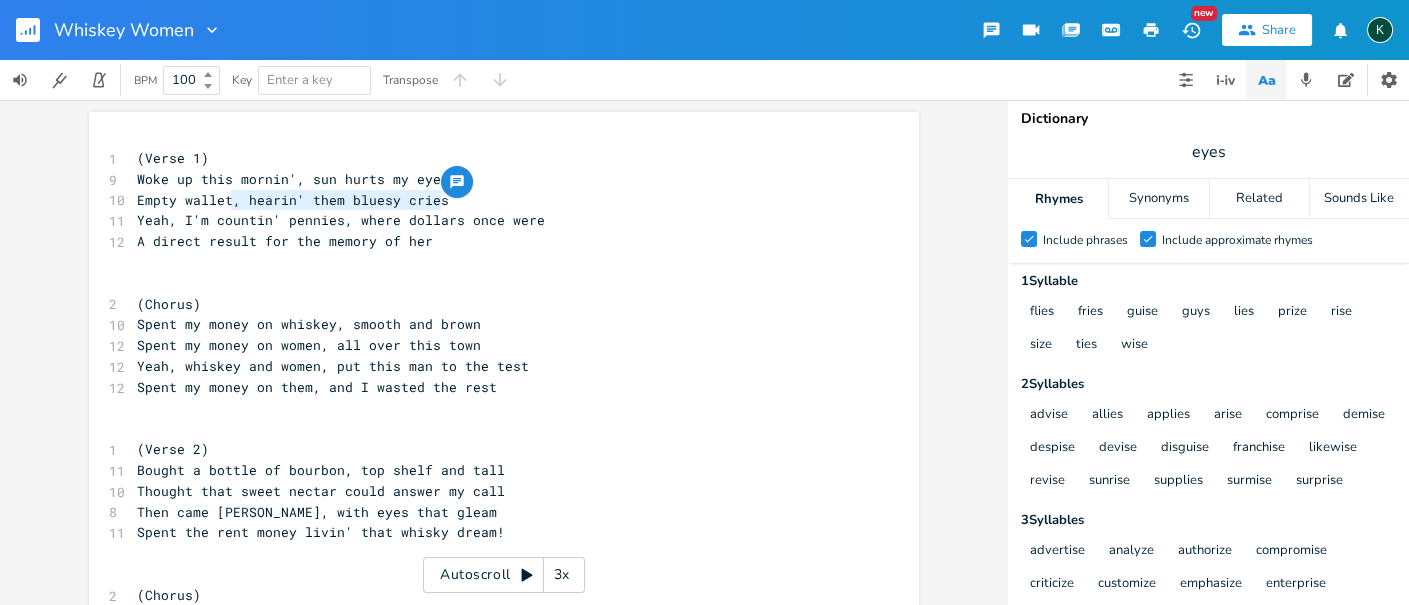 type on "hearin' them bluesy cries" 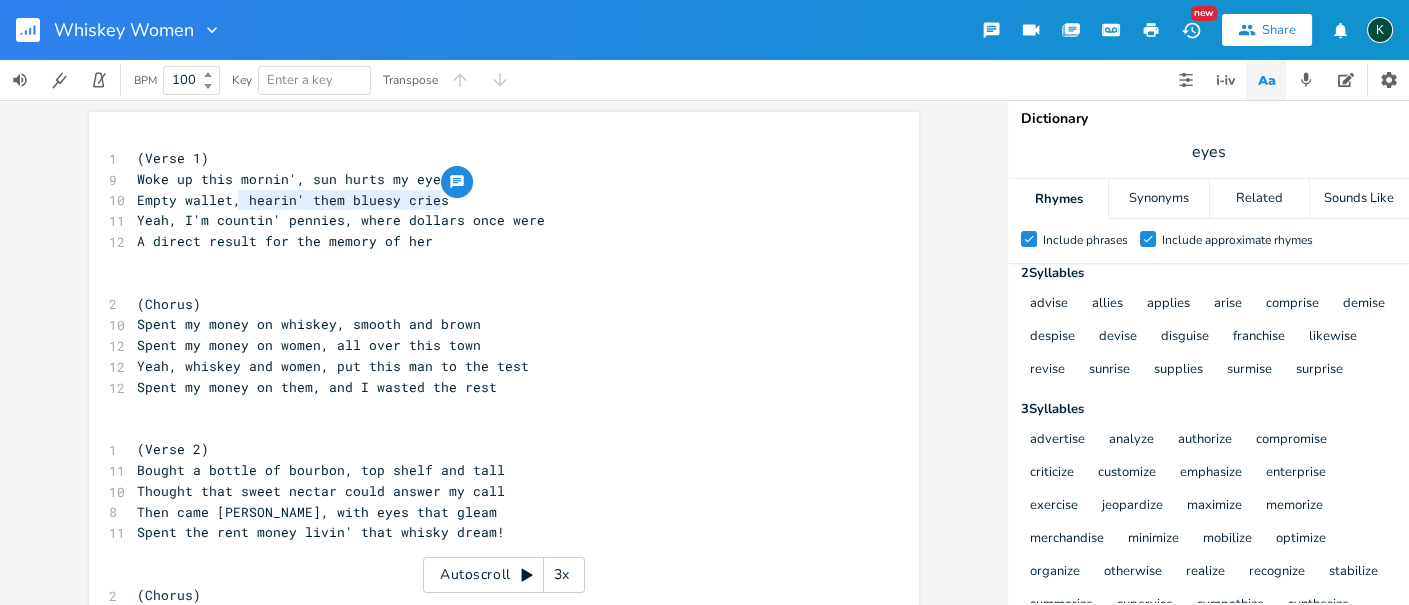 scroll, scrollTop: 0, scrollLeft: 0, axis: both 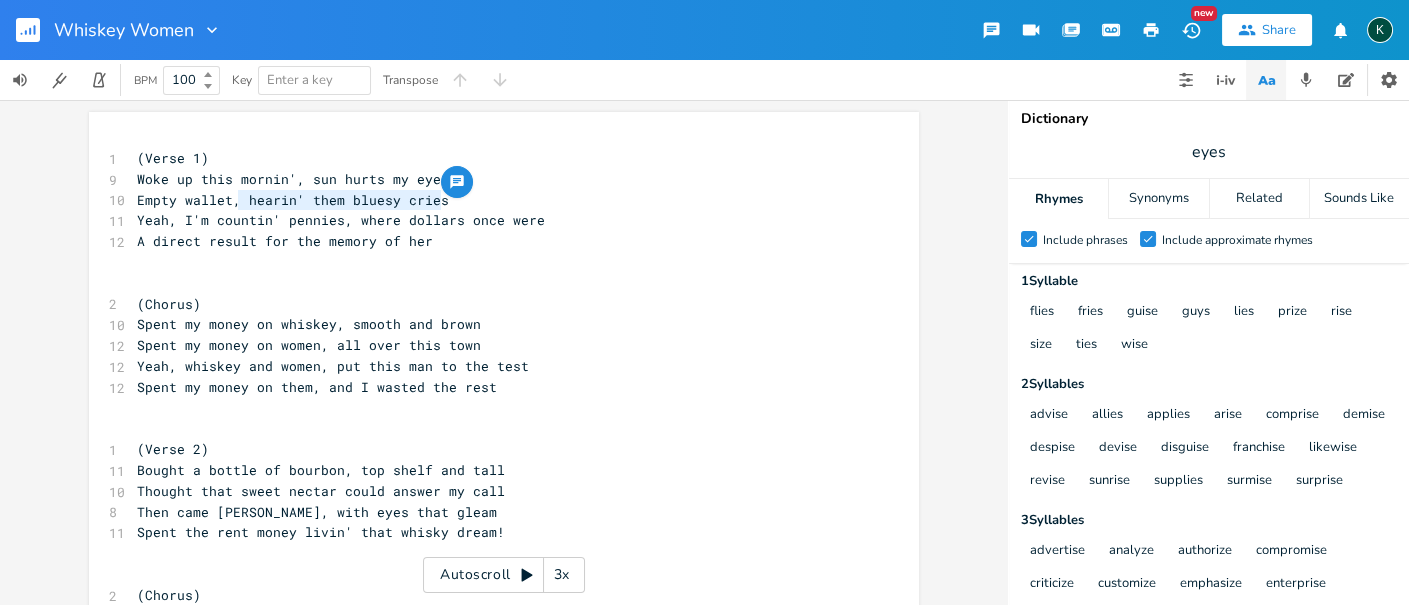 click on "Woke up this mornin', sun hurts my eyes" at bounding box center (293, 179) 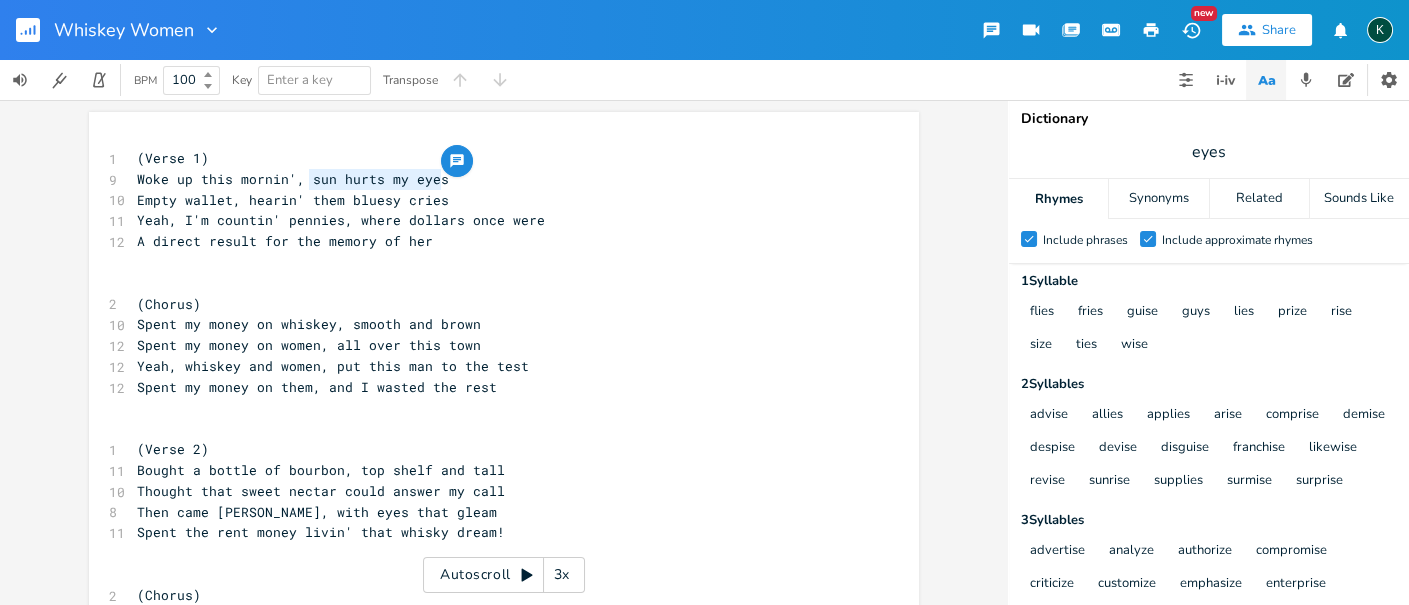 drag, startPoint x: 433, startPoint y: 180, endPoint x: 304, endPoint y: 171, distance: 129.31357 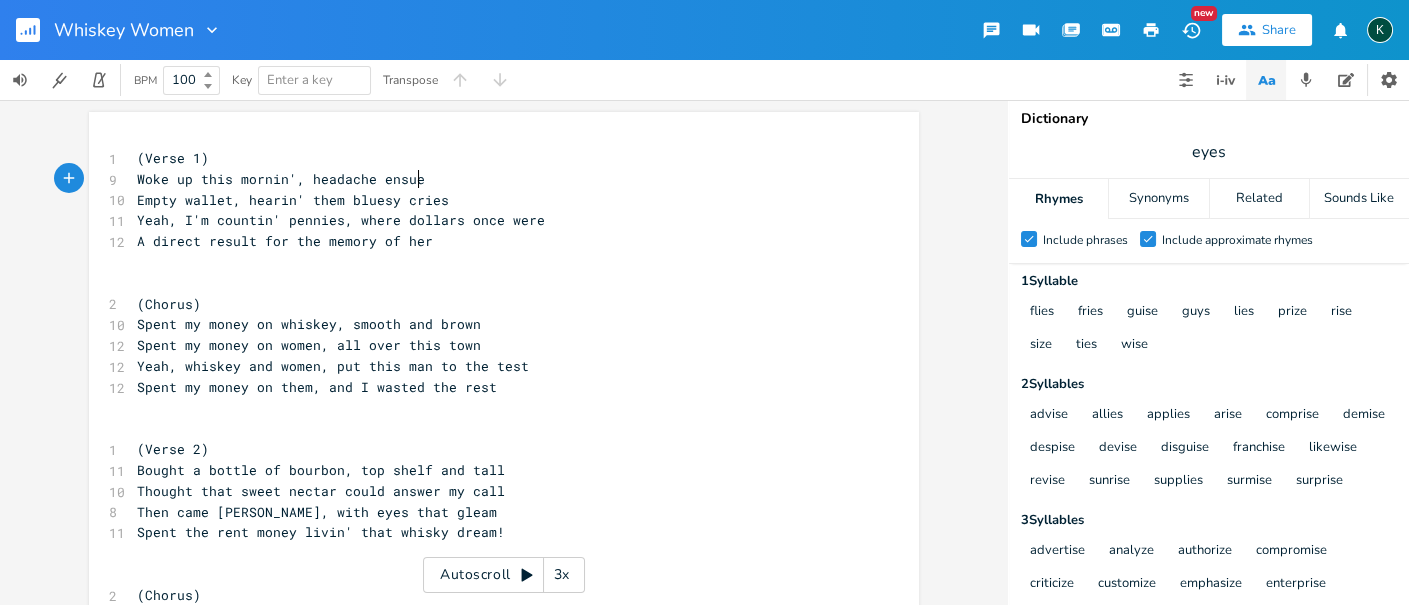 type on "headache ensues" 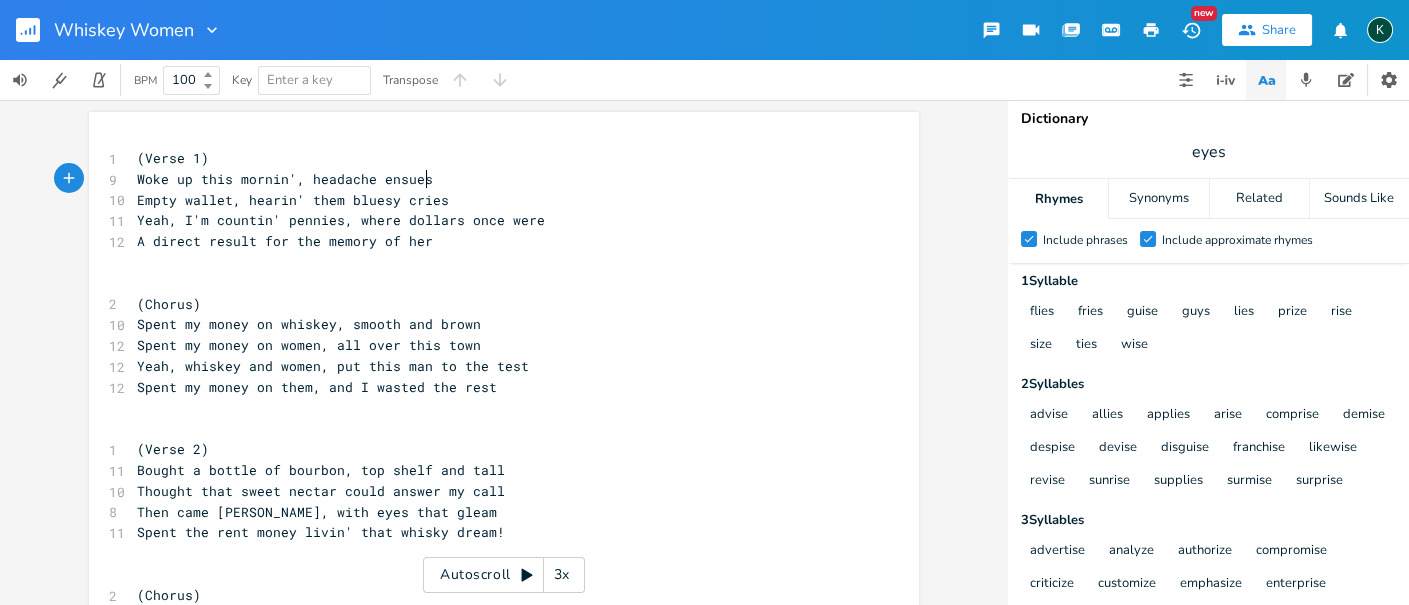 scroll, scrollTop: 0, scrollLeft: 101, axis: horizontal 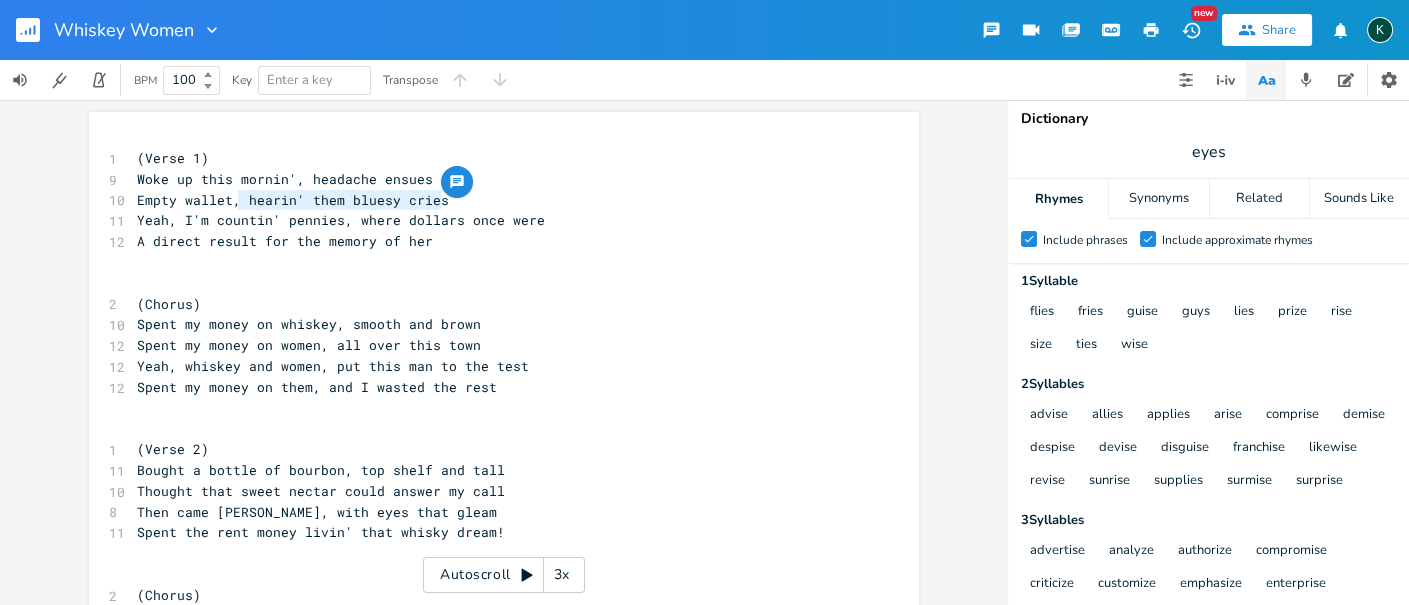 type on "hearin' them bluesy cries" 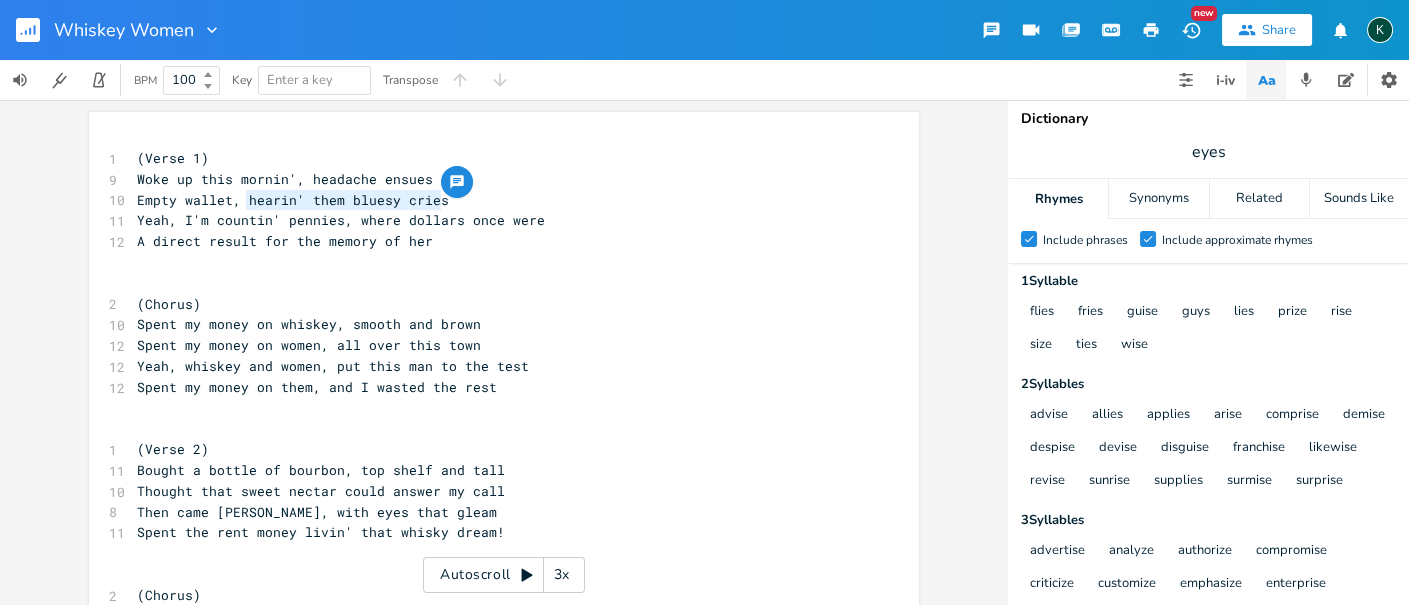 drag, startPoint x: 451, startPoint y: 197, endPoint x: 238, endPoint y: 199, distance: 213.00938 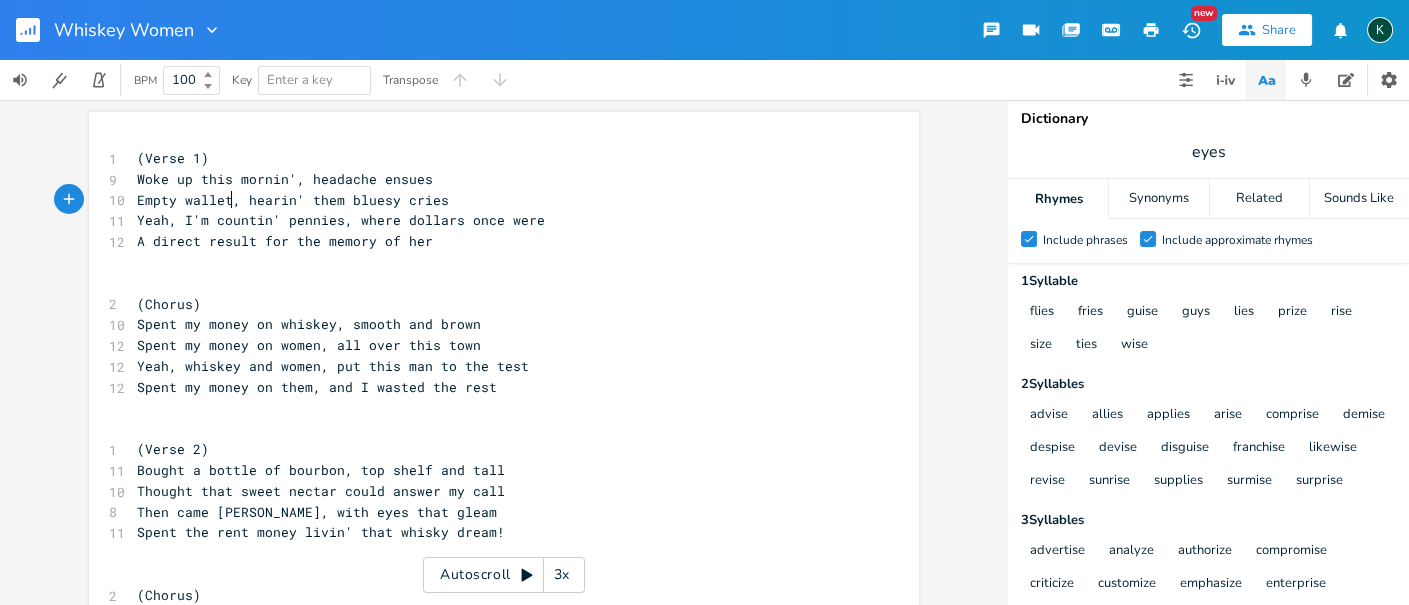 click on "Empty wallet, hearin' them bluesy cries" at bounding box center [293, 200] 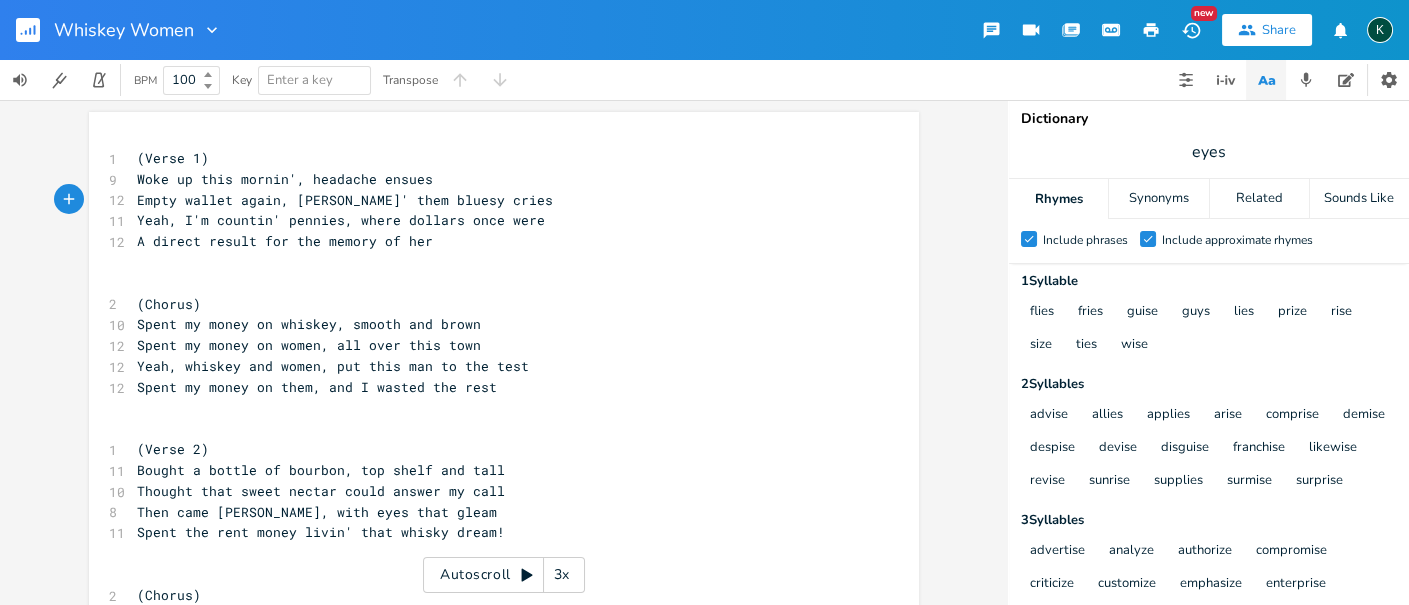 type on "again" 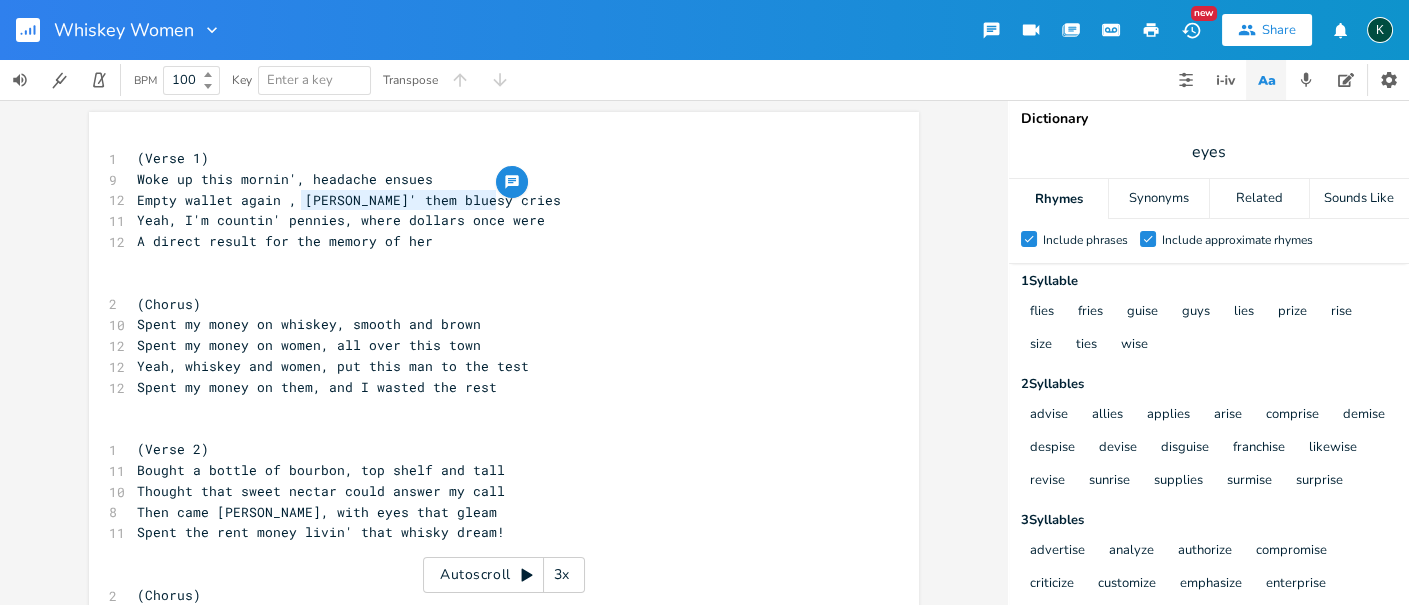 drag, startPoint x: 492, startPoint y: 203, endPoint x: 297, endPoint y: 202, distance: 195.00256 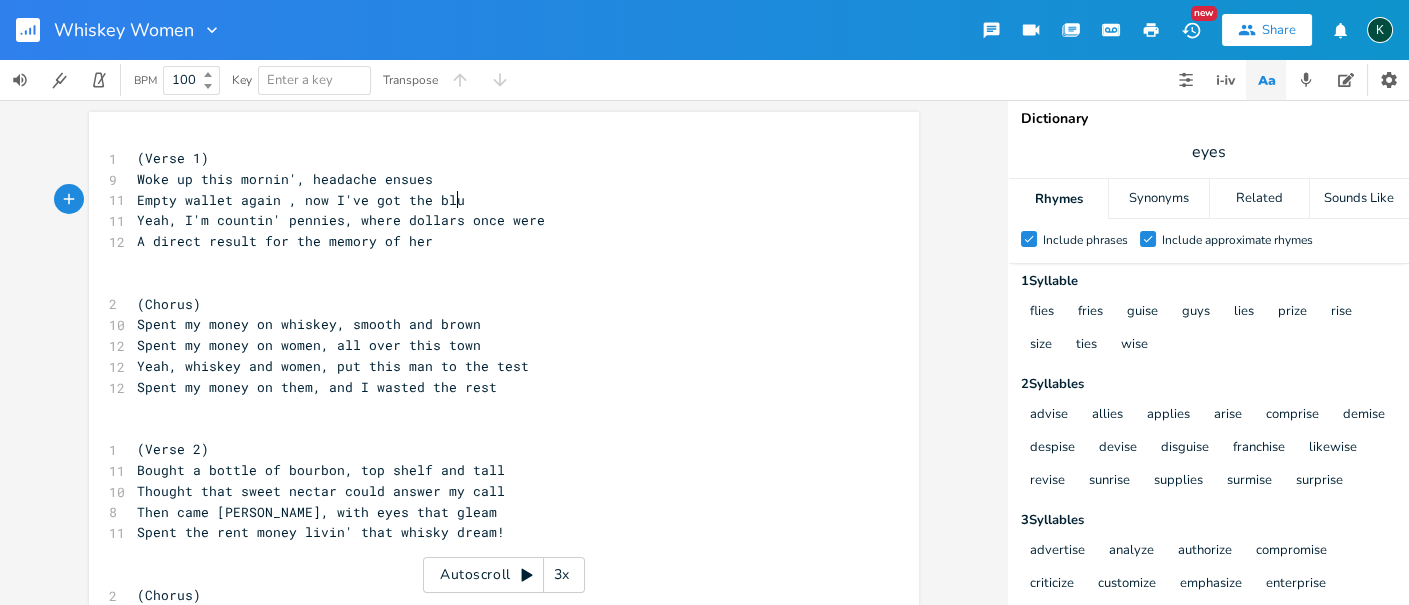 type on "now I've got the blues" 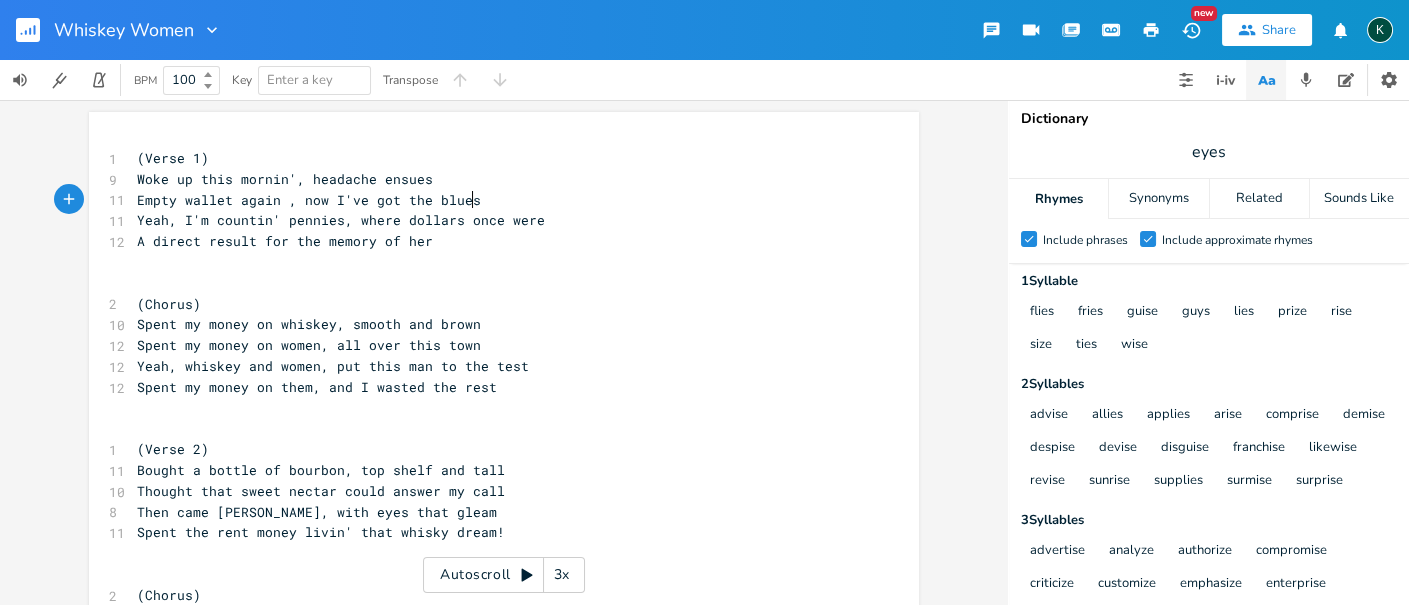 scroll, scrollTop: 0, scrollLeft: 130, axis: horizontal 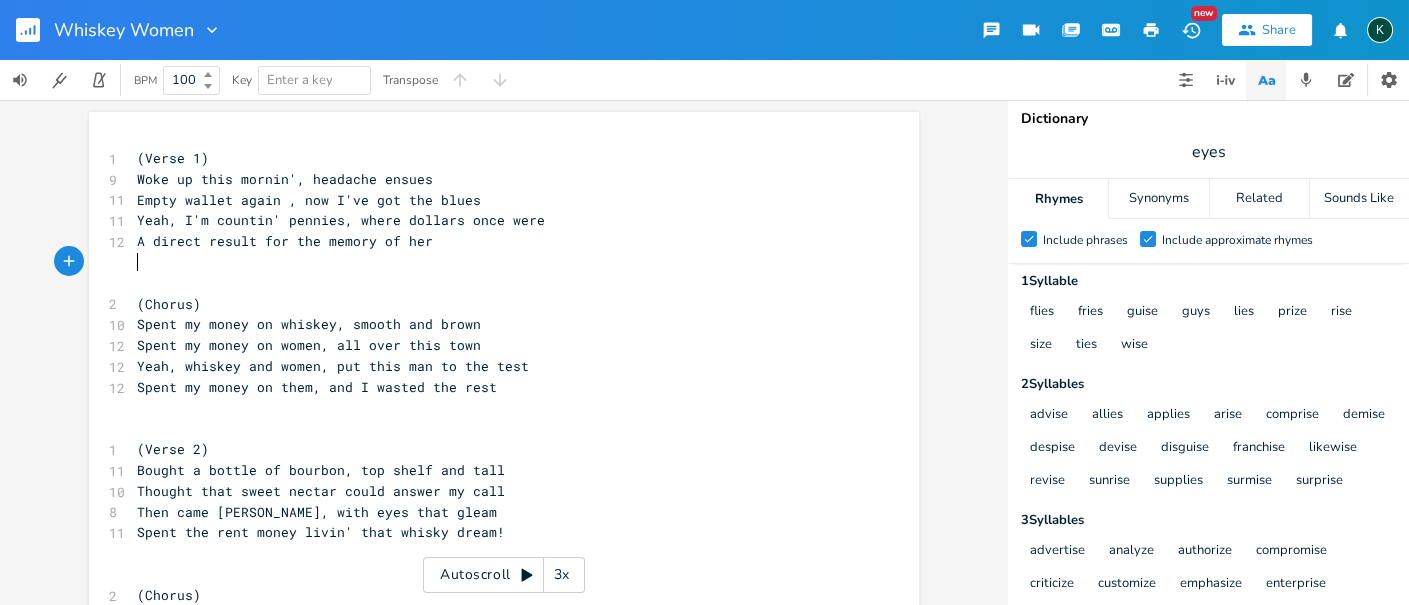 click on "​" at bounding box center [494, 262] 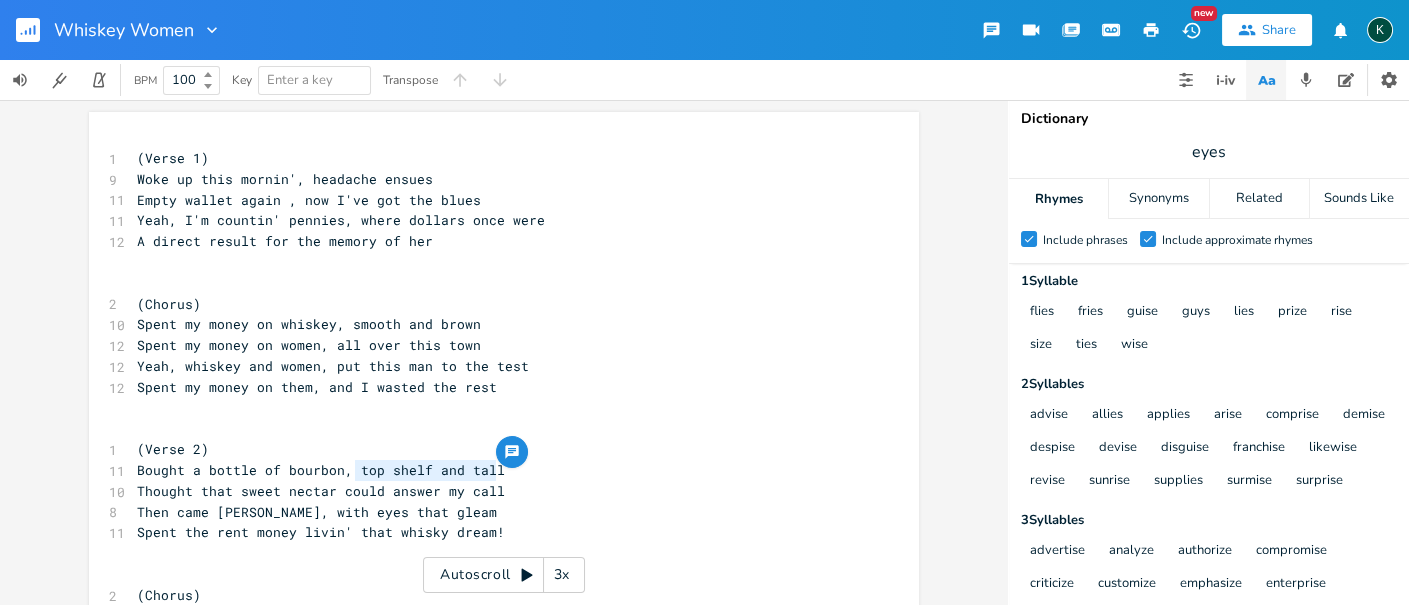 drag, startPoint x: 350, startPoint y: 471, endPoint x: 496, endPoint y: 471, distance: 146 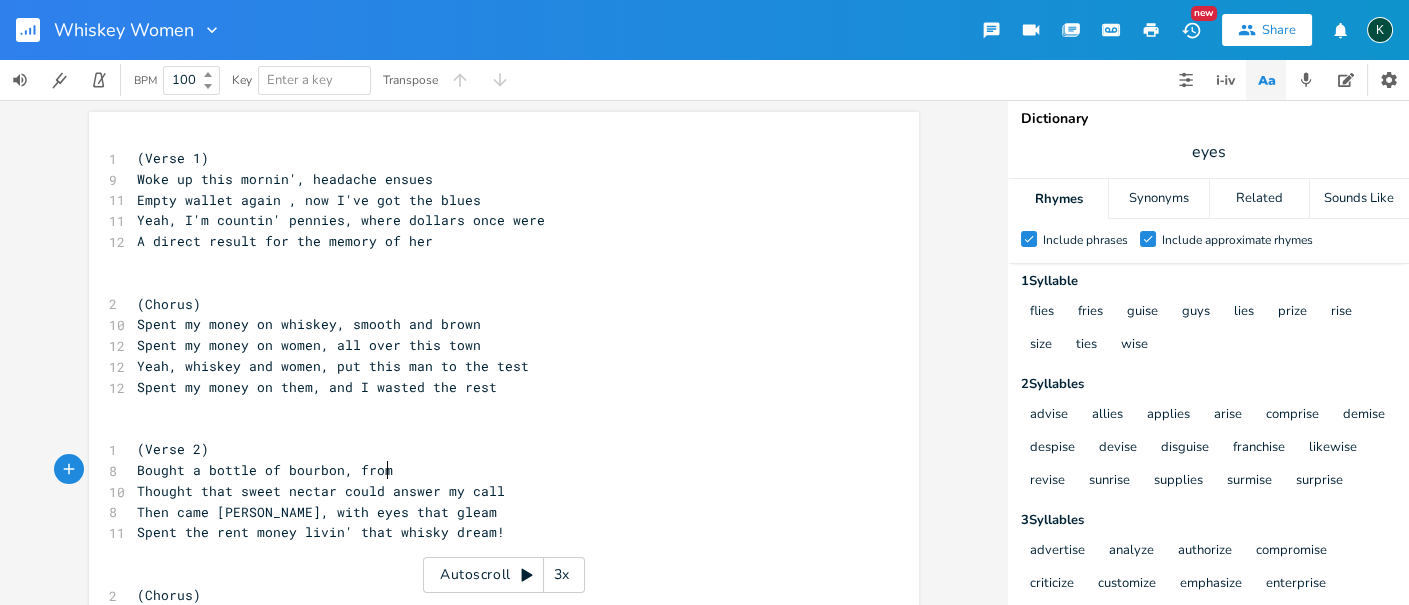 scroll, scrollTop: 0, scrollLeft: 29, axis: horizontal 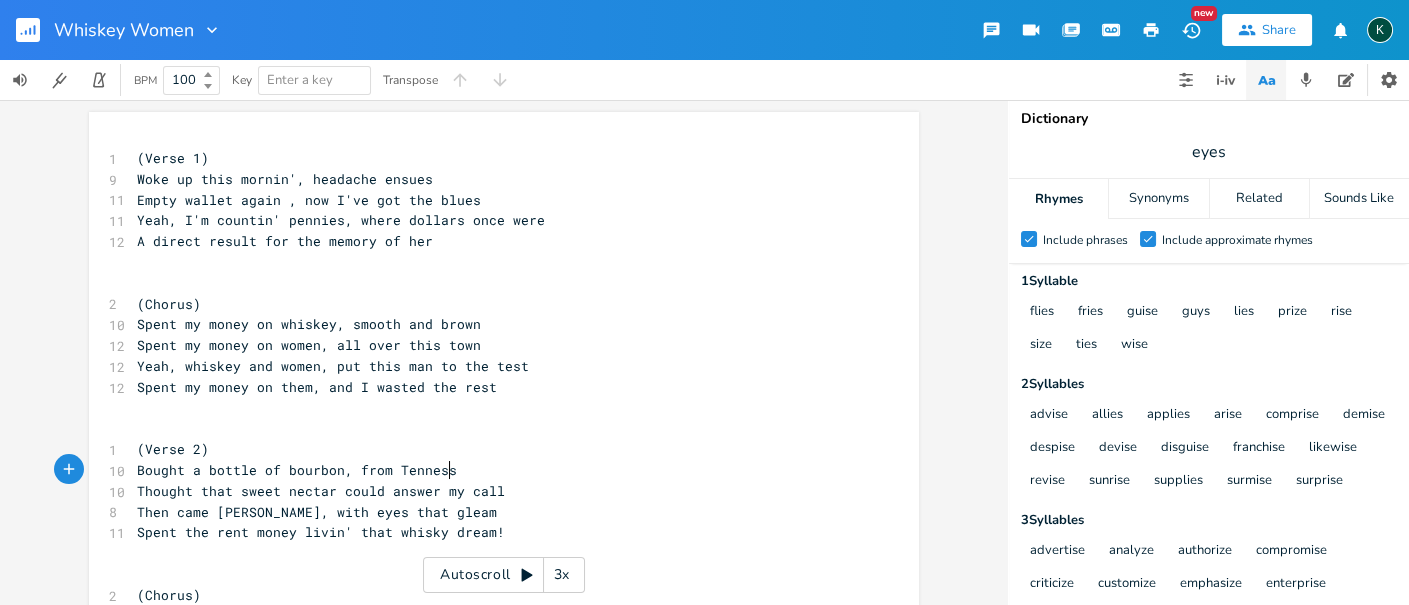 type on "from [US_STATE]" 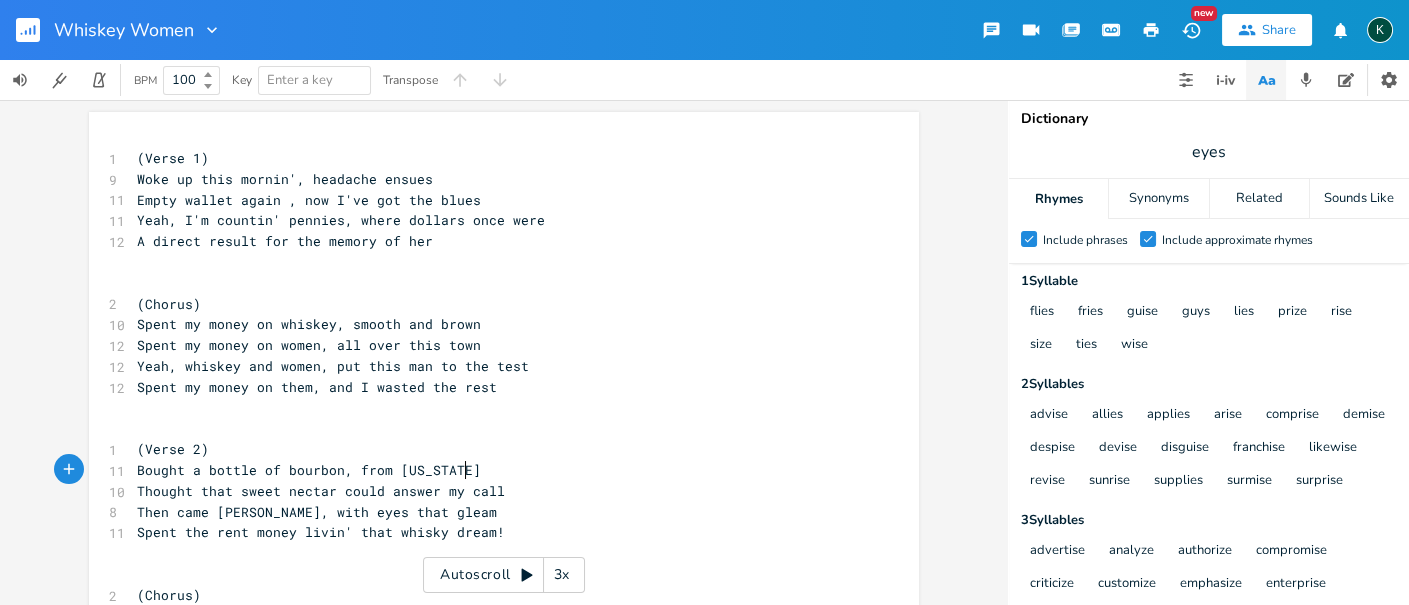 scroll, scrollTop: 0, scrollLeft: 93, axis: horizontal 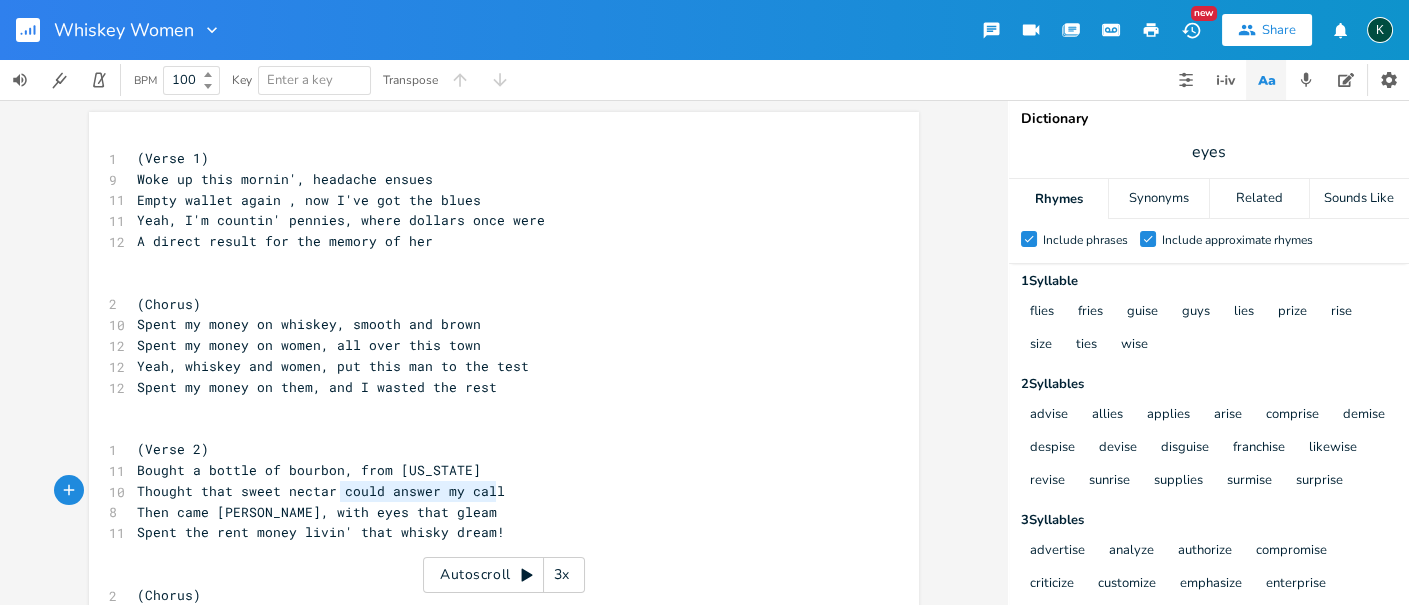 click on "could answer my call x 1 (Verse 1) 9 Woke up this mornin', headache ensues 11 Empty wallet again , now I've got the blues 11 Yeah, I'm countin' pennies, where dollars once were 12 A direct result for the memory of her ​ ​ 2 (Chorus) 10 Spent my money on whiskey, smooth and brown 12 Spent my money on women, all over this town 12 Yeah, whiskey and women, put this man to the test 12 Spent my money on them, and I wasted the rest ​ ​ 1 (Verse 2) 11 Bought a bottle of bourbon, from [US_STATE] 10 Thought that sweet nectar could answer my call 8 Then came [PERSON_NAME], with eyes that gleam 11 Spent the rent money livin' that whisky dream! ​ ​ 2 (Chorus) 10 Spent my money on whiskey, smooth and brown 11 Spent my money on women, all over town 11 Yeah, whiskey and women, a dangerous blend 11 Wasted all the rest, right 'til the bitter end! ​ ​ 1 (Bridge) 10 My mama told me, "Son, you gotta save" 11 But I just laughed and danced my way to the grave 10 Now the landlord's knockin', ain't got a dime 9 ​ ​ 1 10 8 9" at bounding box center [504, 705] 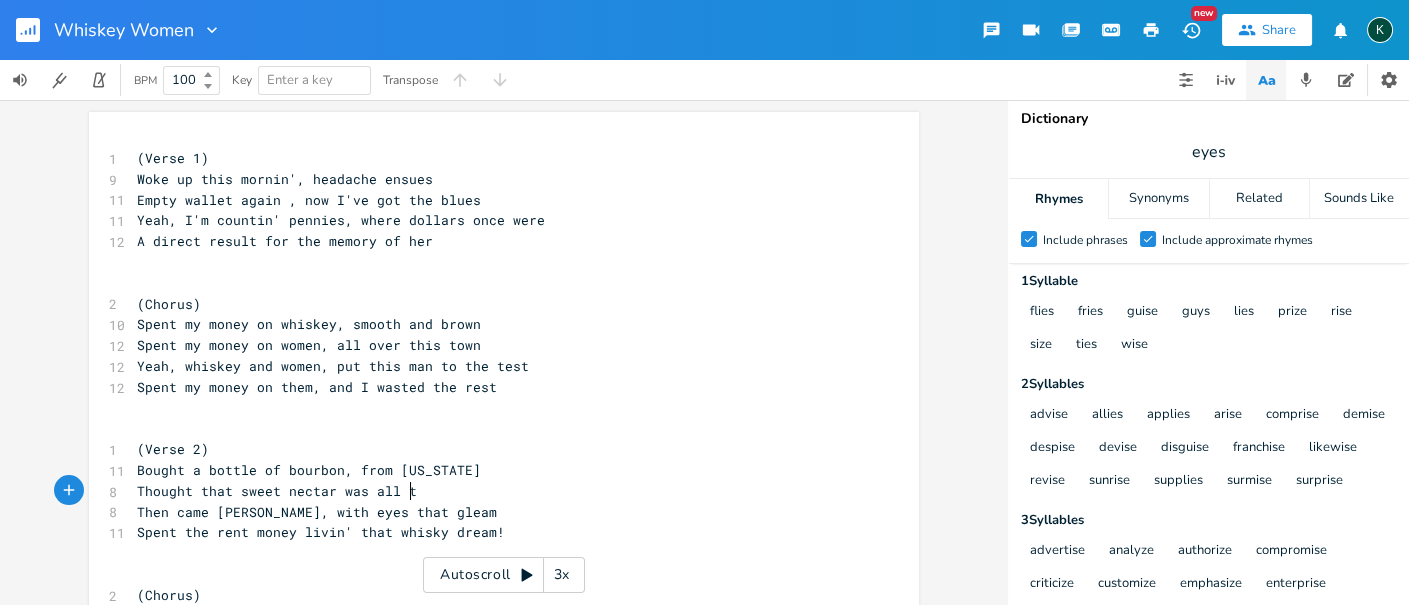 scroll, scrollTop: 0, scrollLeft: 69, axis: horizontal 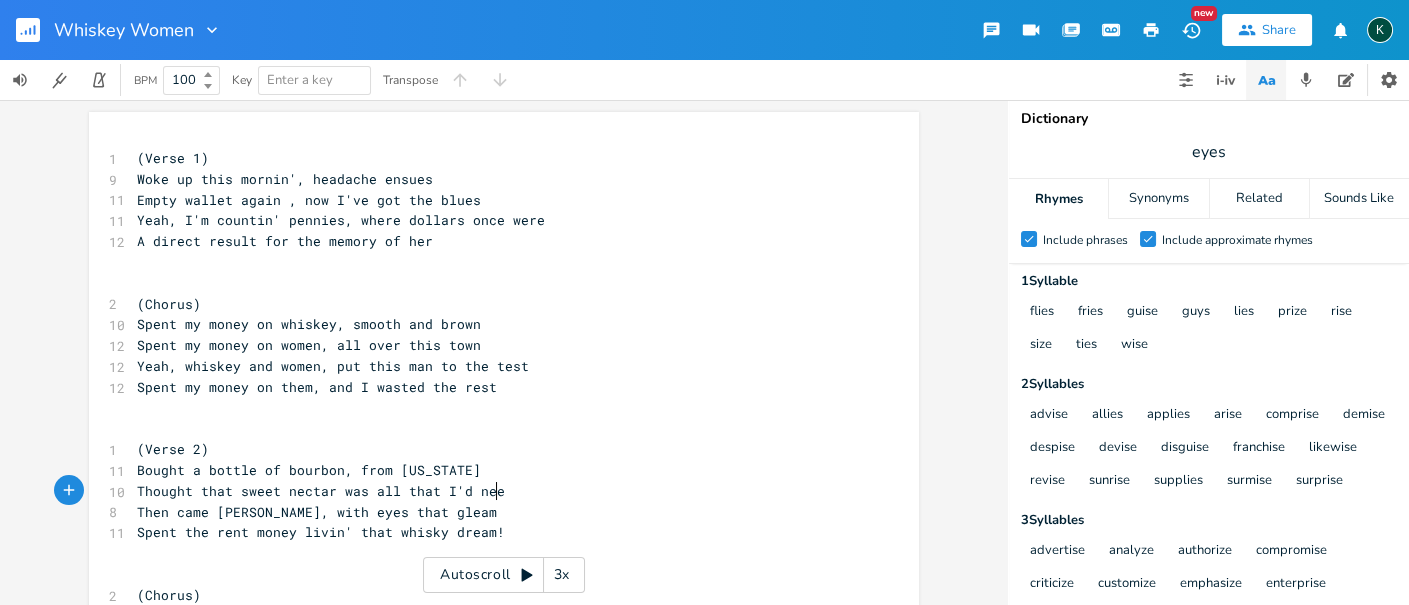 type on "was all that I'd need" 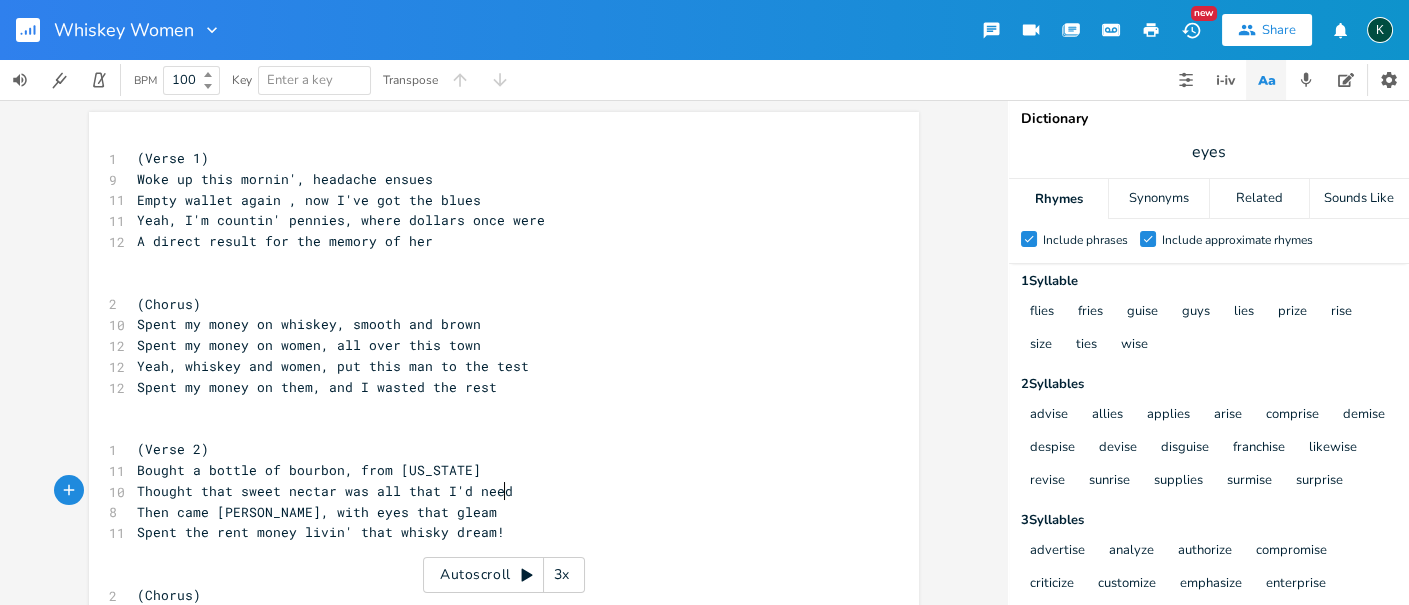 scroll, scrollTop: 0, scrollLeft: 119, axis: horizontal 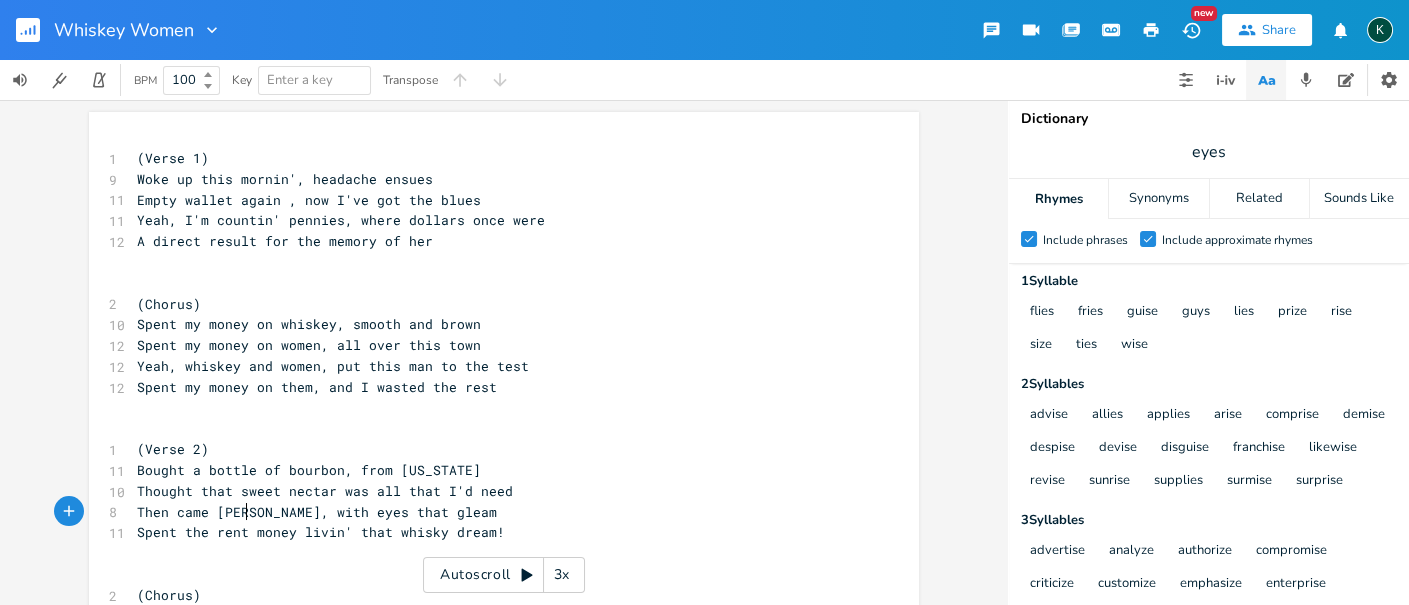 click on "Then came [PERSON_NAME], with eyes that gleam" at bounding box center [317, 512] 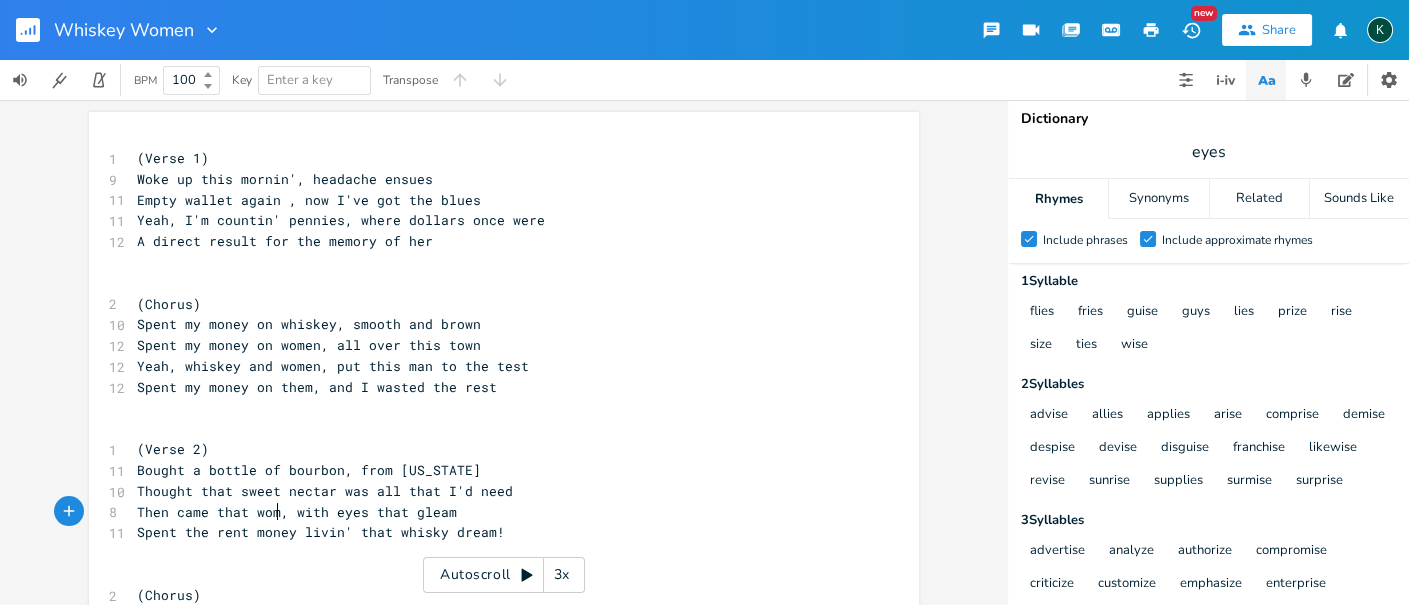type on "that woman" 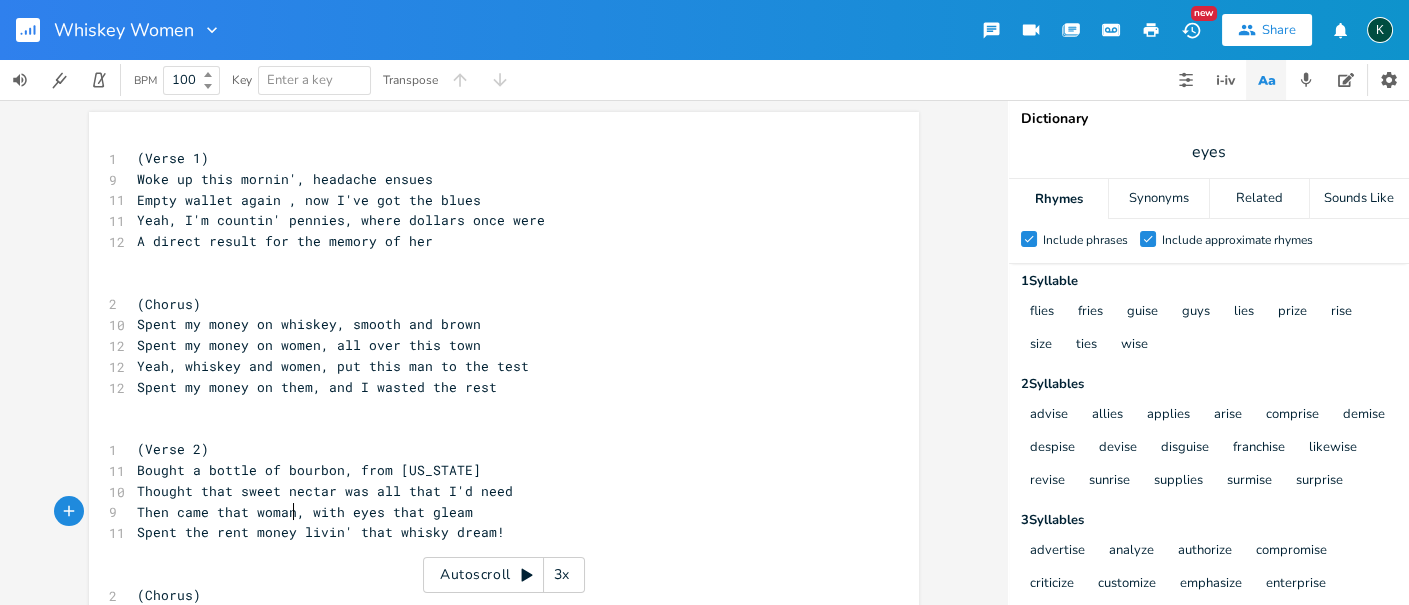 scroll, scrollTop: 0, scrollLeft: 70, axis: horizontal 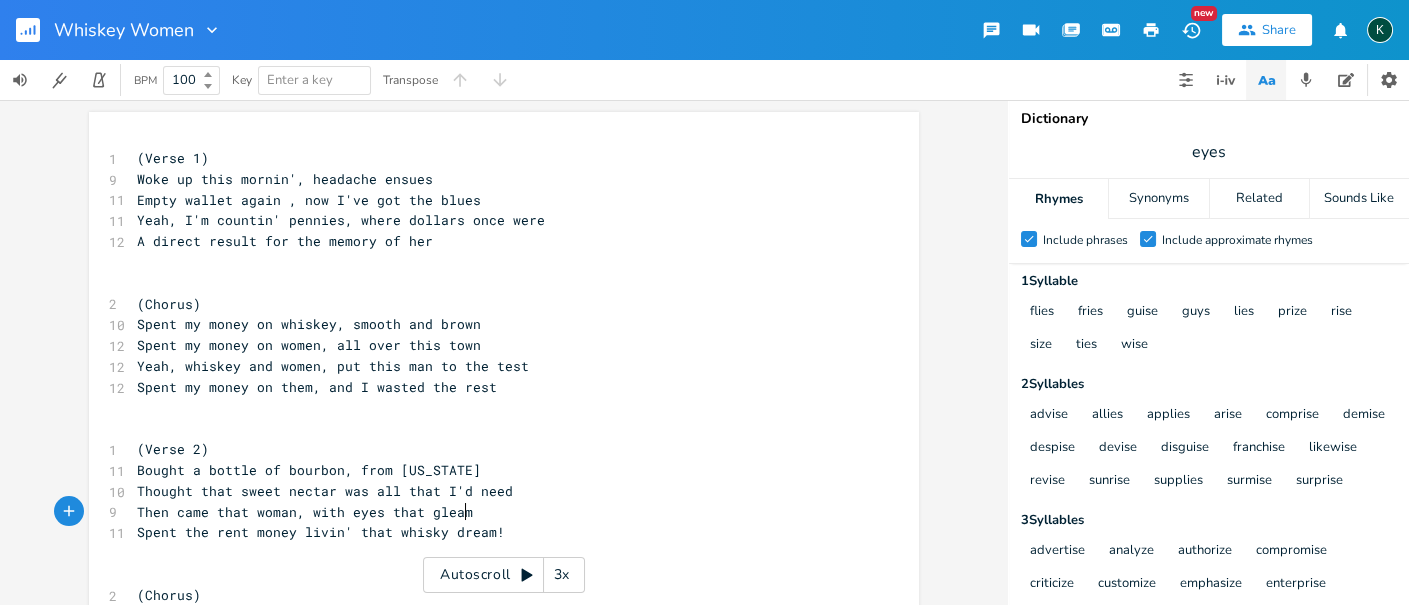 click on "Then came that woman, with eyes that gleam" at bounding box center (494, 512) 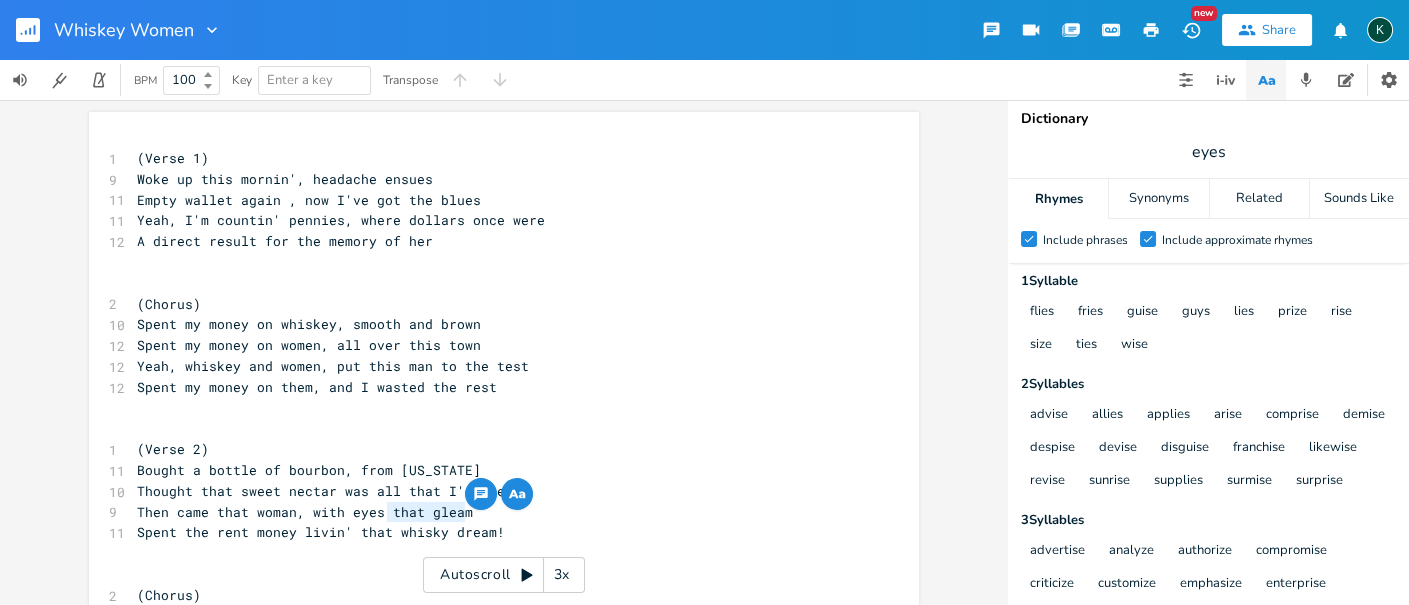drag, startPoint x: 463, startPoint y: 512, endPoint x: 381, endPoint y: 516, distance: 82.0975 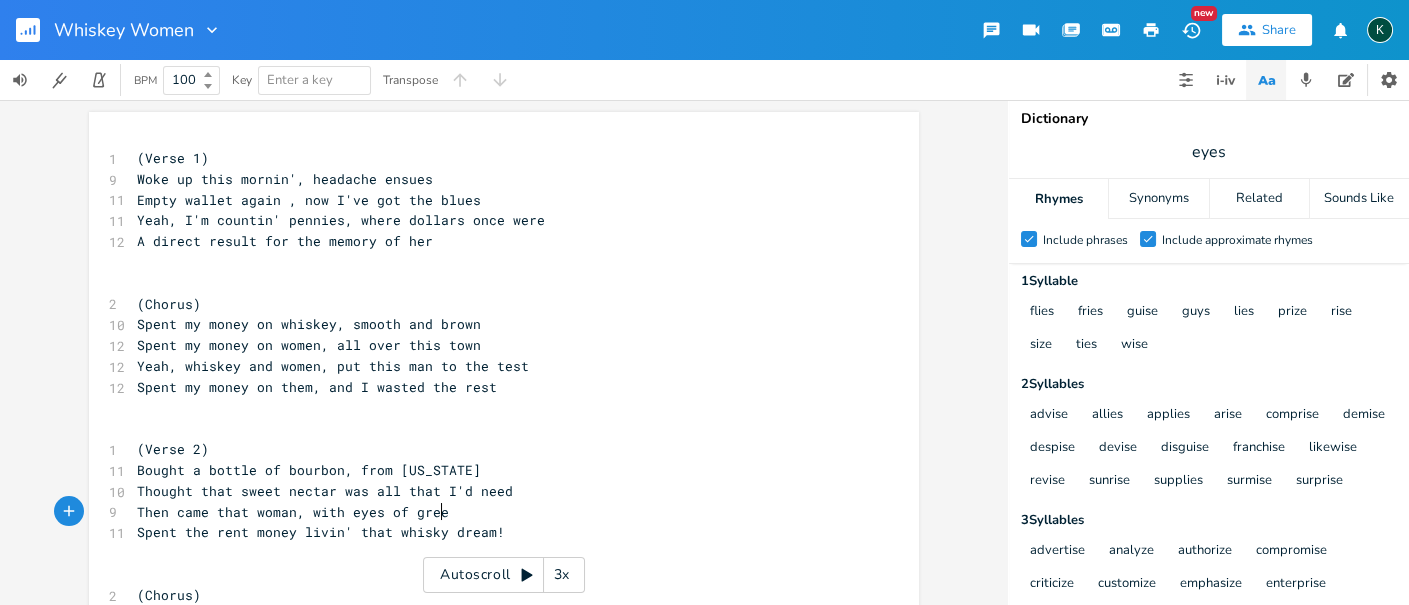 type on "of green" 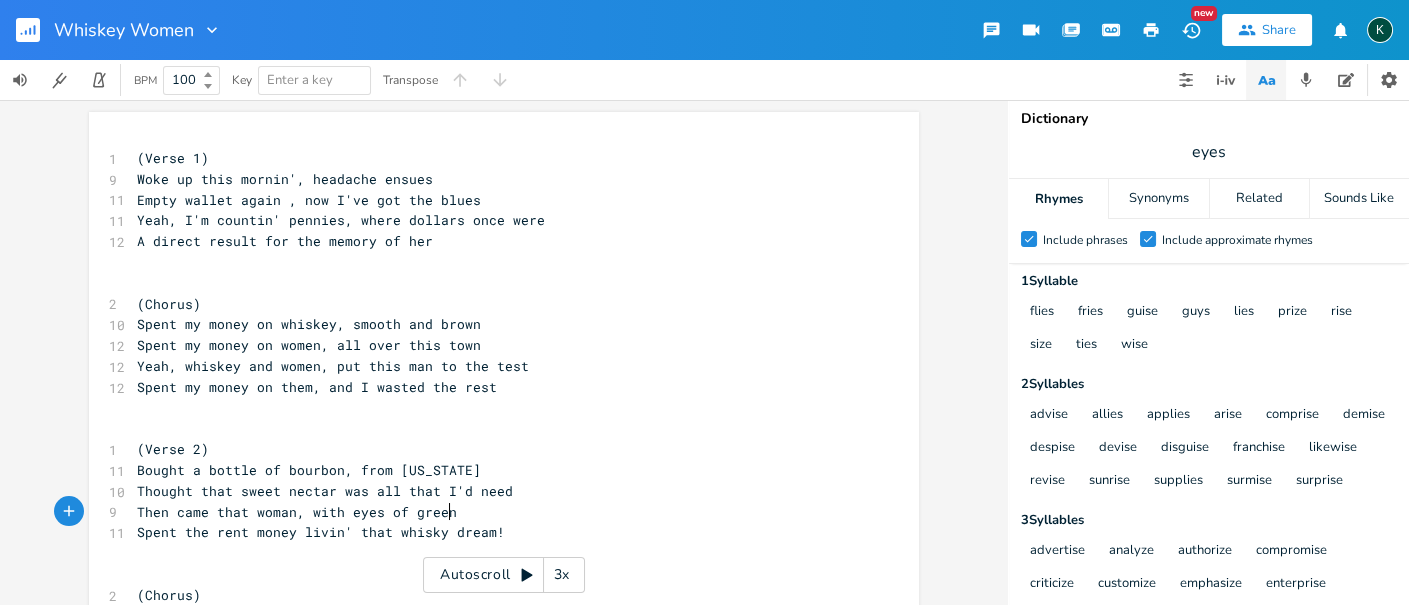 scroll, scrollTop: 0, scrollLeft: 48, axis: horizontal 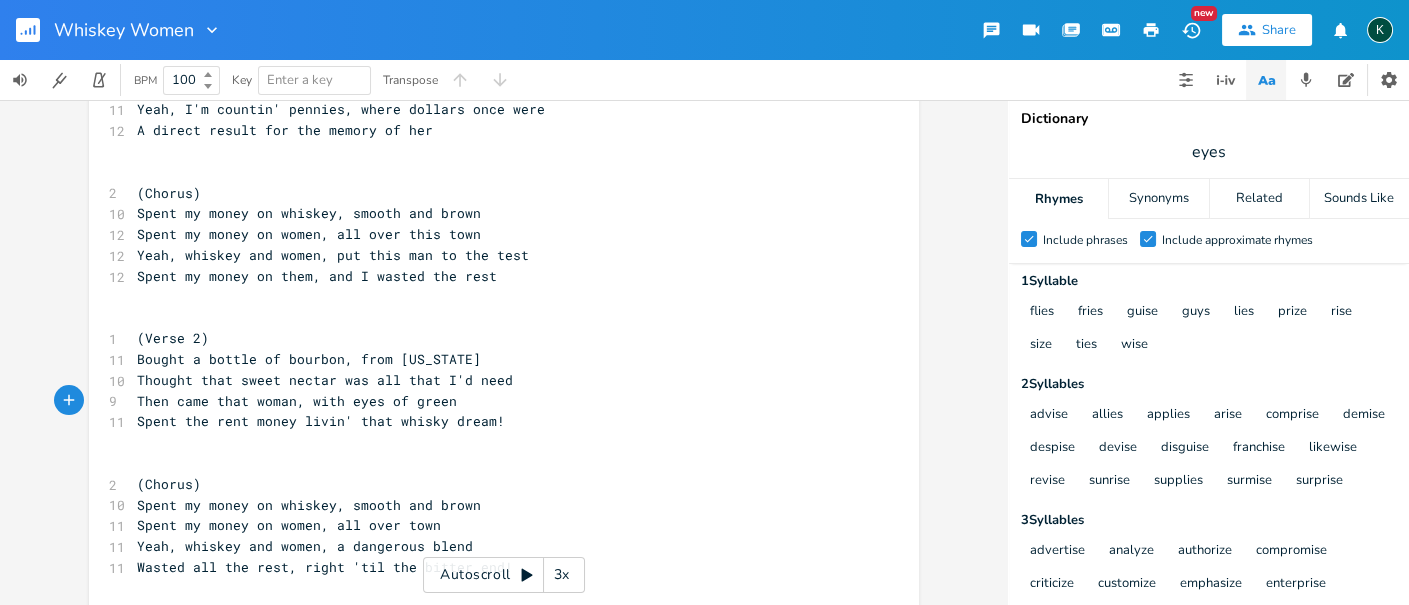 click on "​" at bounding box center [494, 172] 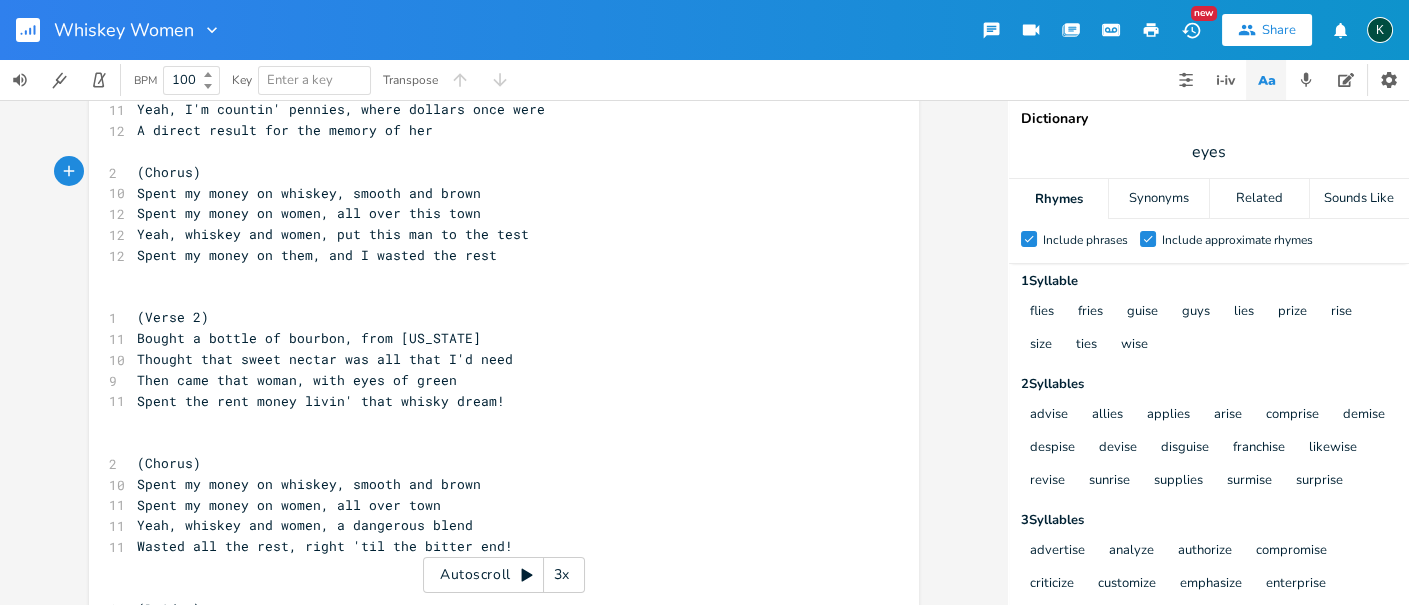 click on "​" at bounding box center [494, 276] 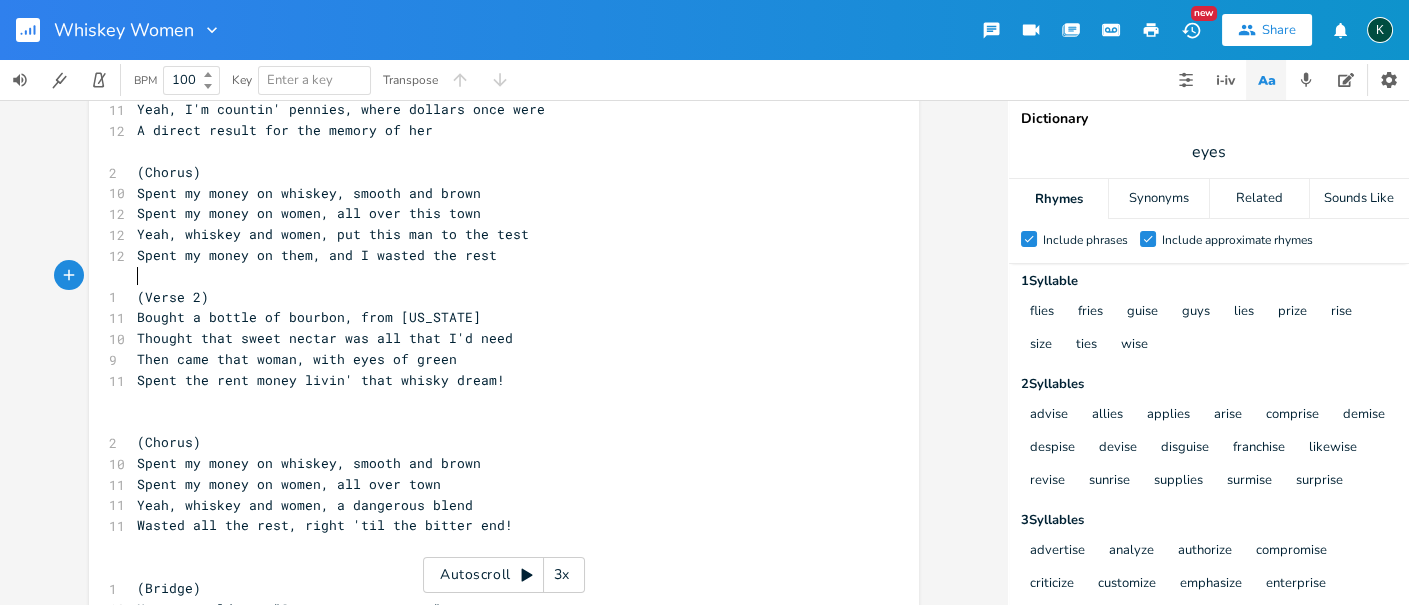 click on "​" at bounding box center [494, 401] 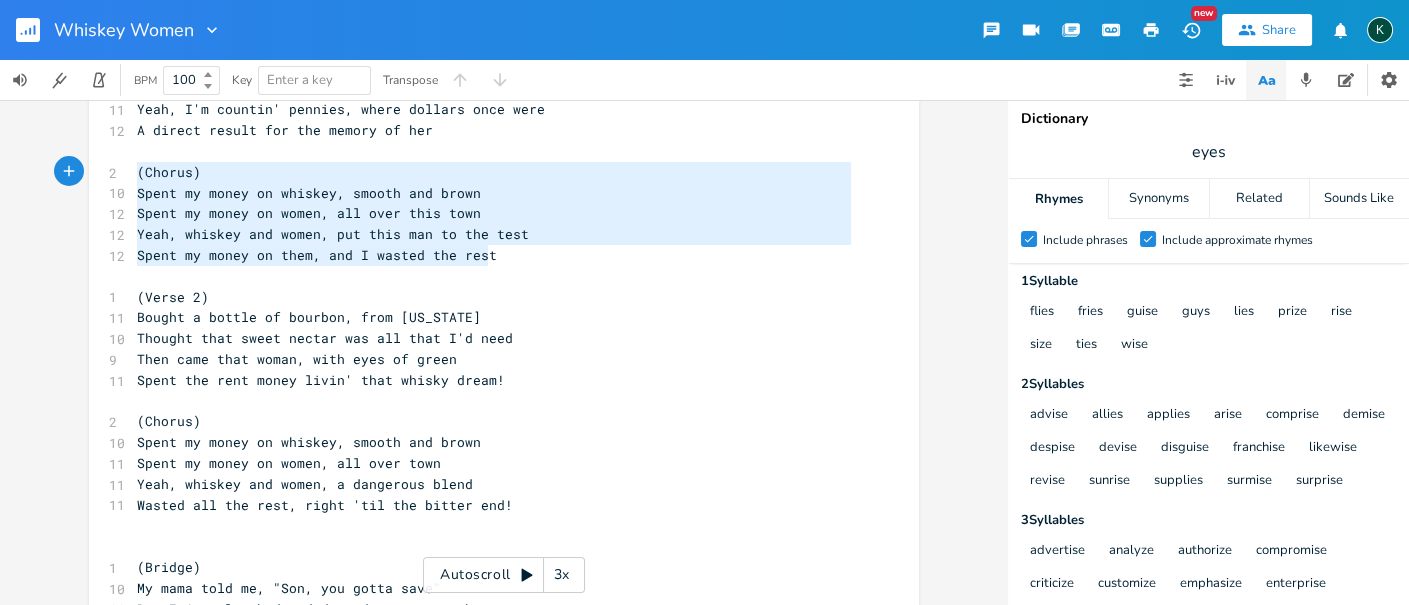 drag, startPoint x: 432, startPoint y: 250, endPoint x: -7, endPoint y: 180, distance: 444.54584 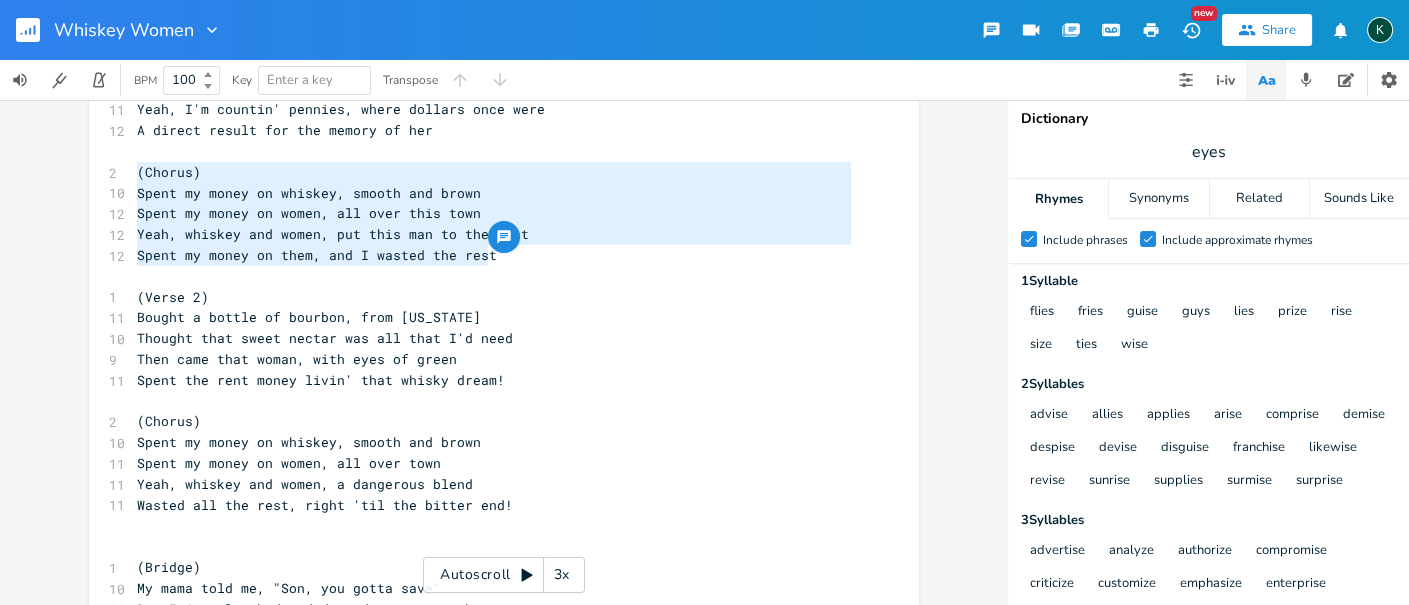 type on "​(Chorus)
Spent my money on whiskey, smooth and brown
Spent my money on women, all over this town
Yeah, whiskey and women, put this man to the test
Spent my money on them, and I wasted the rest" 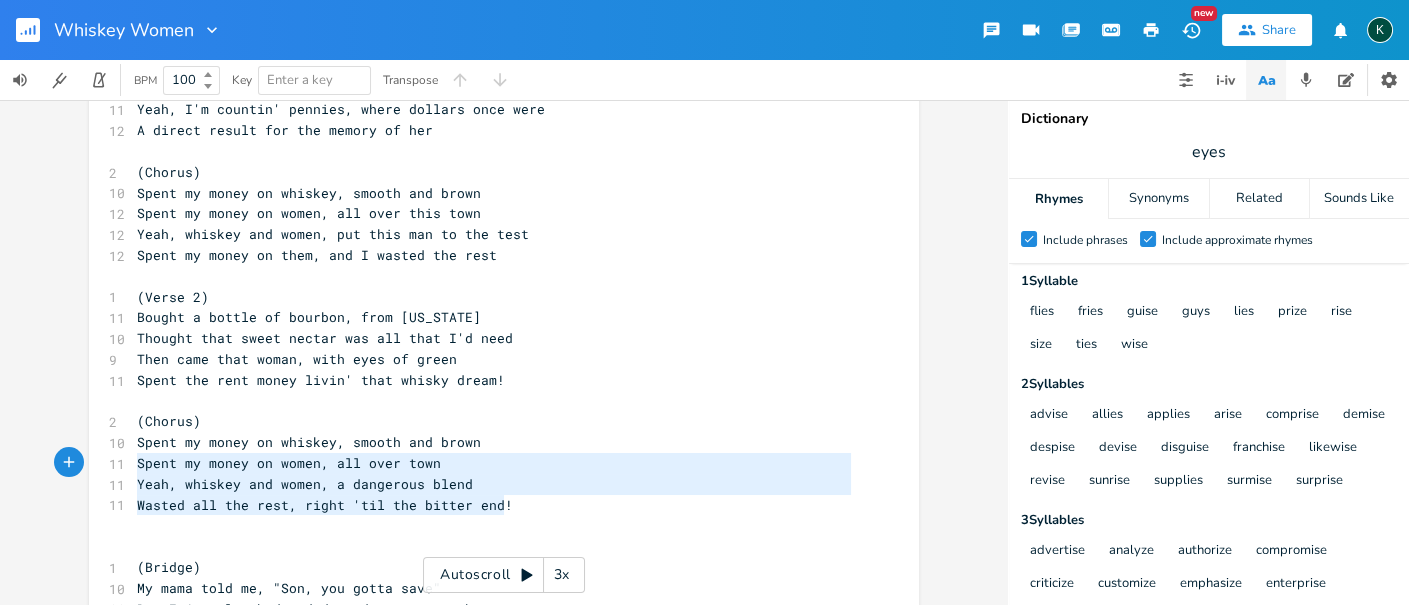 type on "(Chorus)
Spent my money on whiskey, smooth and brown
Spent my money on women, all over town
Yeah, whiskey and women, a dangerous blend
Wasted all the rest, right 'til the bitter end!" 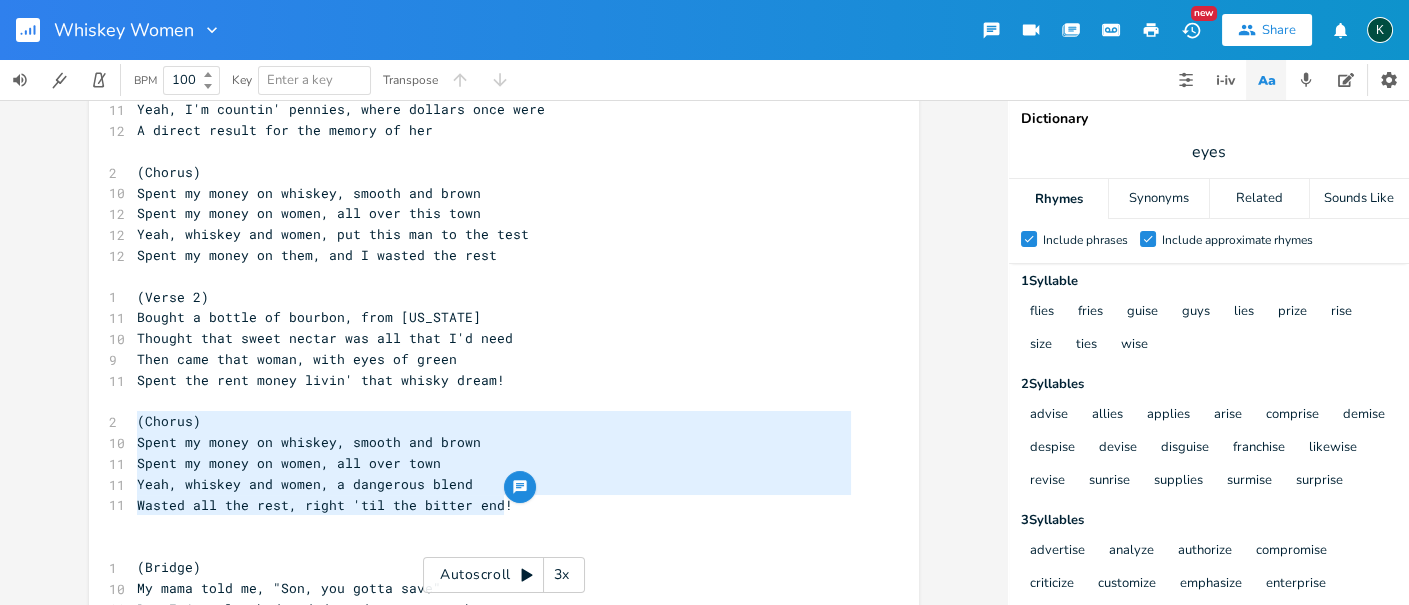 drag, startPoint x: 499, startPoint y: 505, endPoint x: 14, endPoint y: 429, distance: 490.91852 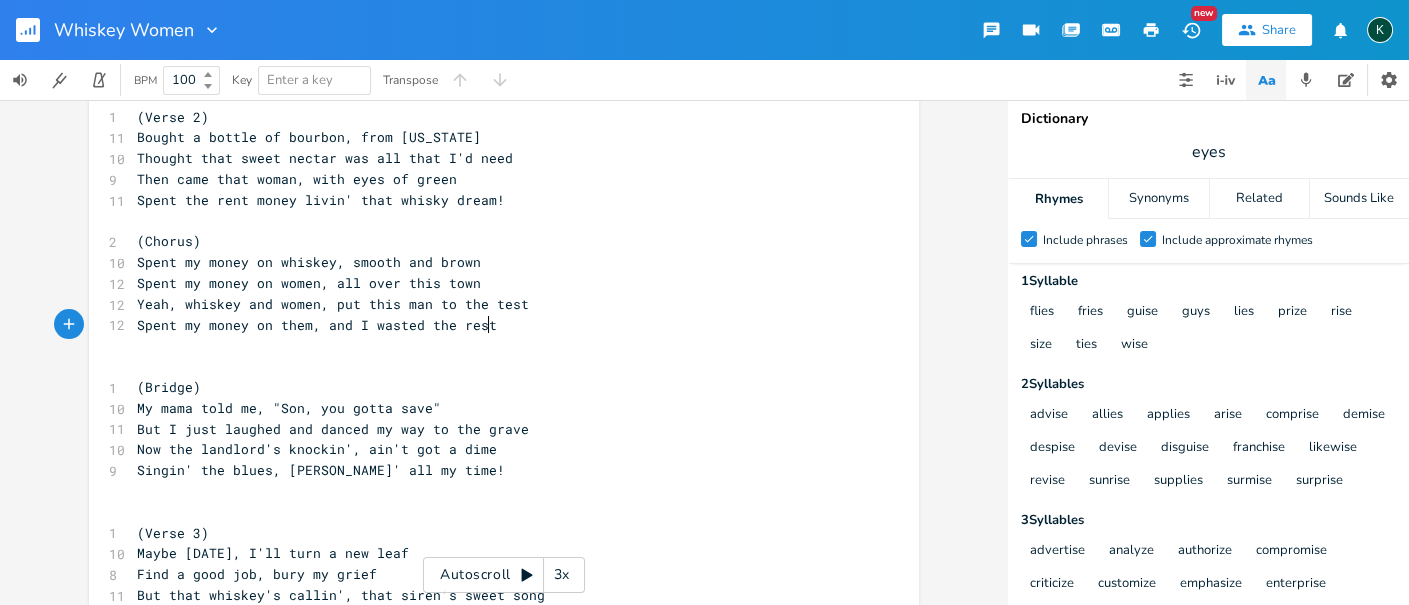 scroll, scrollTop: 333, scrollLeft: 0, axis: vertical 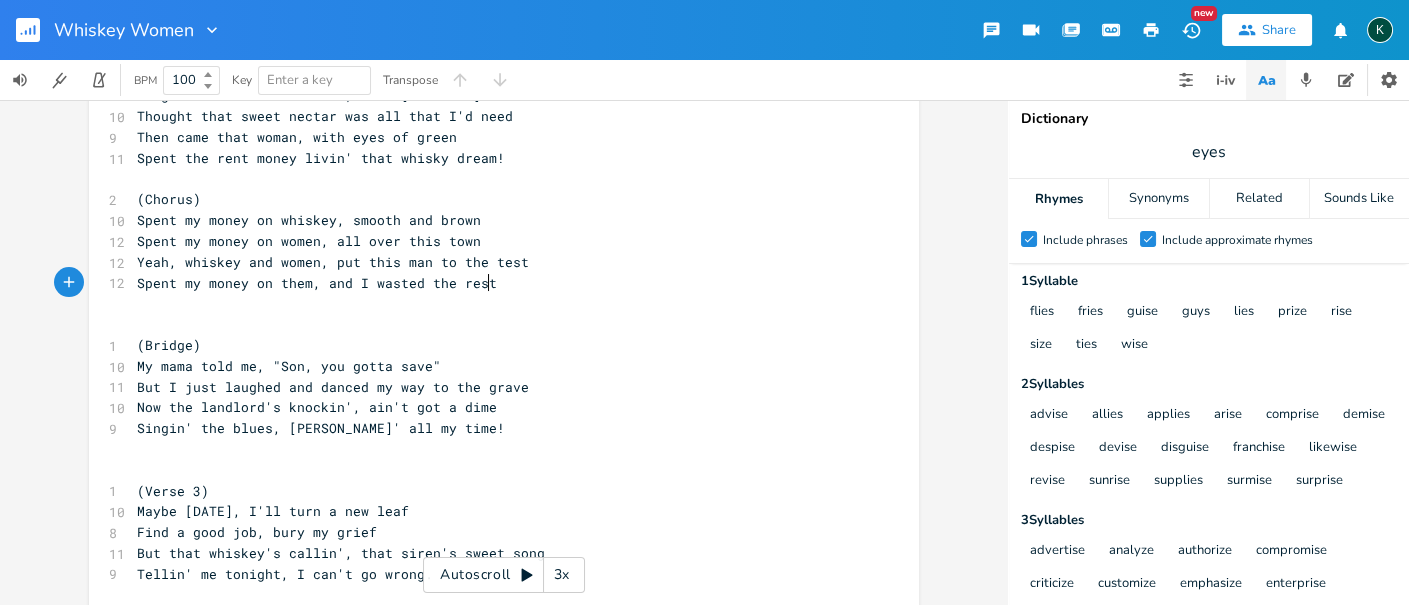click on "​" at bounding box center [494, 303] 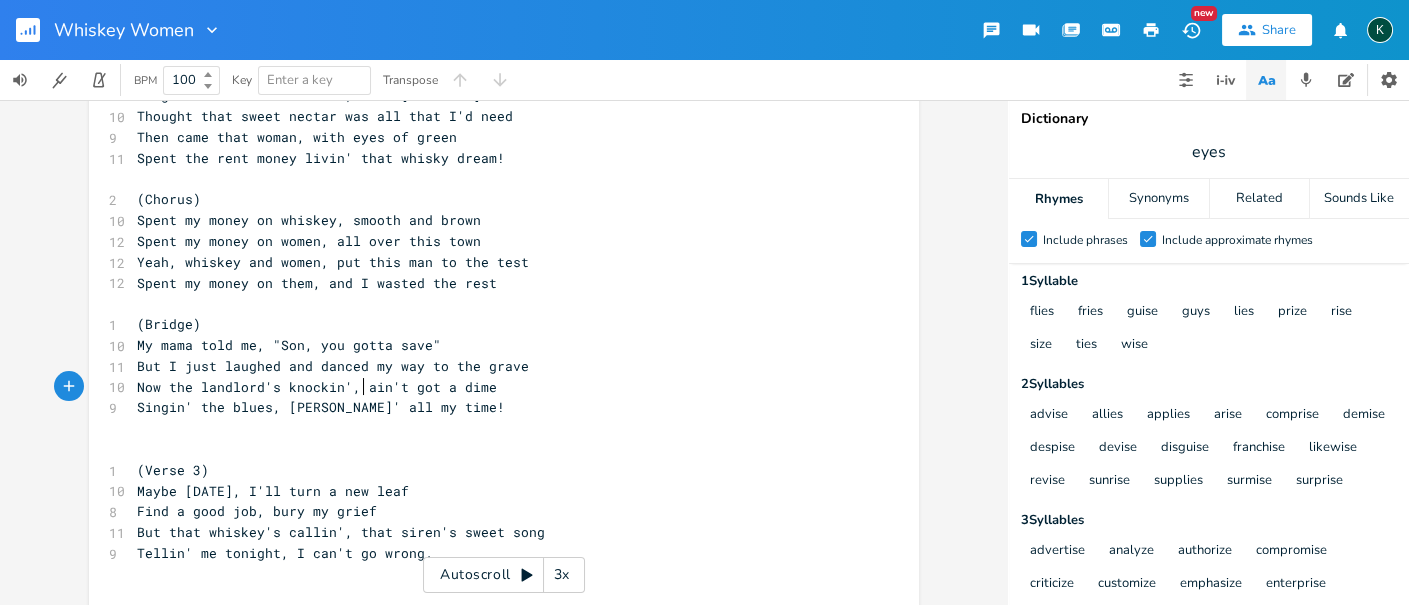 click on "Now the landlord's knockin', ain't got a dime" at bounding box center [317, 387] 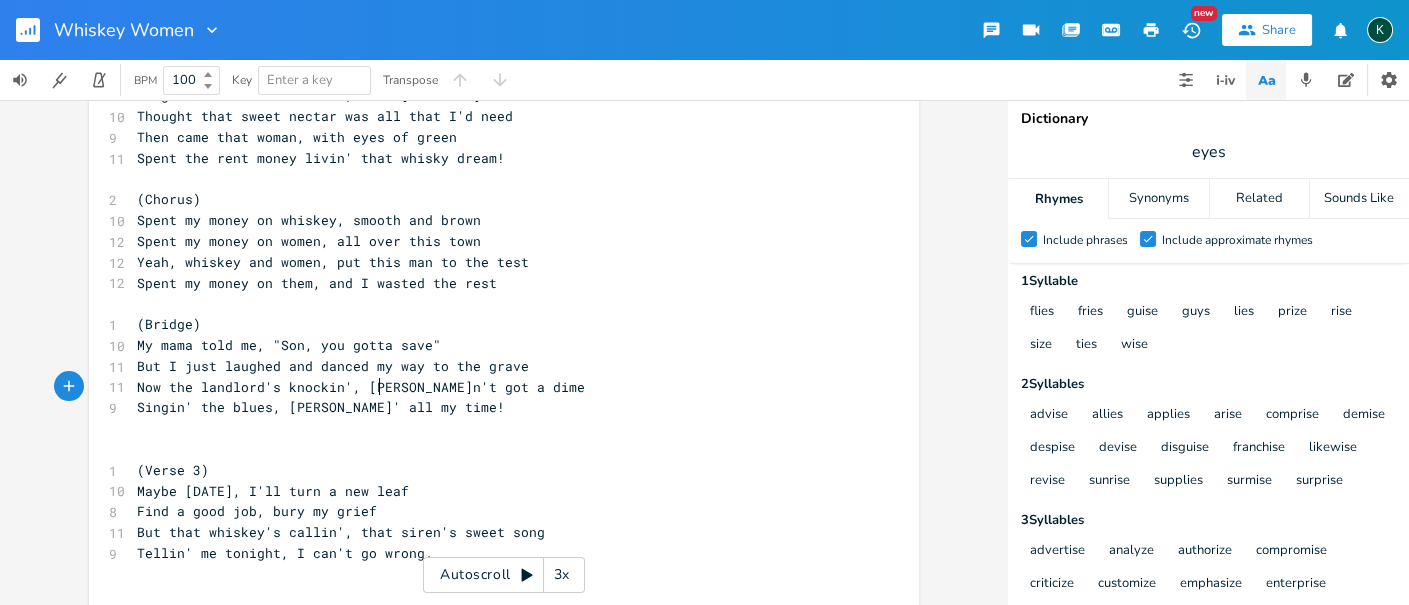 type on "and" 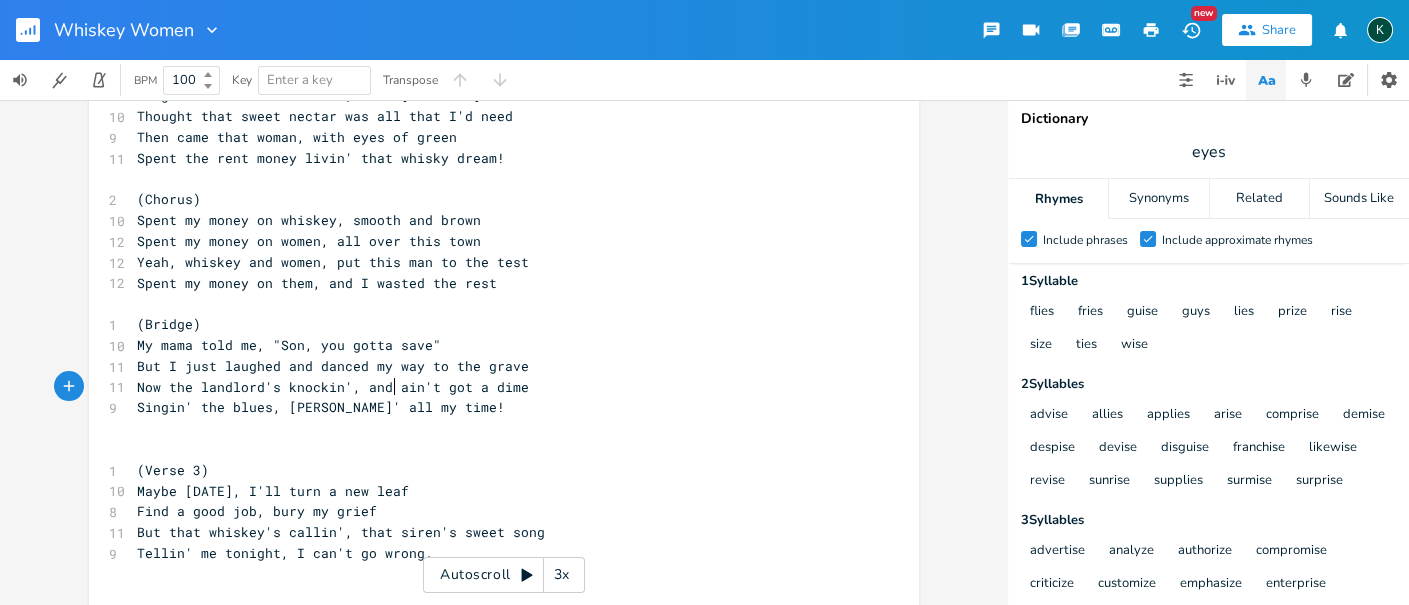 scroll, scrollTop: 0, scrollLeft: 24, axis: horizontal 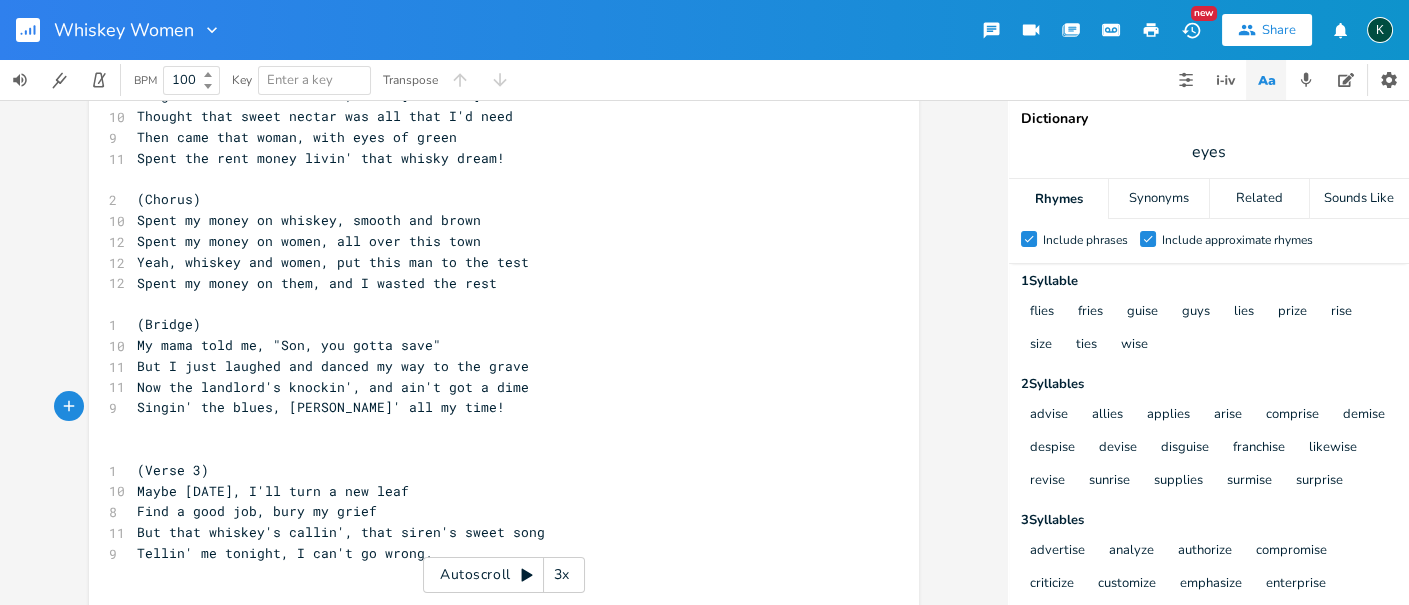 click on "Singin' the blues, [PERSON_NAME]' all my time!" at bounding box center [321, 407] 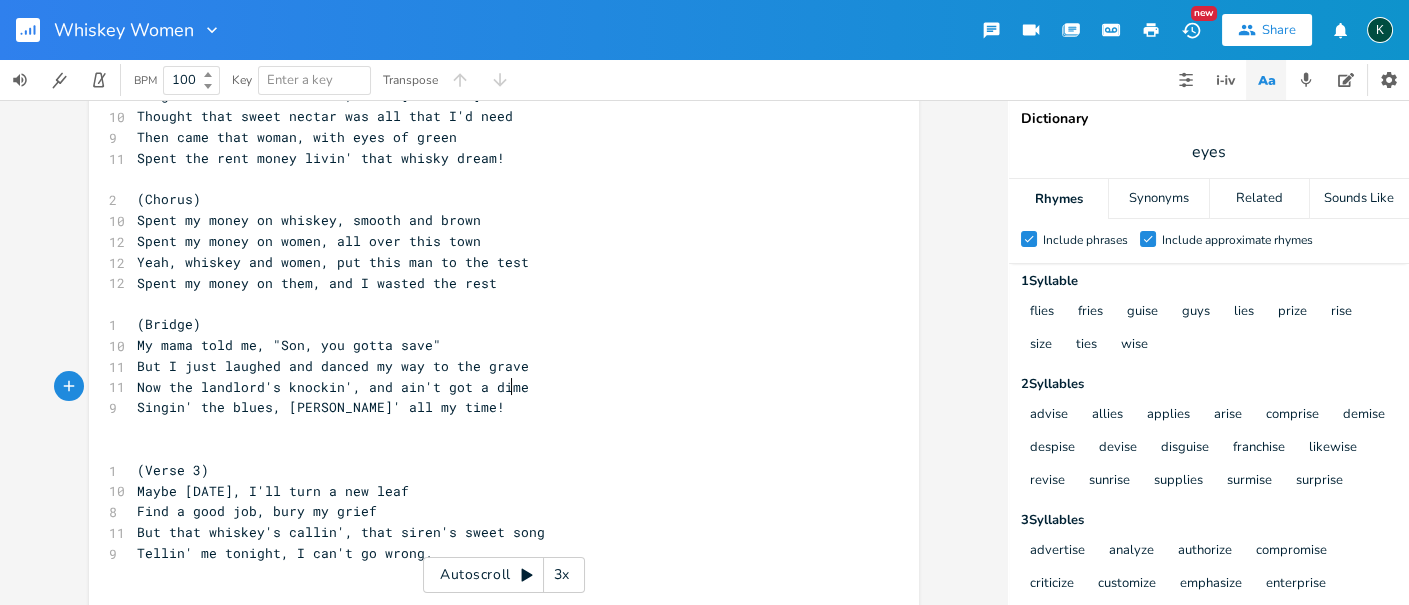 click on "Now the landlord's knockin', and ain't got a dime" at bounding box center (333, 387) 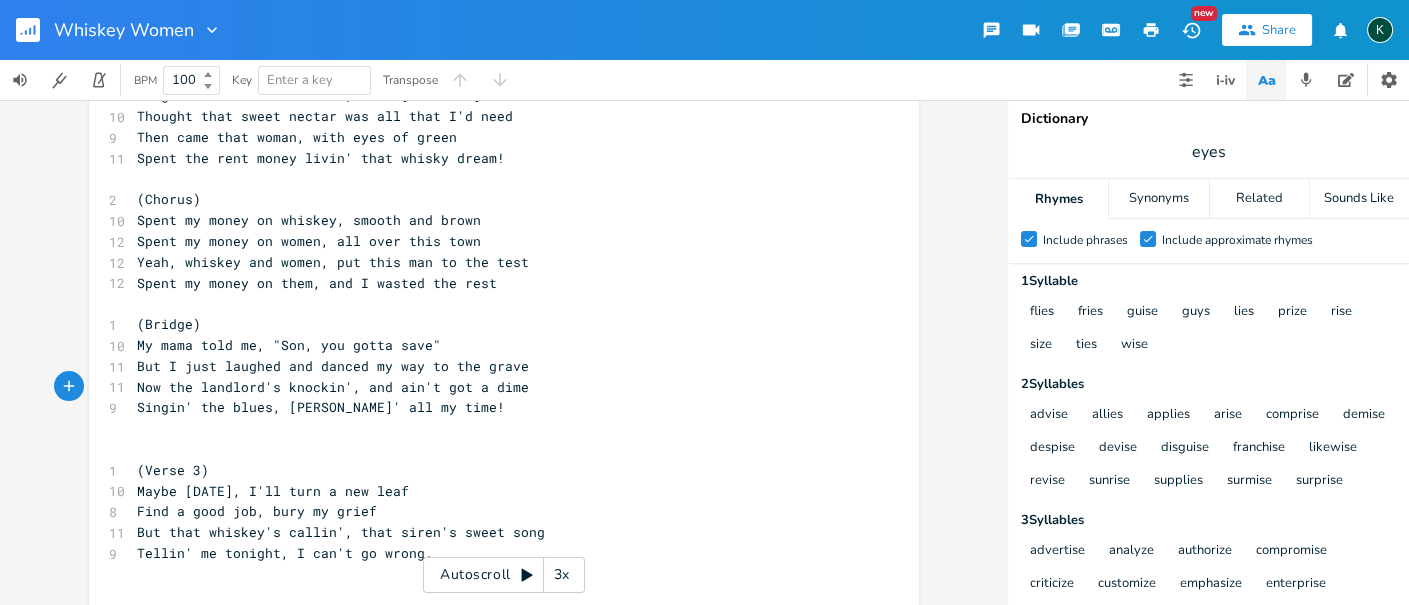 click on "My mama told me, "Son, you gotta save"" at bounding box center (289, 345) 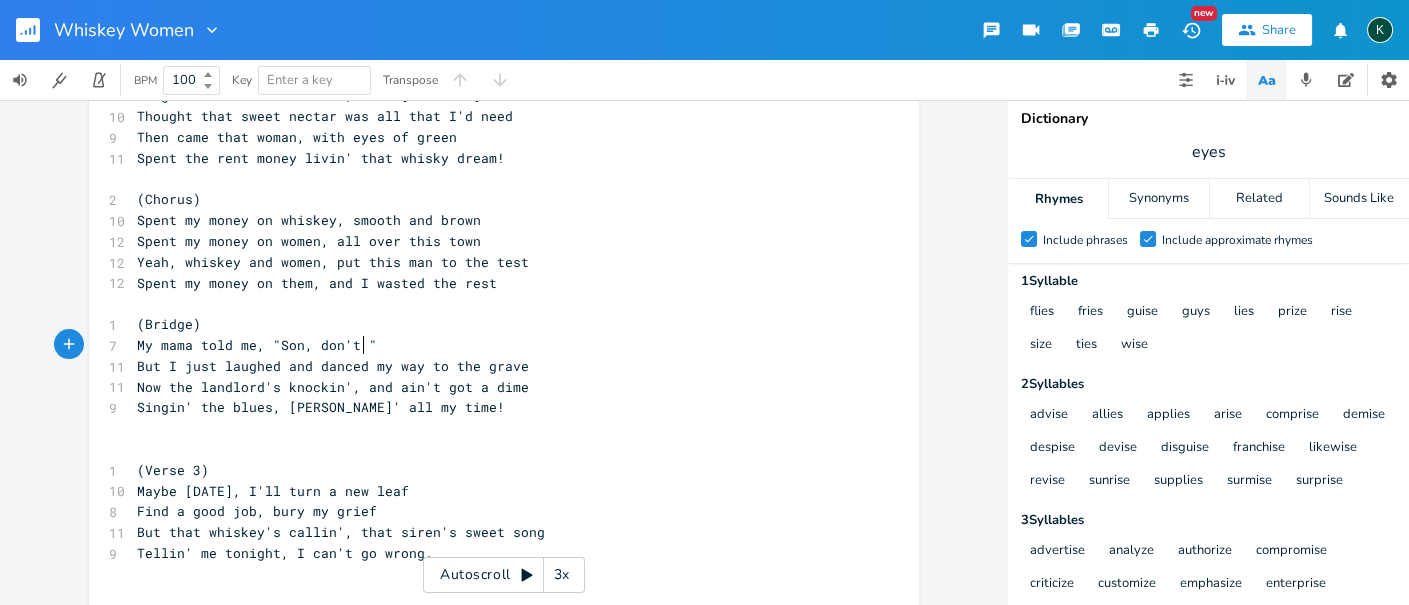 scroll, scrollTop: 0, scrollLeft: 32, axis: horizontal 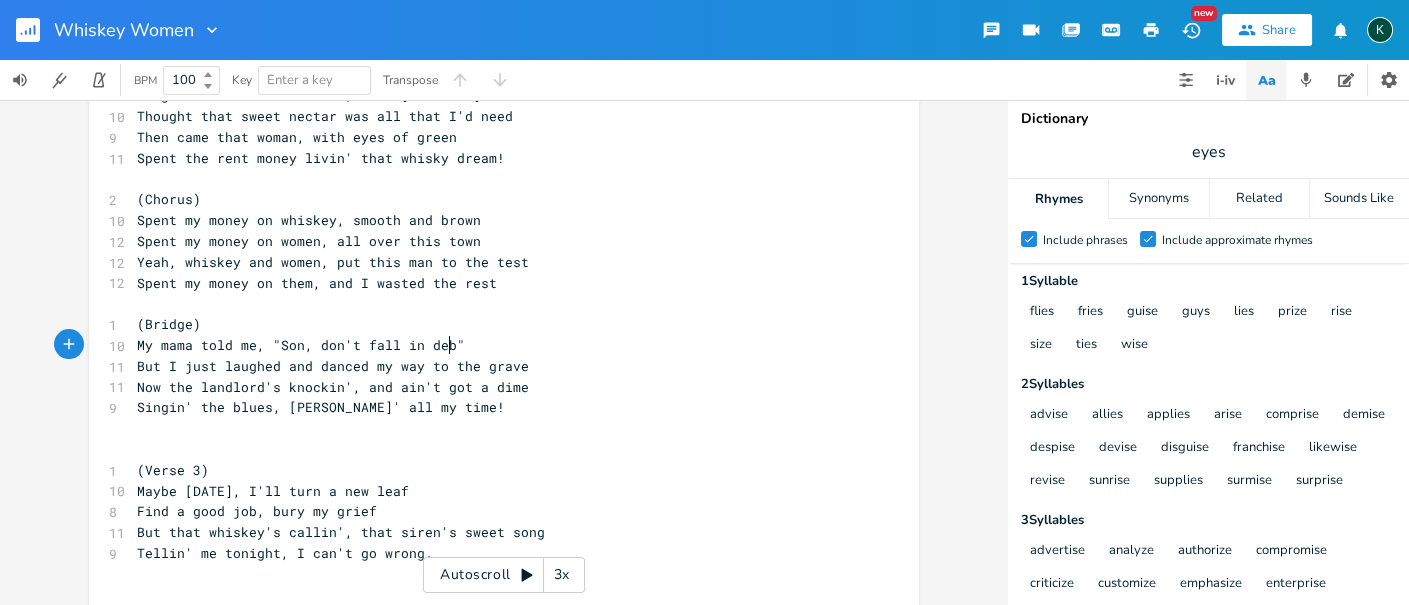 type on "don't fall in debt" 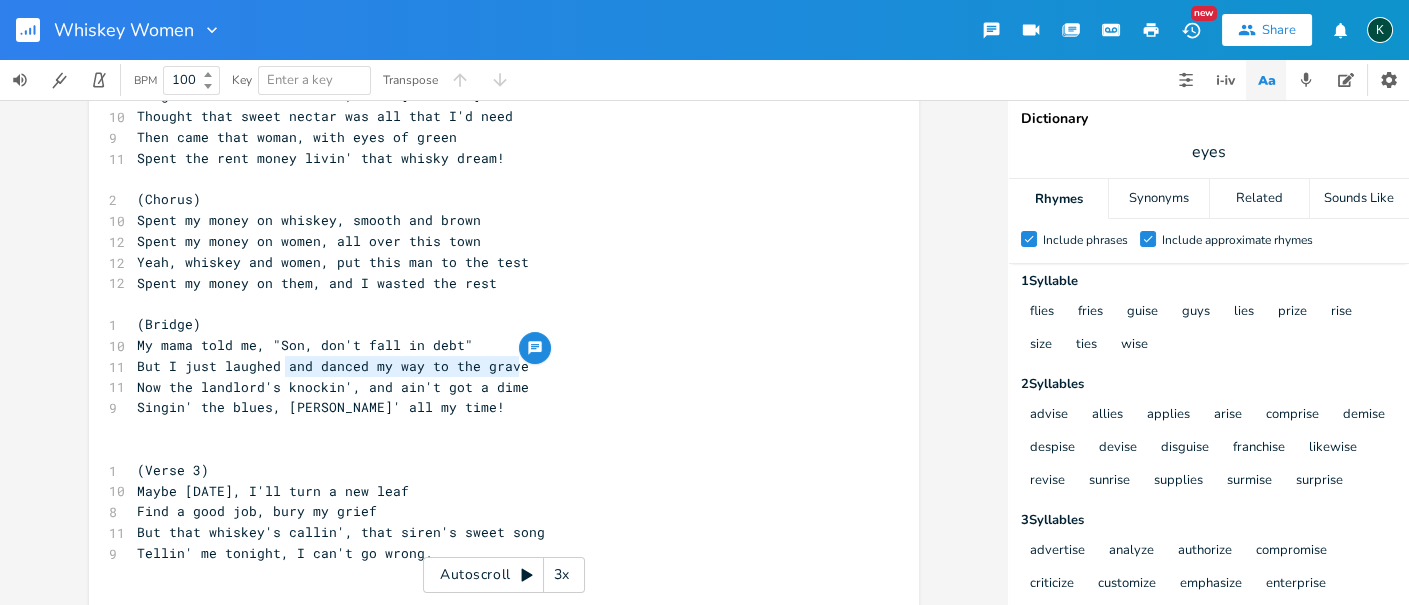 drag, startPoint x: 537, startPoint y: 371, endPoint x: 282, endPoint y: 368, distance: 255.01764 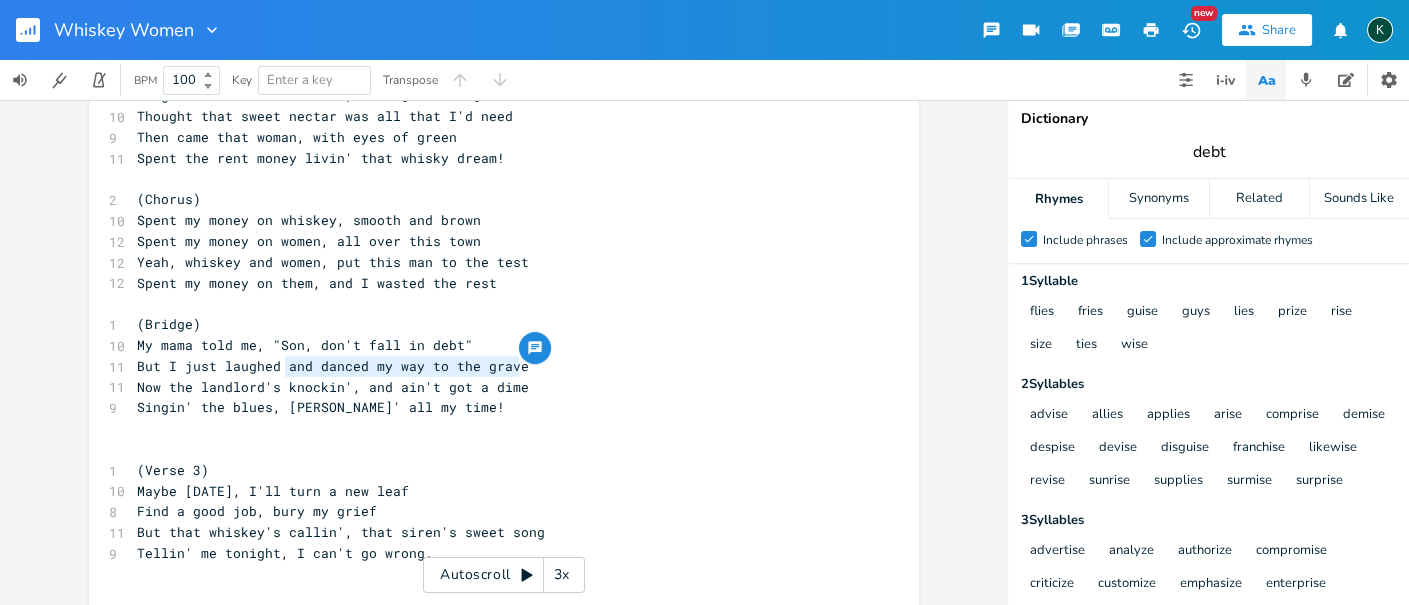 type on "debt" 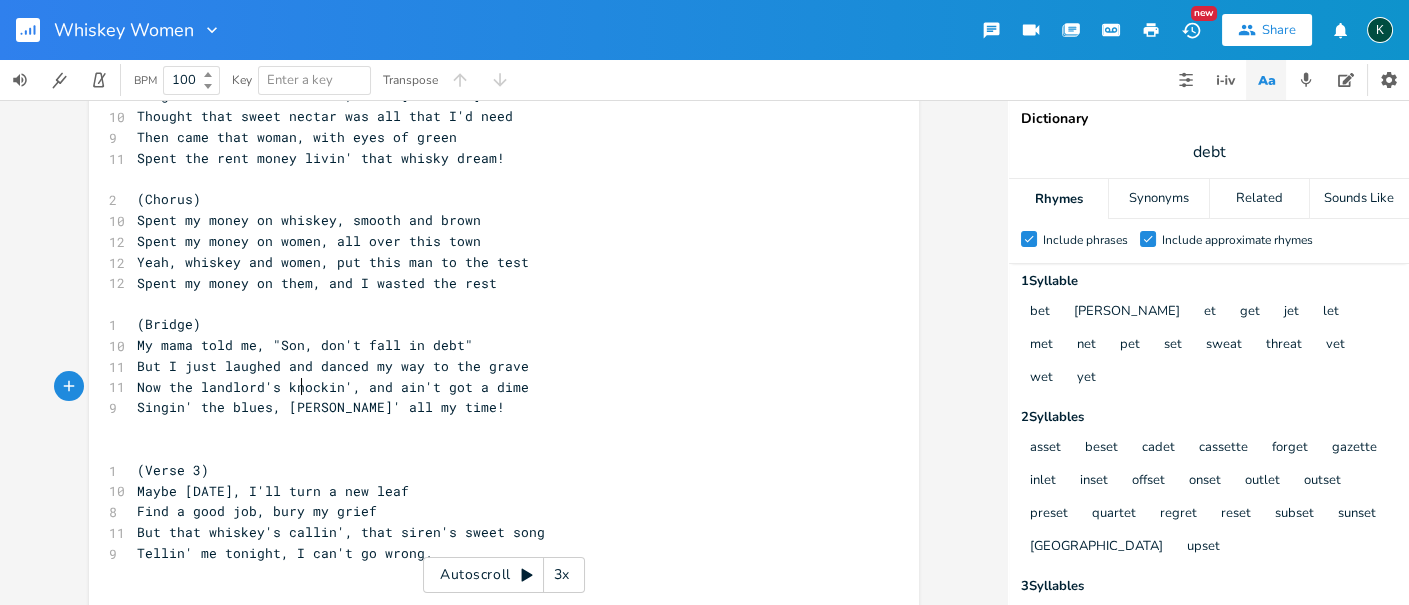 click on "Now the landlord's knockin', and ain't got a dime" at bounding box center [333, 387] 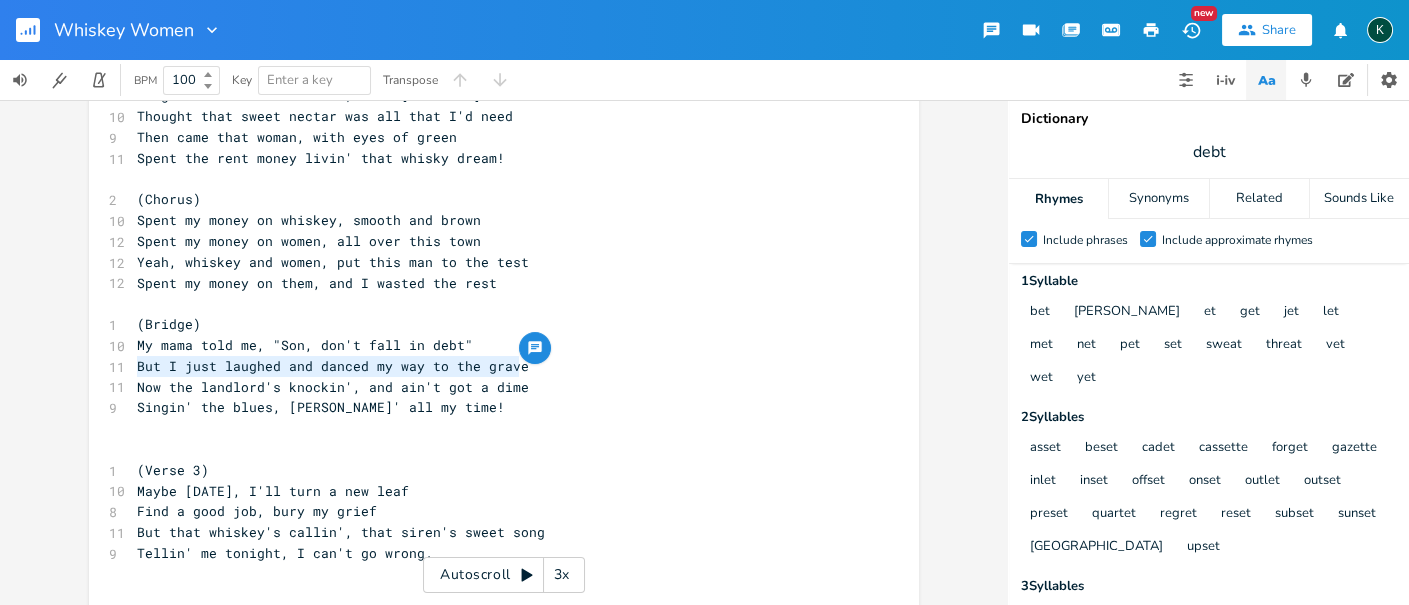 drag, startPoint x: 518, startPoint y: 365, endPoint x: 128, endPoint y: 366, distance: 390.00128 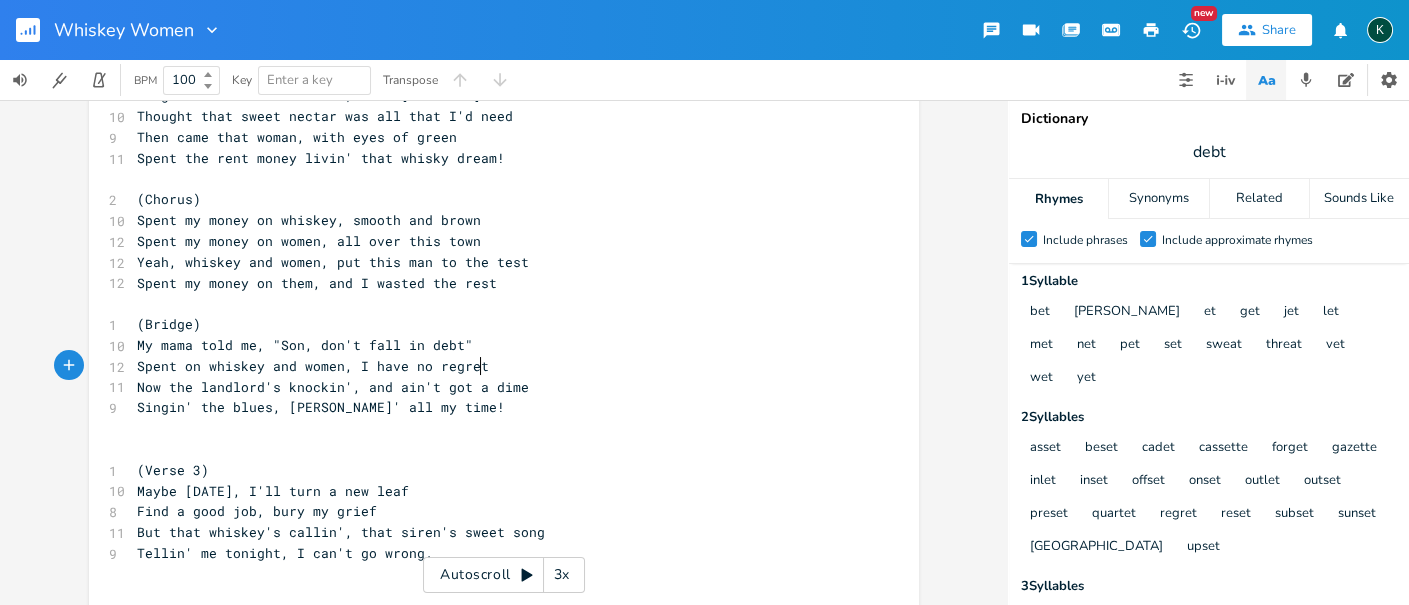 scroll, scrollTop: 0, scrollLeft: 277, axis: horizontal 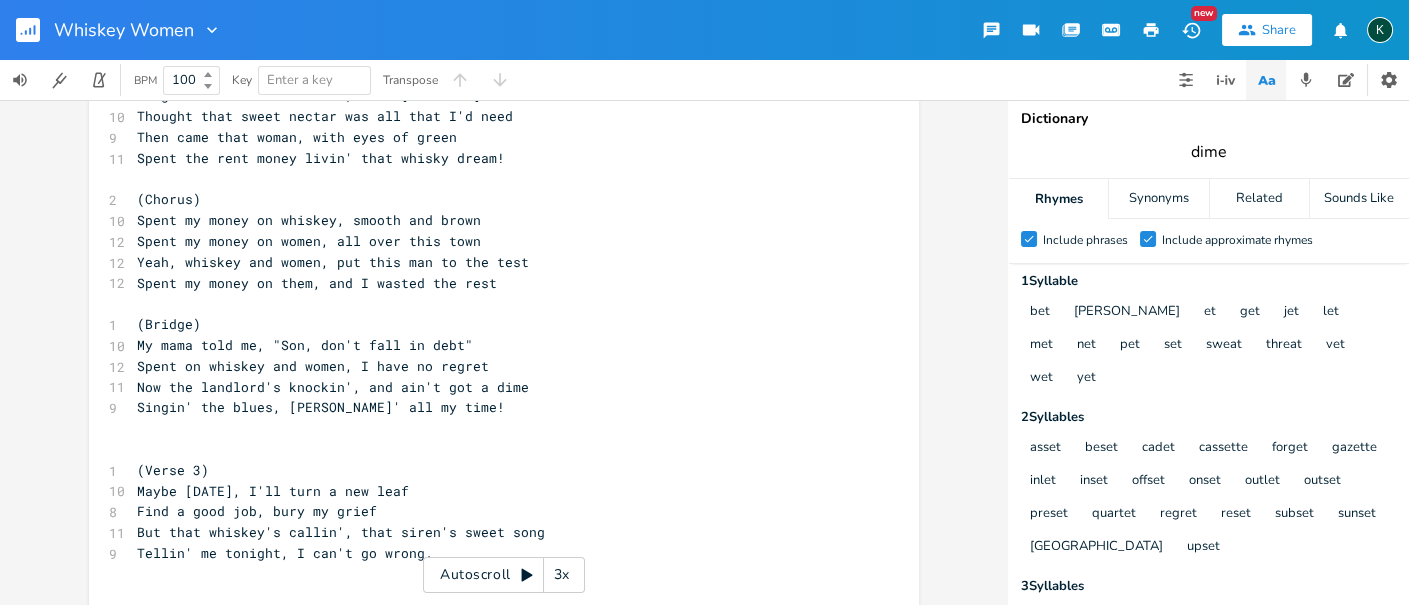 type on "dime" 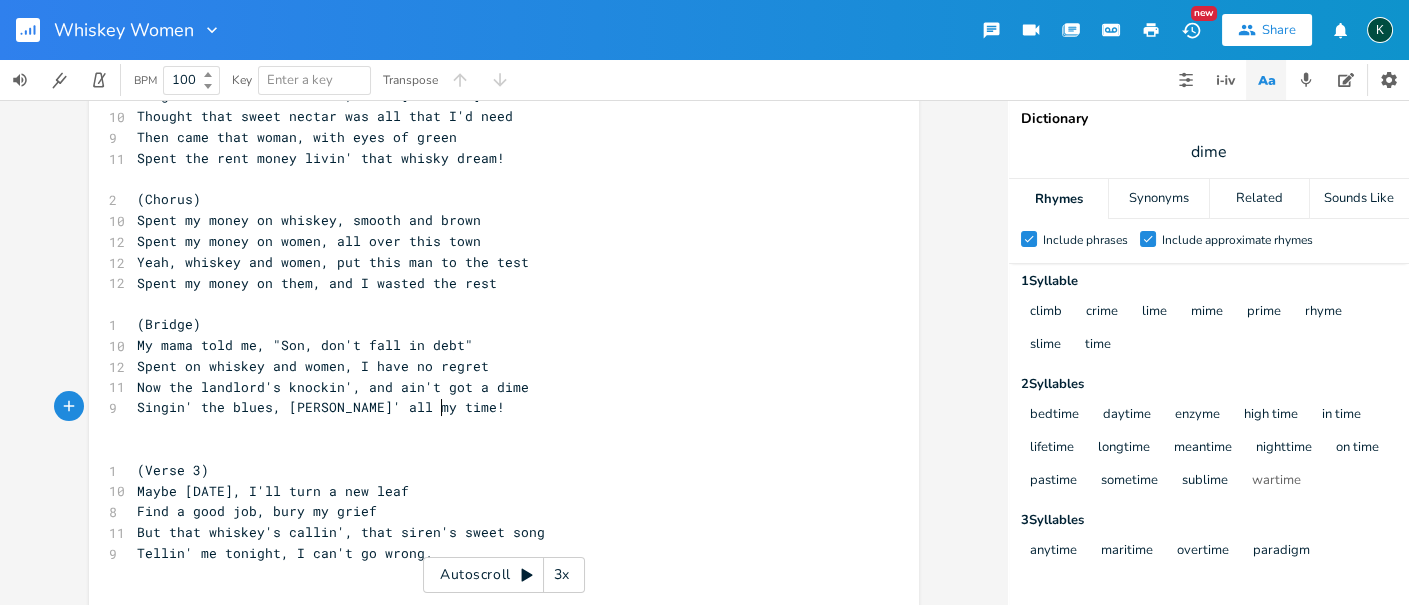 scroll, scrollTop: 0, scrollLeft: 278, axis: horizontal 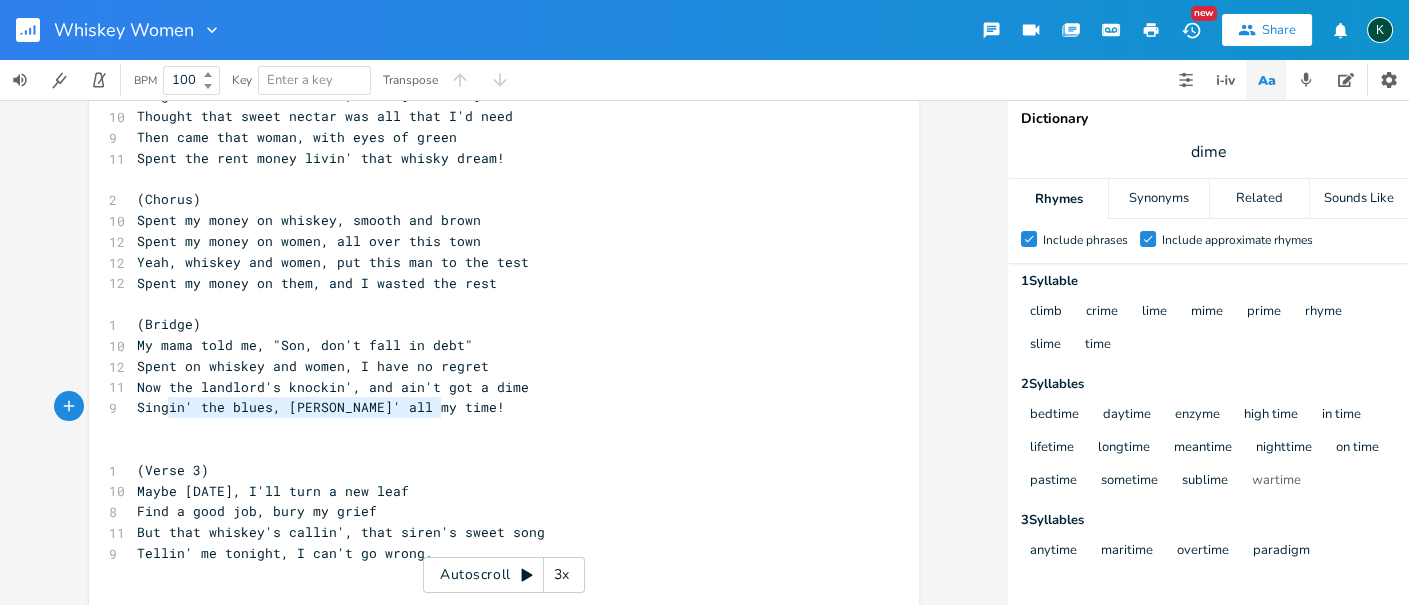 type on "Singin' the blues, [PERSON_NAME]' all my time!" 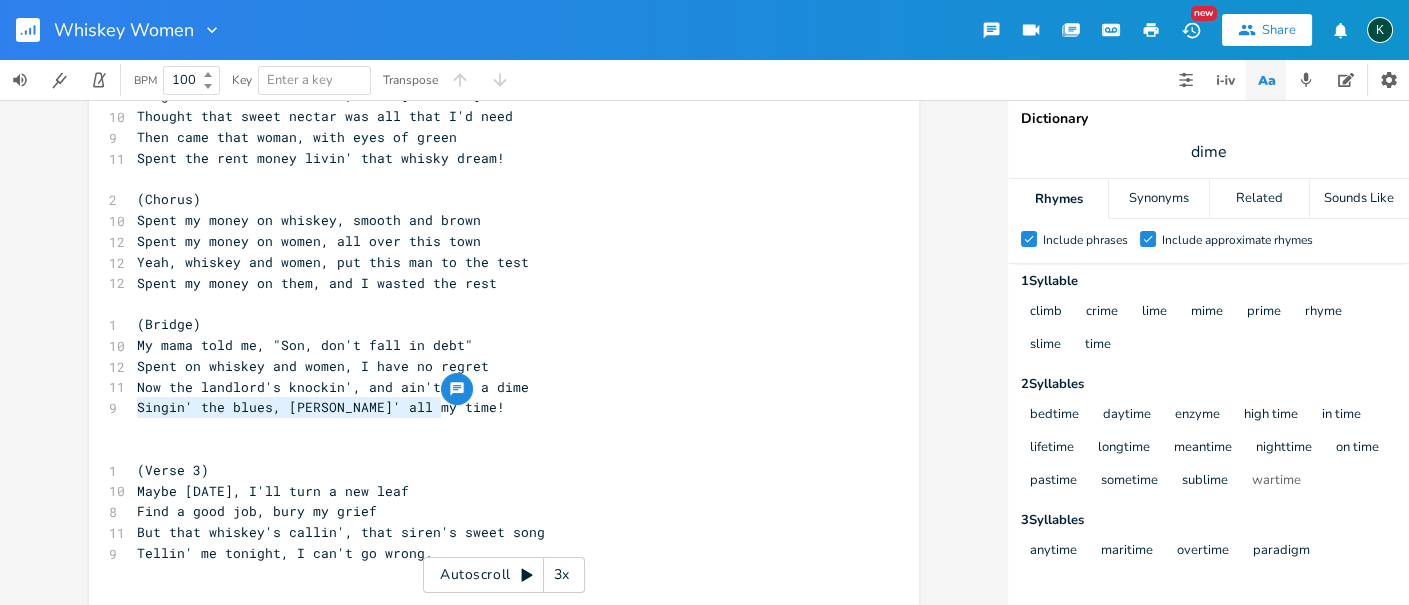 drag, startPoint x: 444, startPoint y: 406, endPoint x: 120, endPoint y: 407, distance: 324.00156 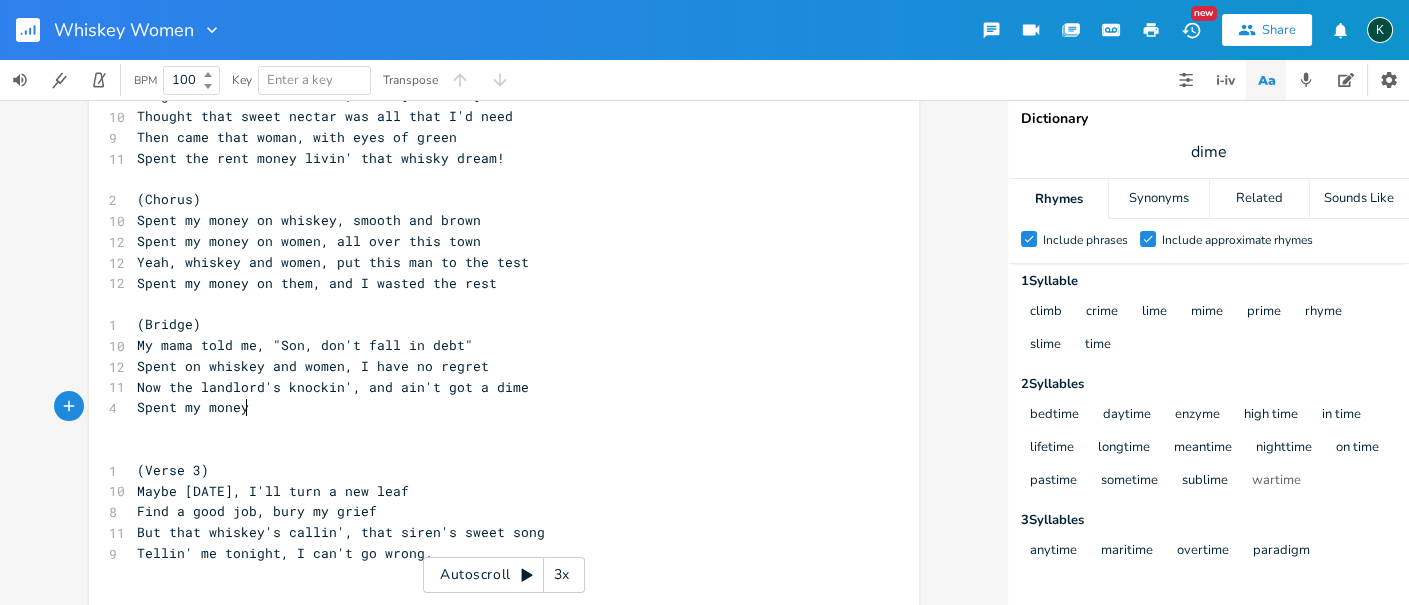 scroll, scrollTop: 0, scrollLeft: 102, axis: horizontal 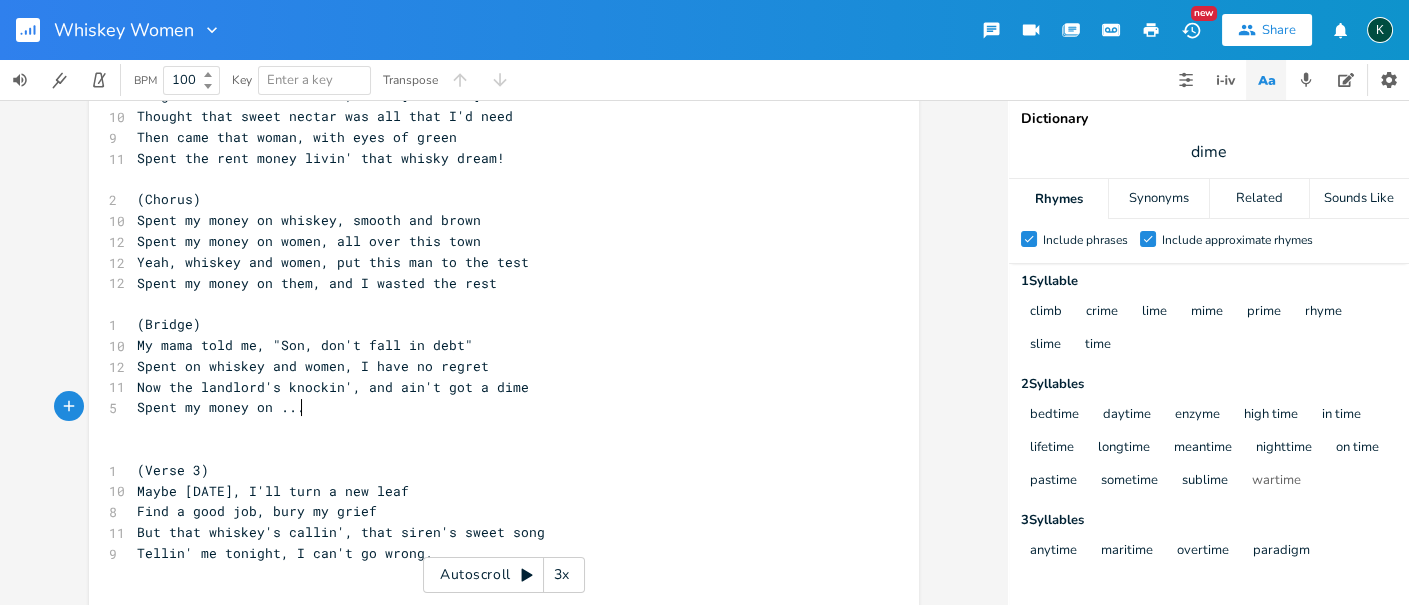 type on "Spent my money on ...." 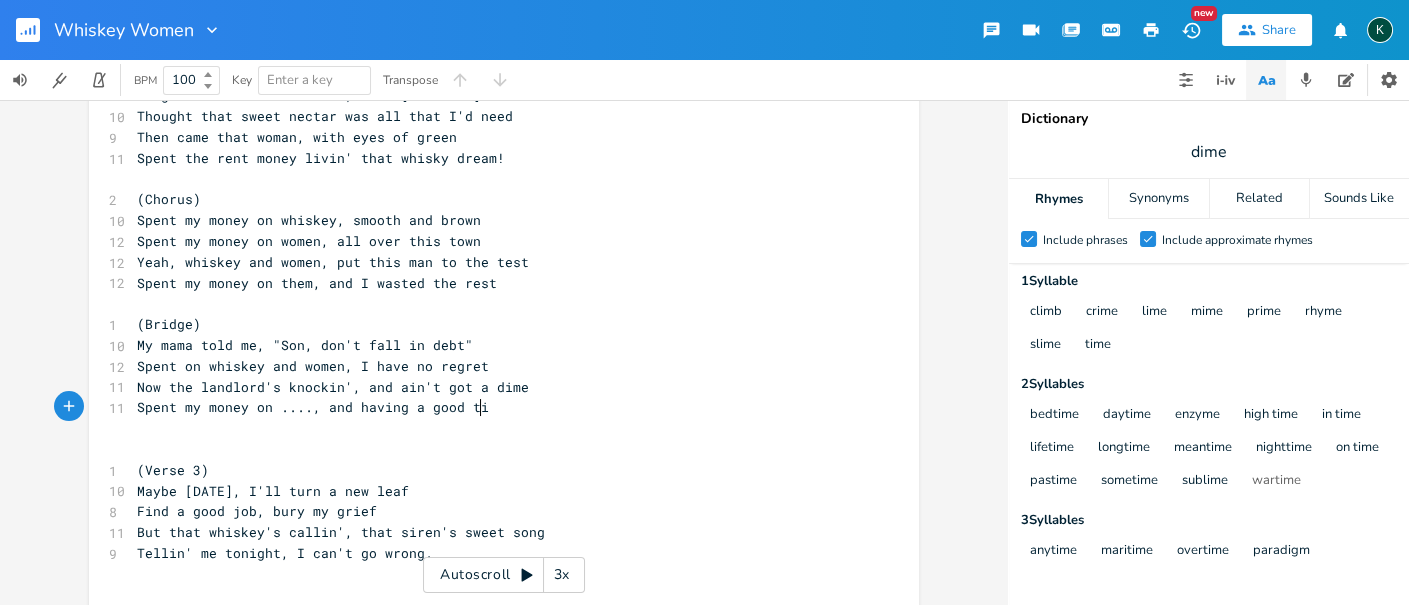 scroll, scrollTop: 0, scrollLeft: 144, axis: horizontal 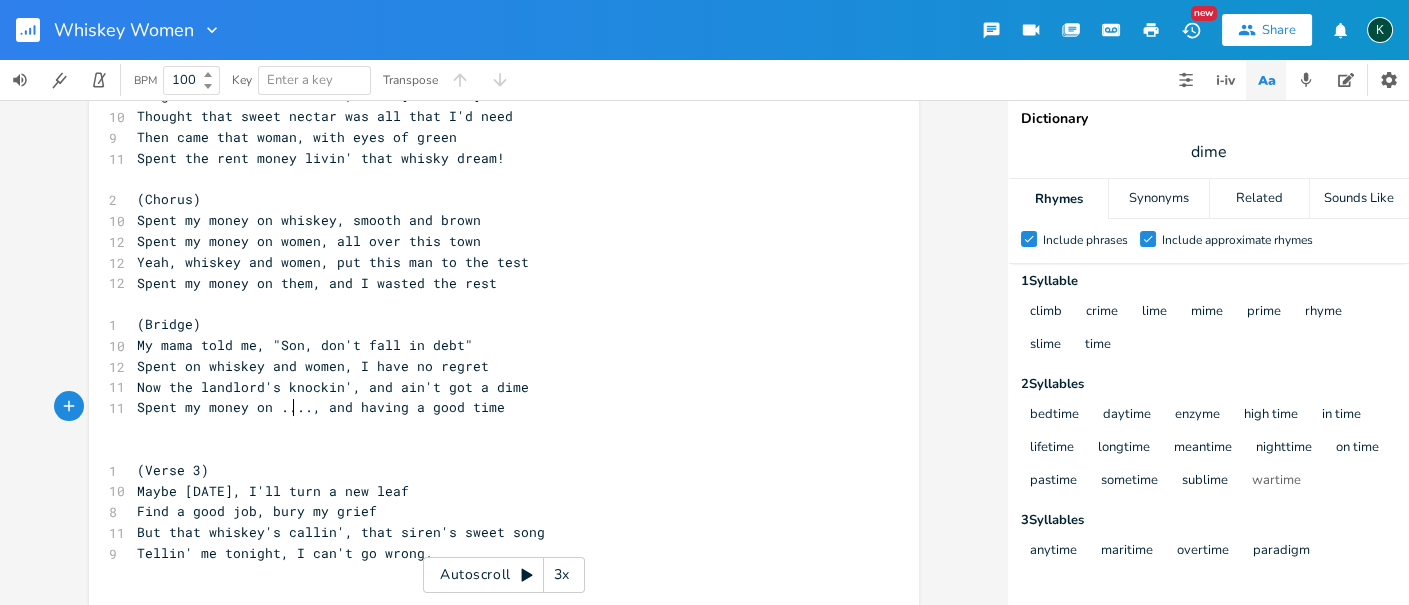 click on "Spent my money on ...., and having a good time" at bounding box center [321, 407] 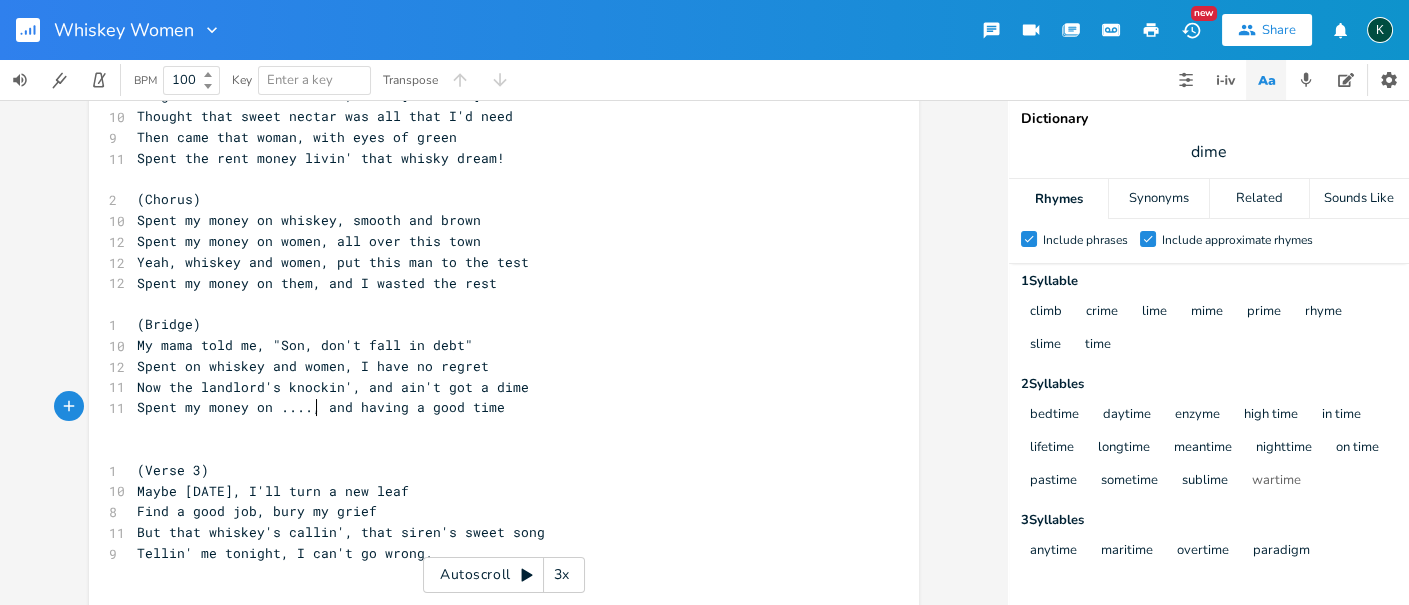 click on "Spent my money on ...., and having a good time" at bounding box center [321, 407] 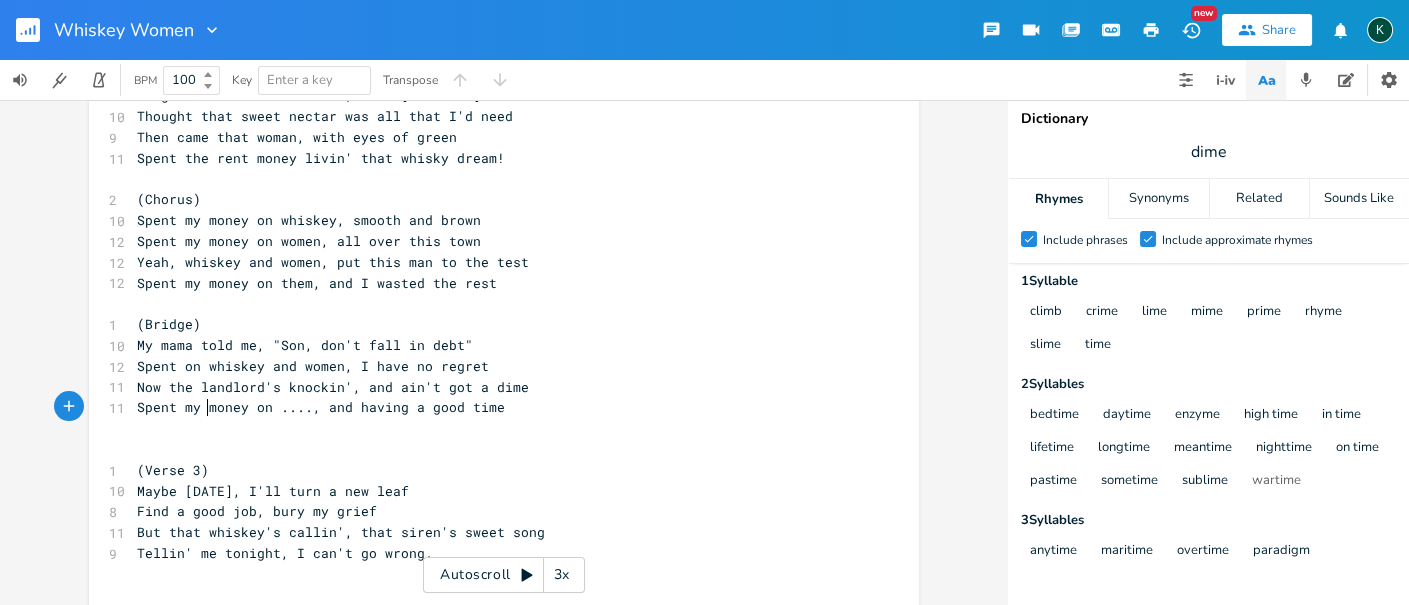 click on "Spent my money on ...., and having a good time" at bounding box center [321, 407] 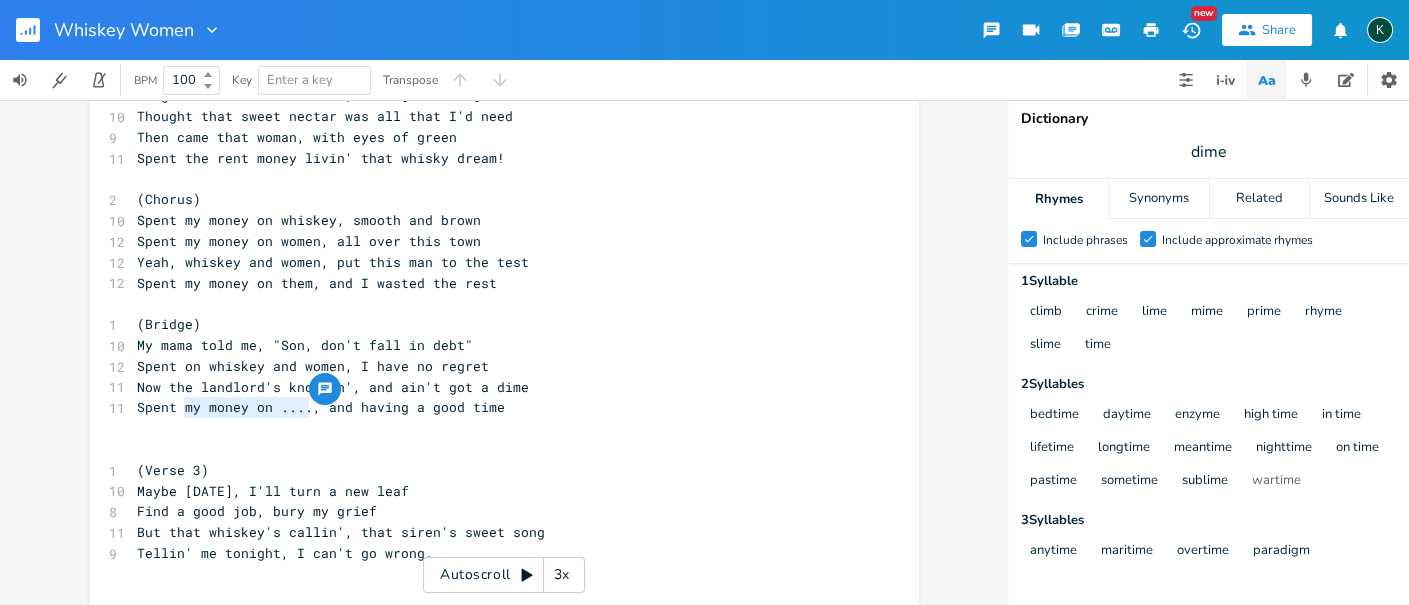 drag, startPoint x: 176, startPoint y: 408, endPoint x: 304, endPoint y: 407, distance: 128.0039 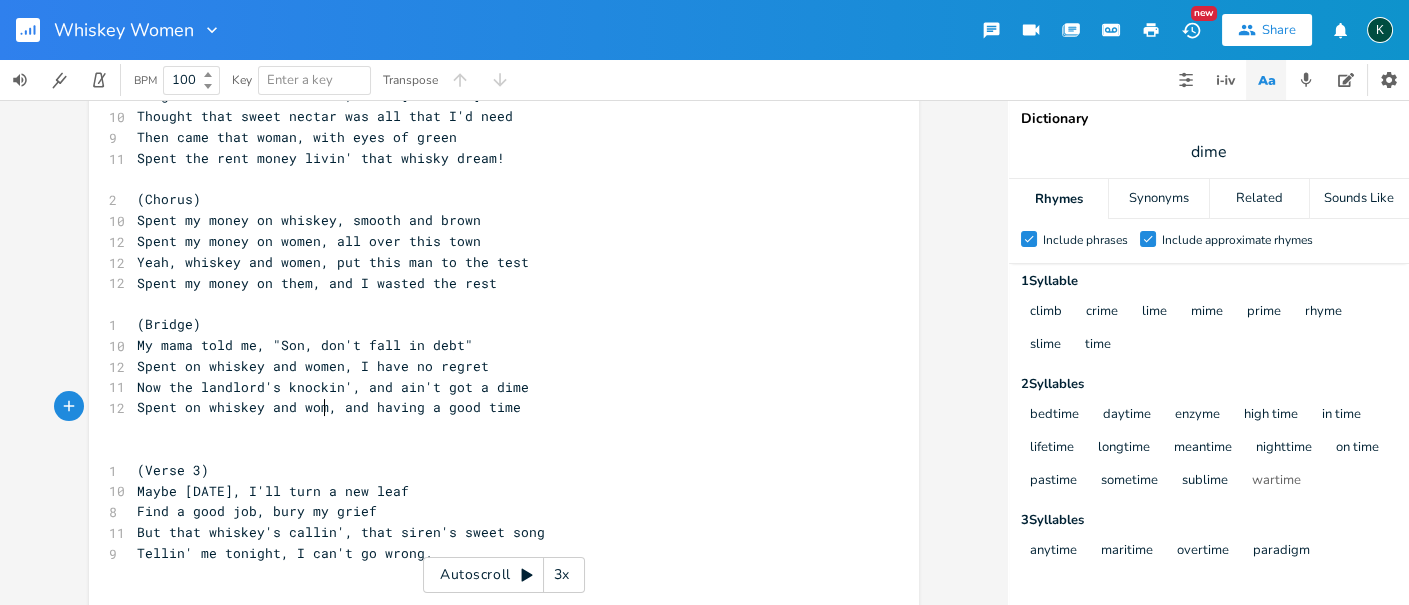 type on "on whiskey and women" 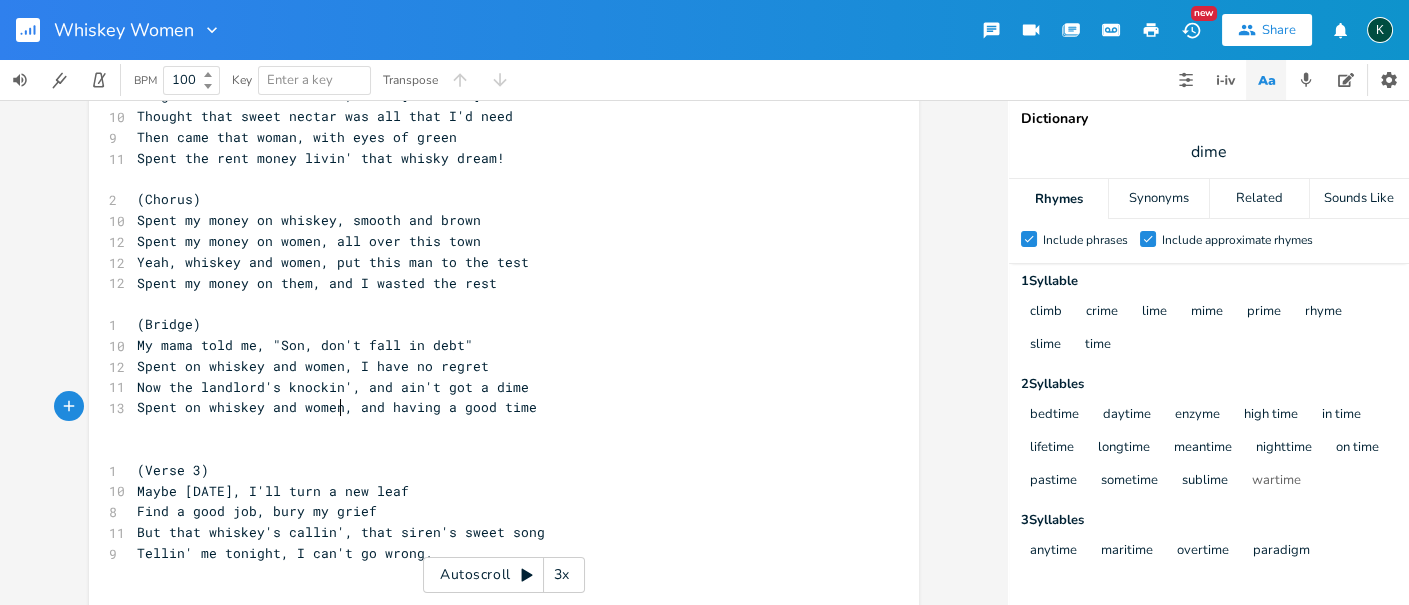 scroll, scrollTop: 0, scrollLeft: 139, axis: horizontal 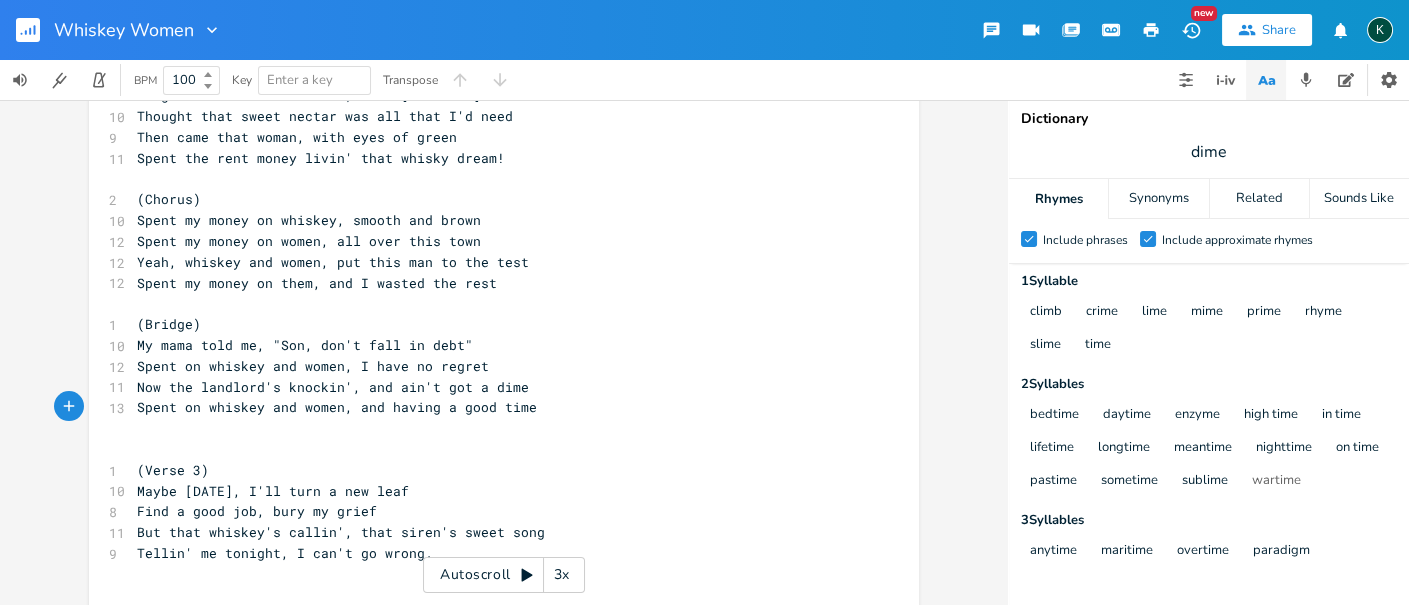 click on "​" at bounding box center [494, 428] 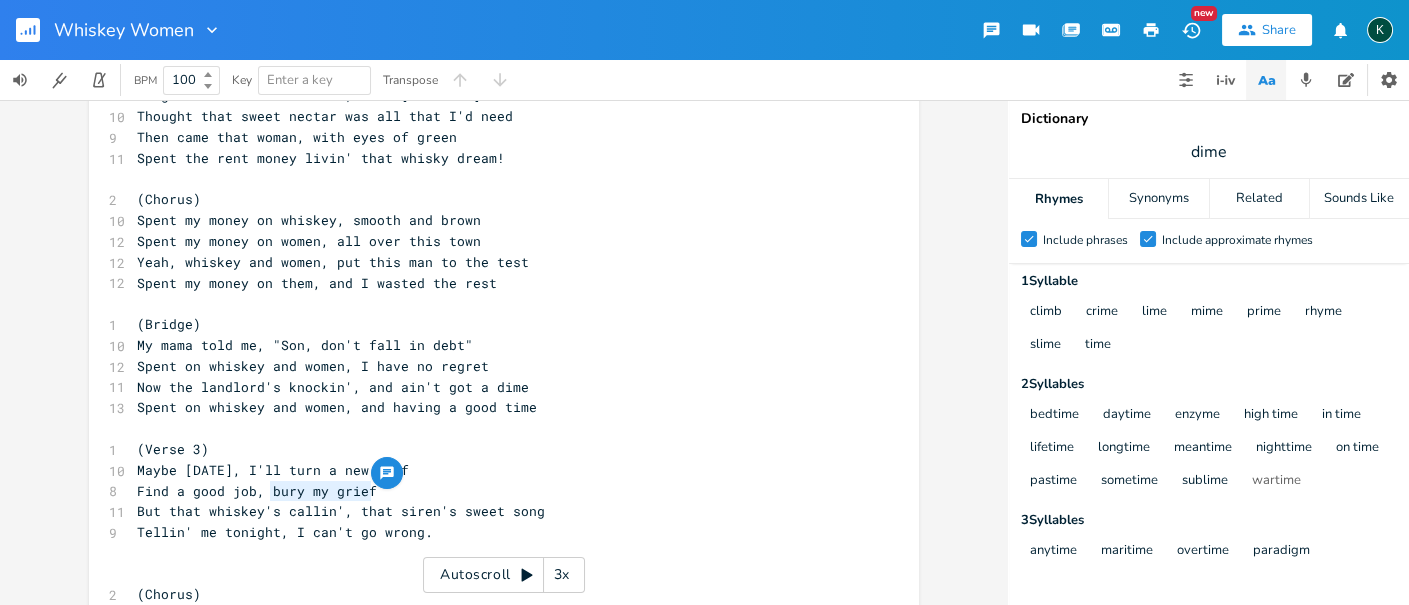 drag, startPoint x: 262, startPoint y: 491, endPoint x: 371, endPoint y: 493, distance: 109.01835 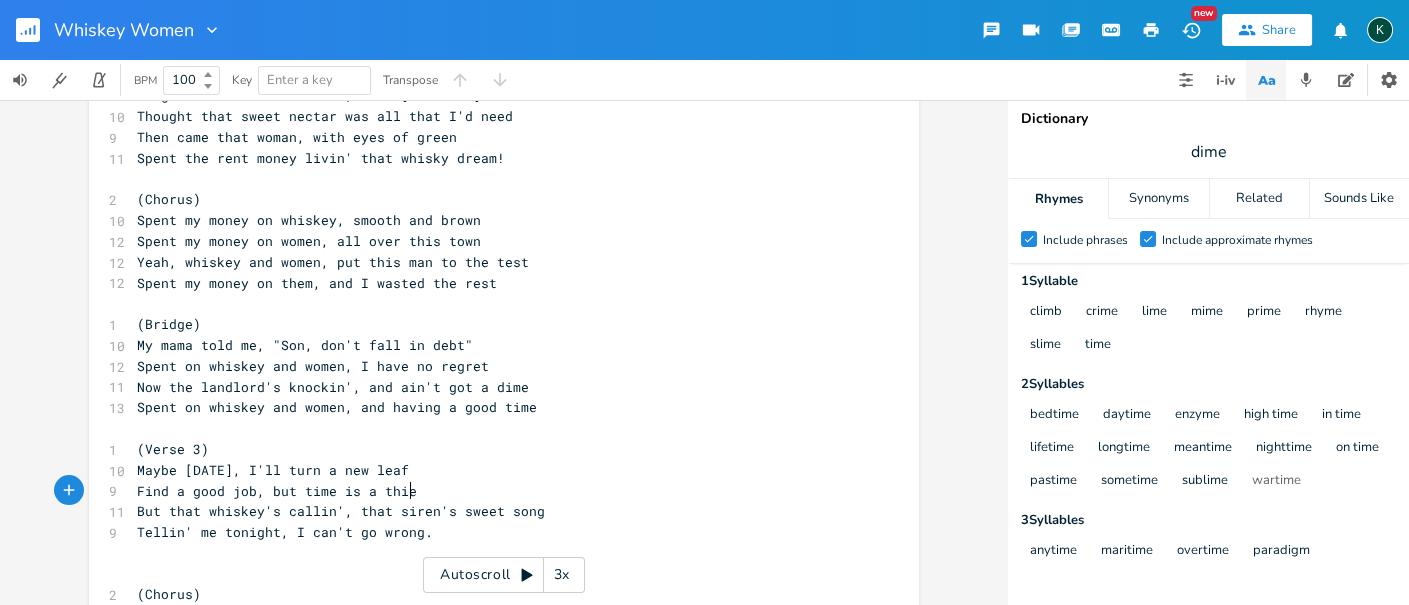 scroll, scrollTop: 0, scrollLeft: 101, axis: horizontal 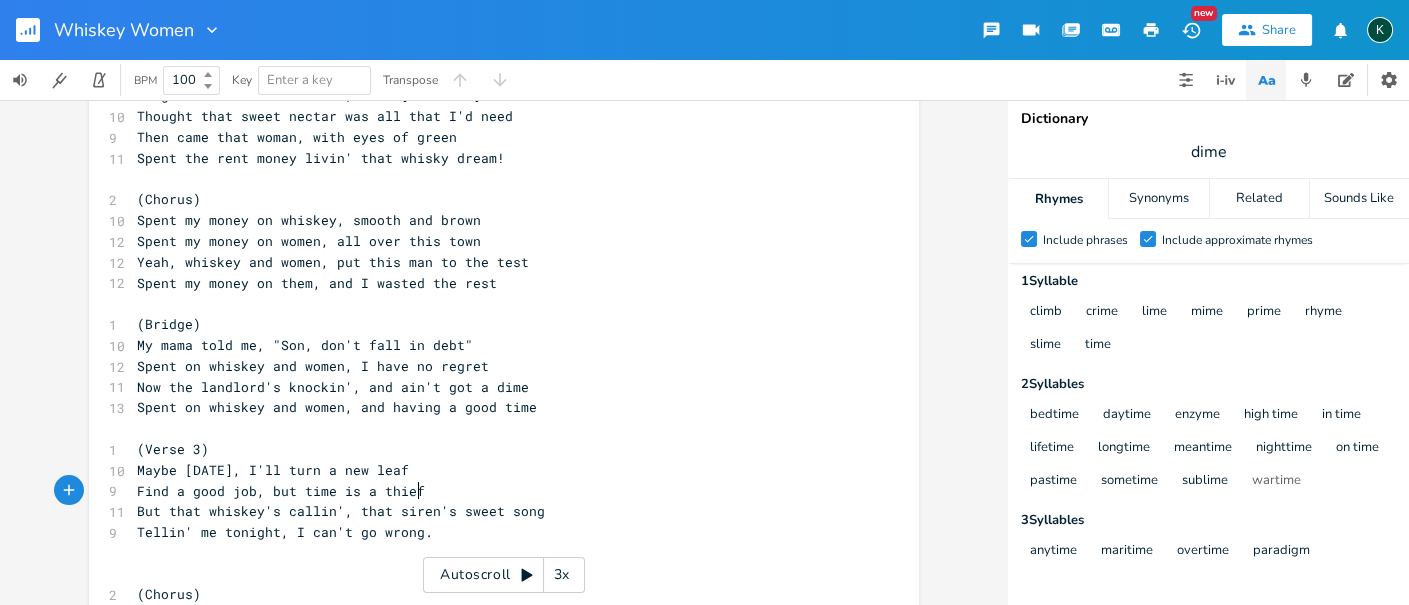type on "but time is a thief" 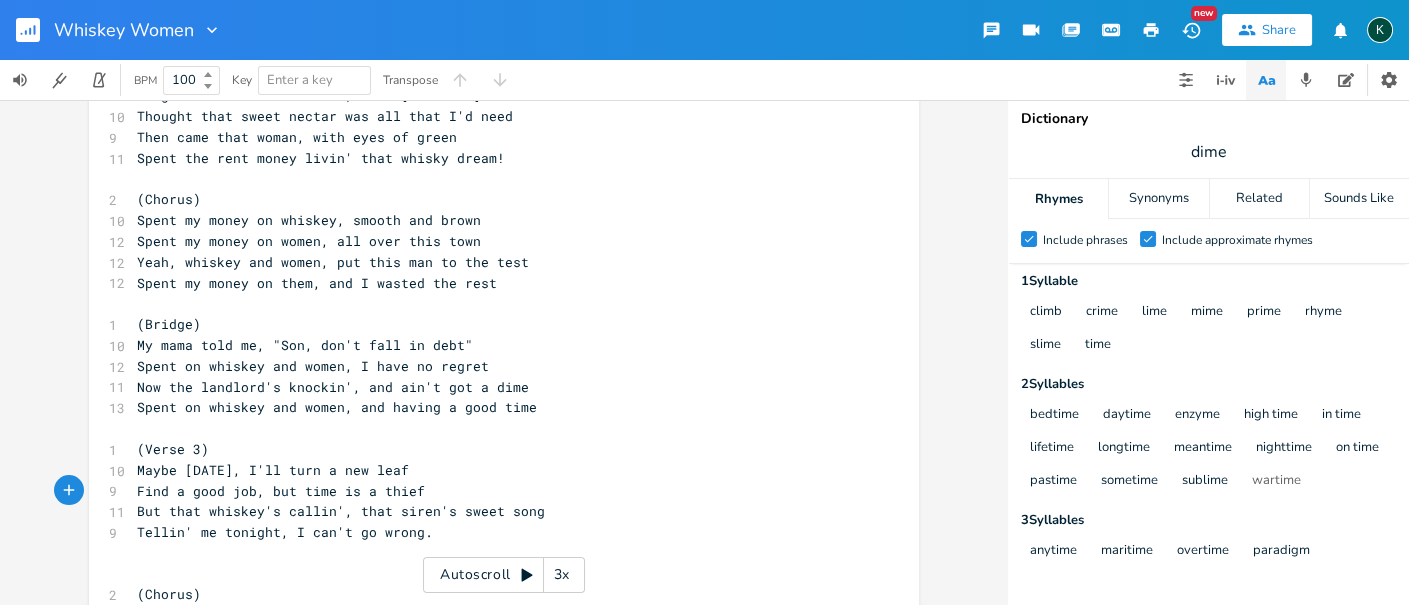 click on "dime" at bounding box center (1209, 152) 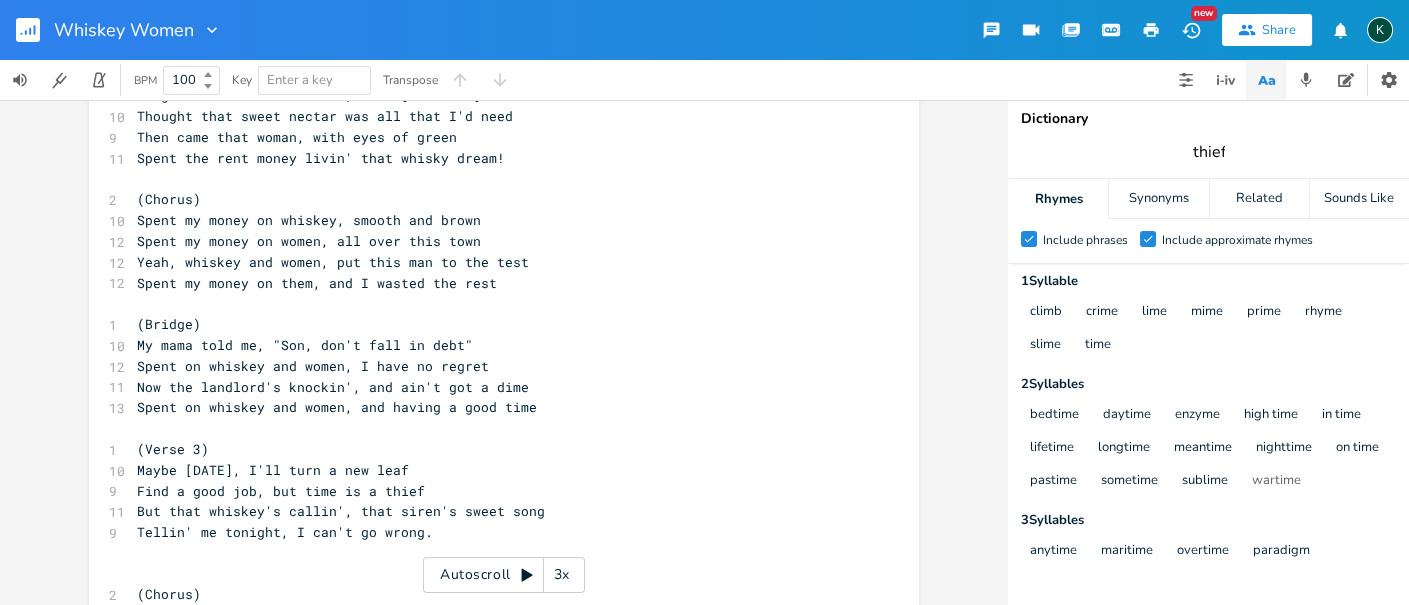 type on "thief" 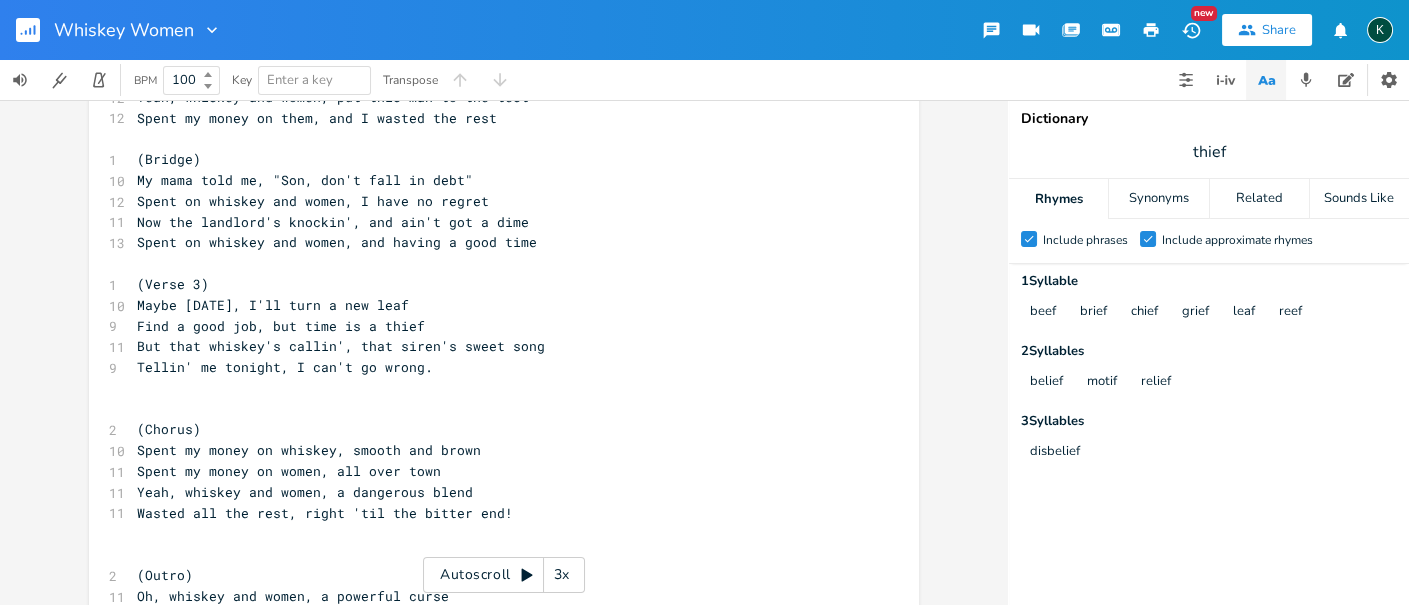 scroll, scrollTop: 491, scrollLeft: 0, axis: vertical 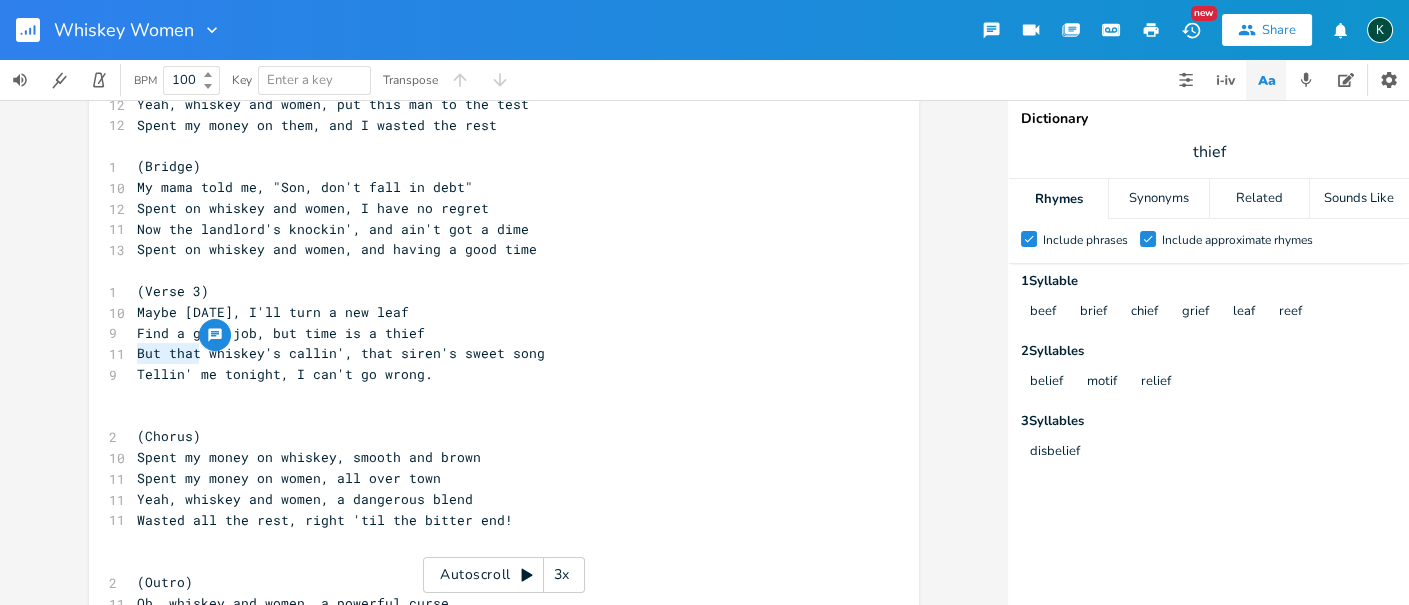 drag, startPoint x: 191, startPoint y: 358, endPoint x: 120, endPoint y: 348, distance: 71.70077 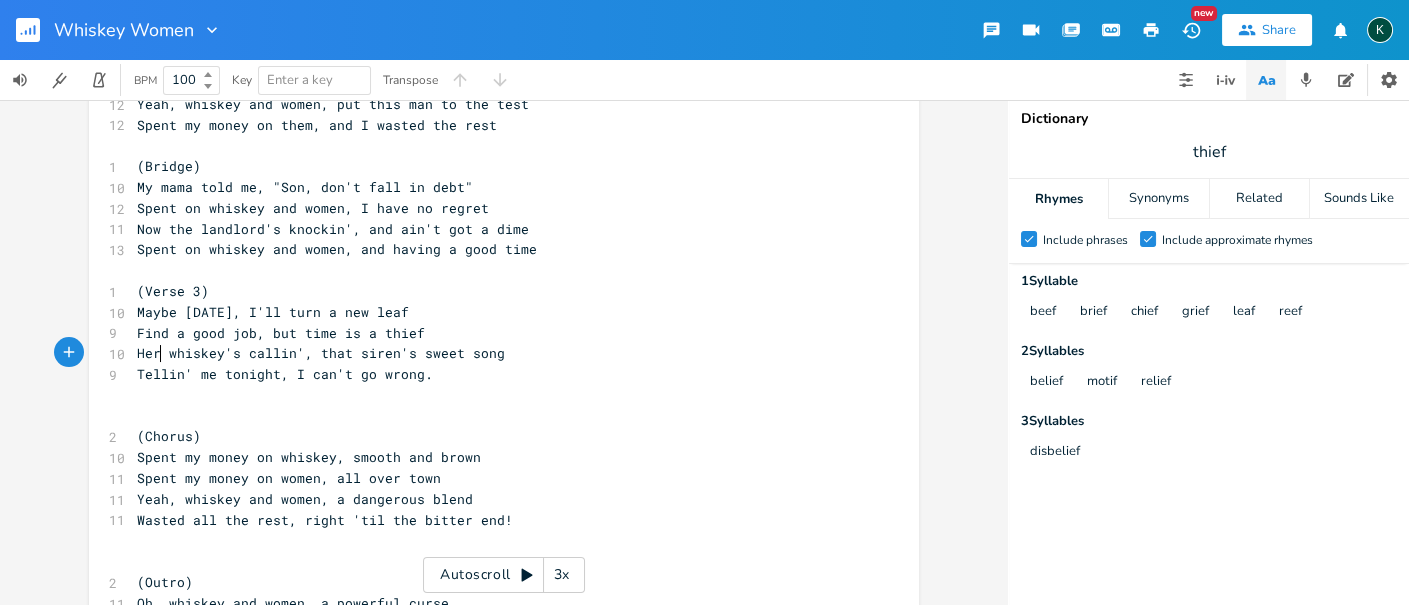 scroll, scrollTop: 0, scrollLeft: 27, axis: horizontal 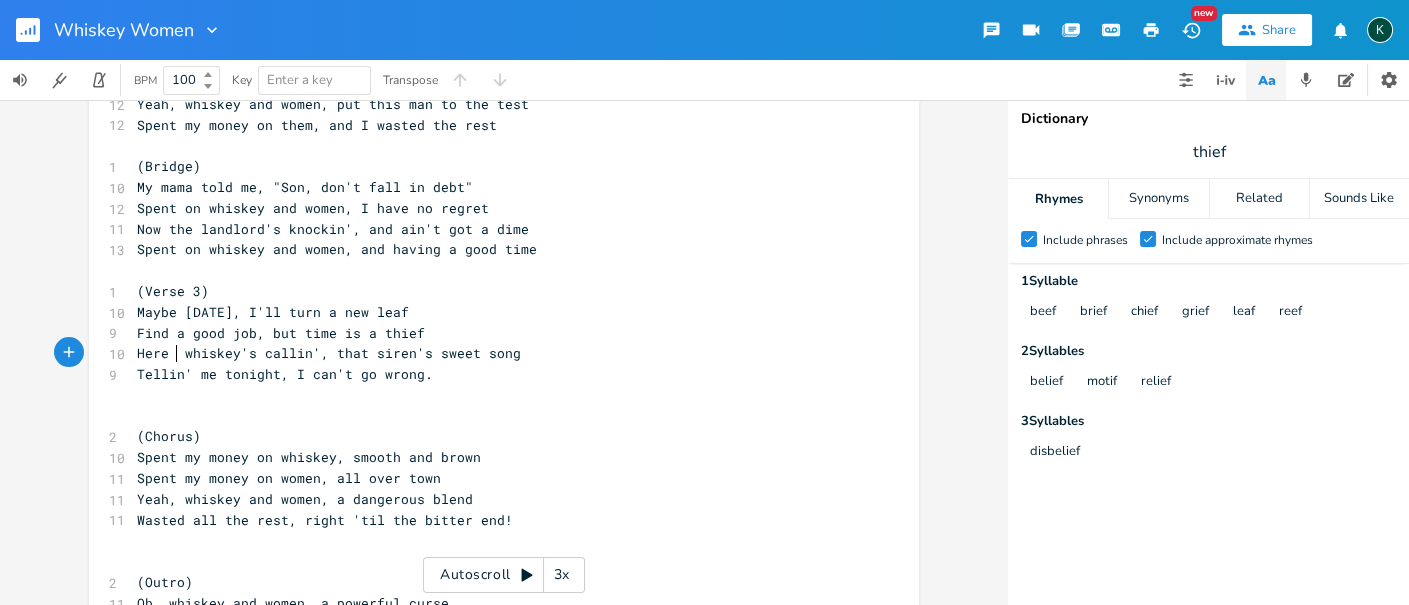 type on "Here the" 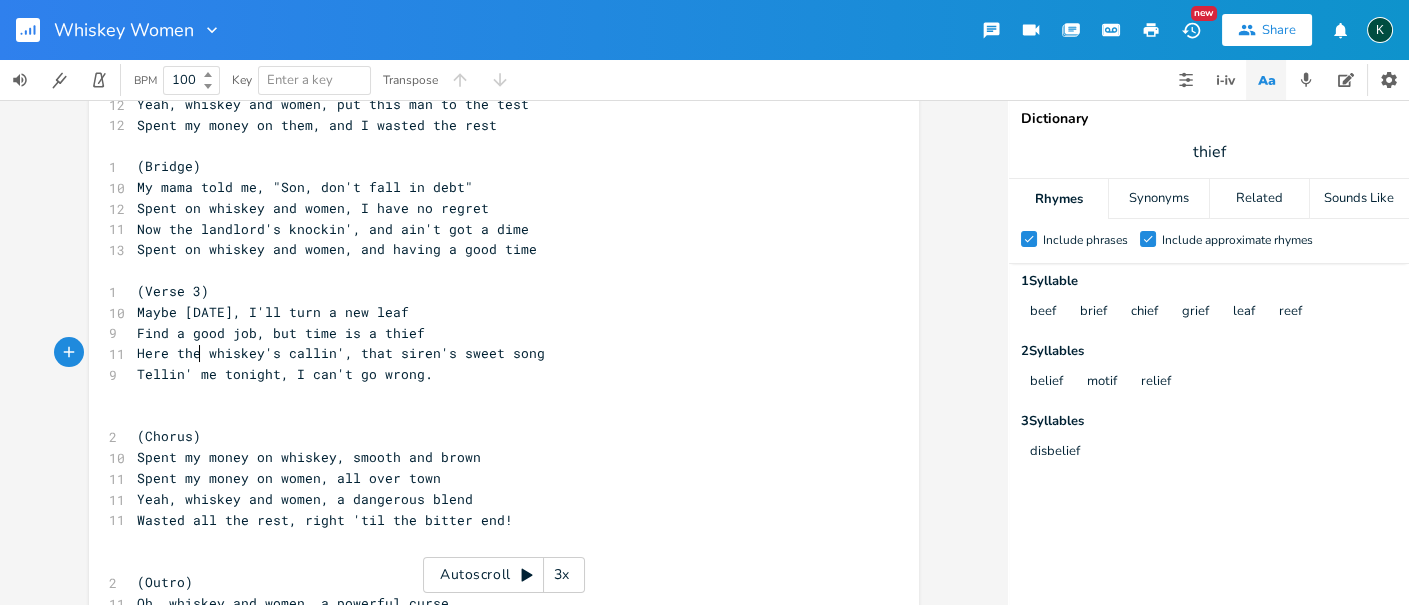 scroll, scrollTop: 0, scrollLeft: 50, axis: horizontal 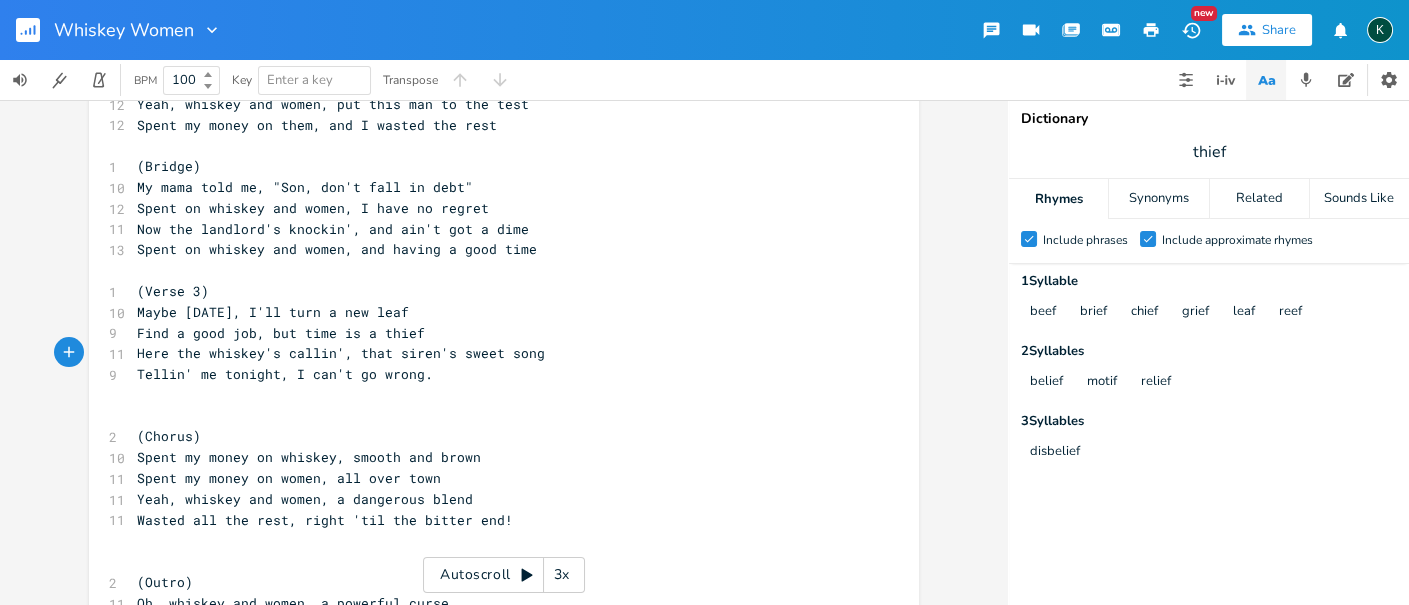 click on "Here the whiskey's callin', that siren's sweet song" at bounding box center [341, 353] 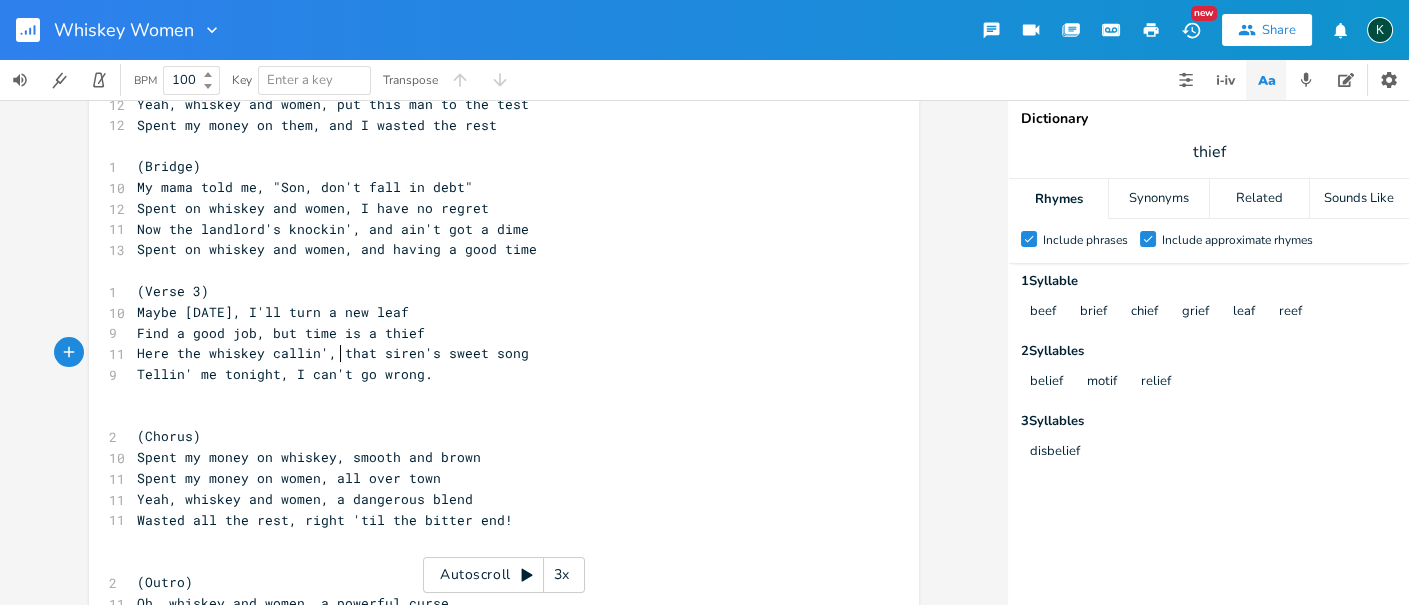 click on "Here the whiskey callin', that siren's sweet song" at bounding box center [333, 353] 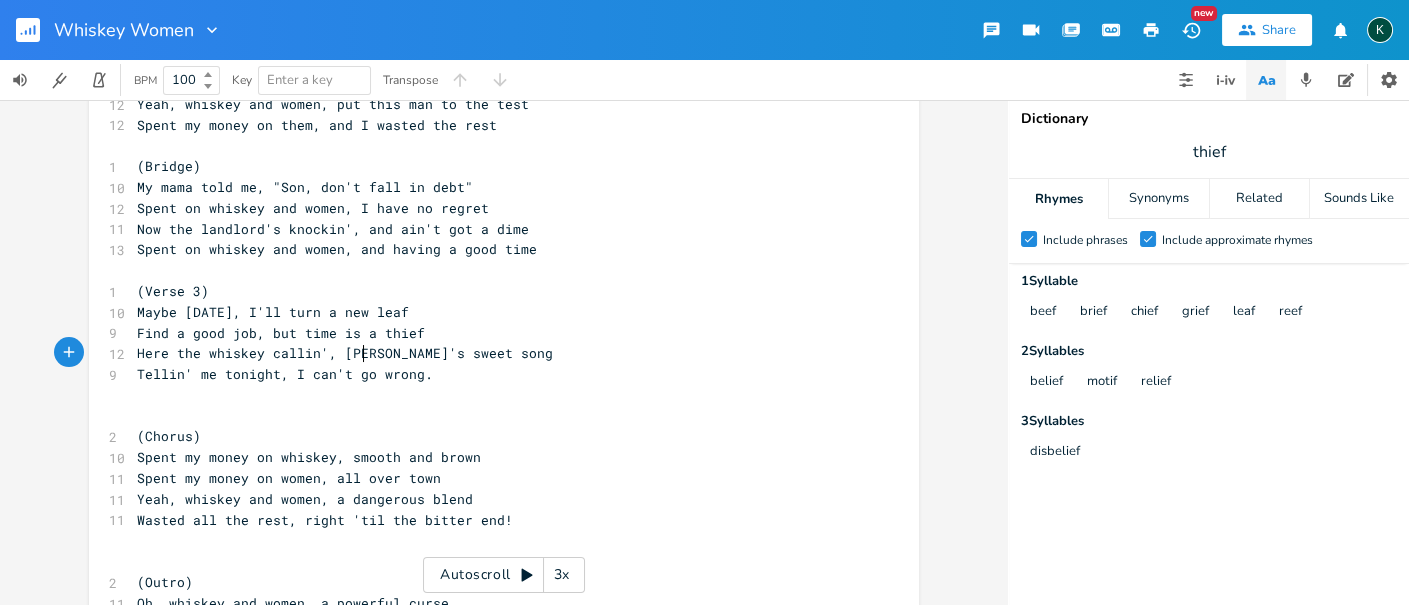 scroll, scrollTop: 0, scrollLeft: 24, axis: horizontal 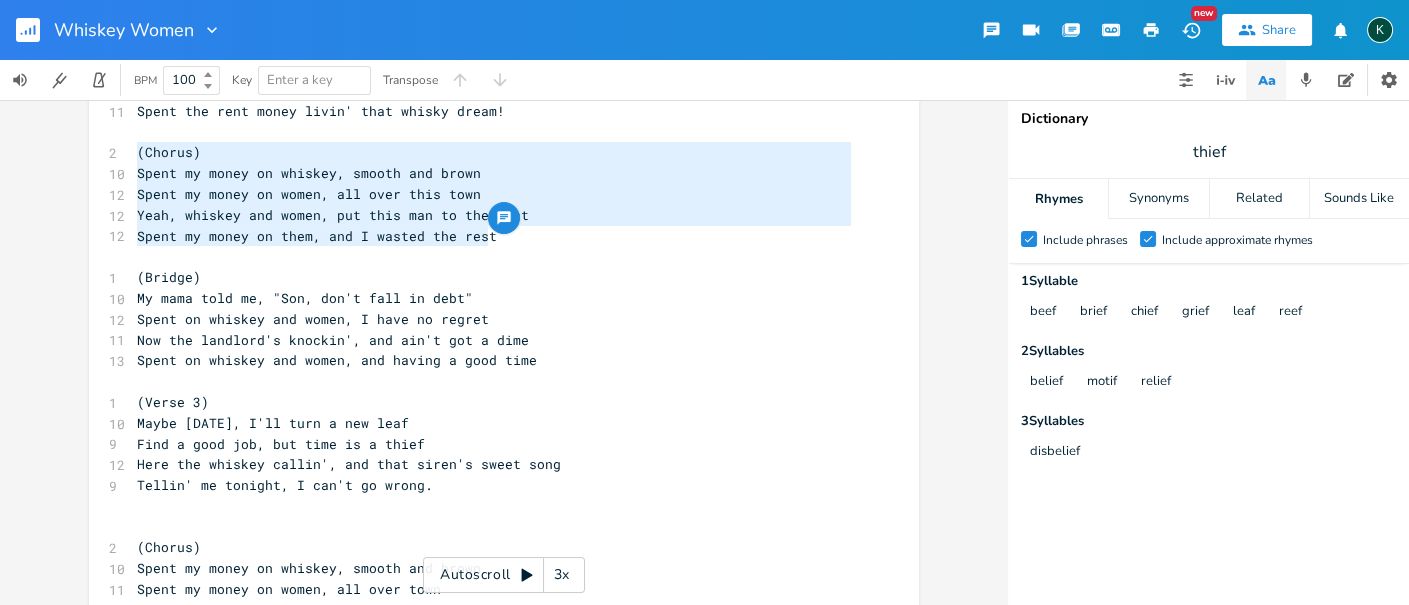 drag, startPoint x: 485, startPoint y: 238, endPoint x: 66, endPoint y: 156, distance: 426.9485 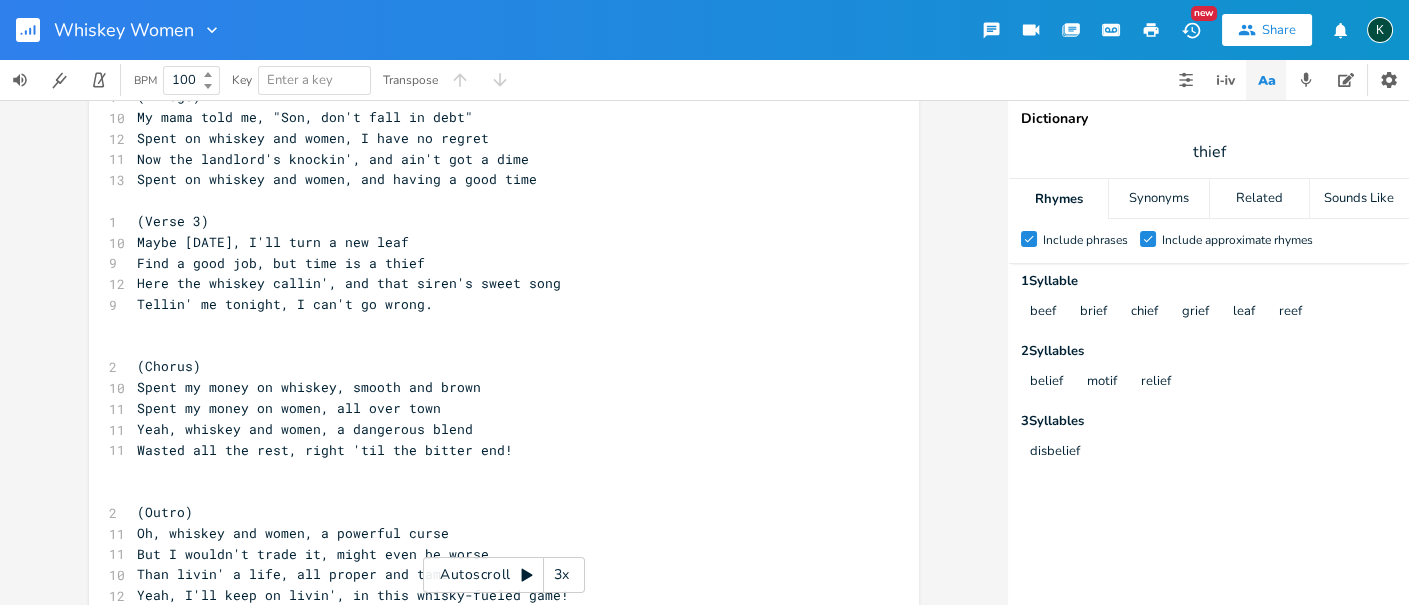 scroll, scrollTop: 602, scrollLeft: 0, axis: vertical 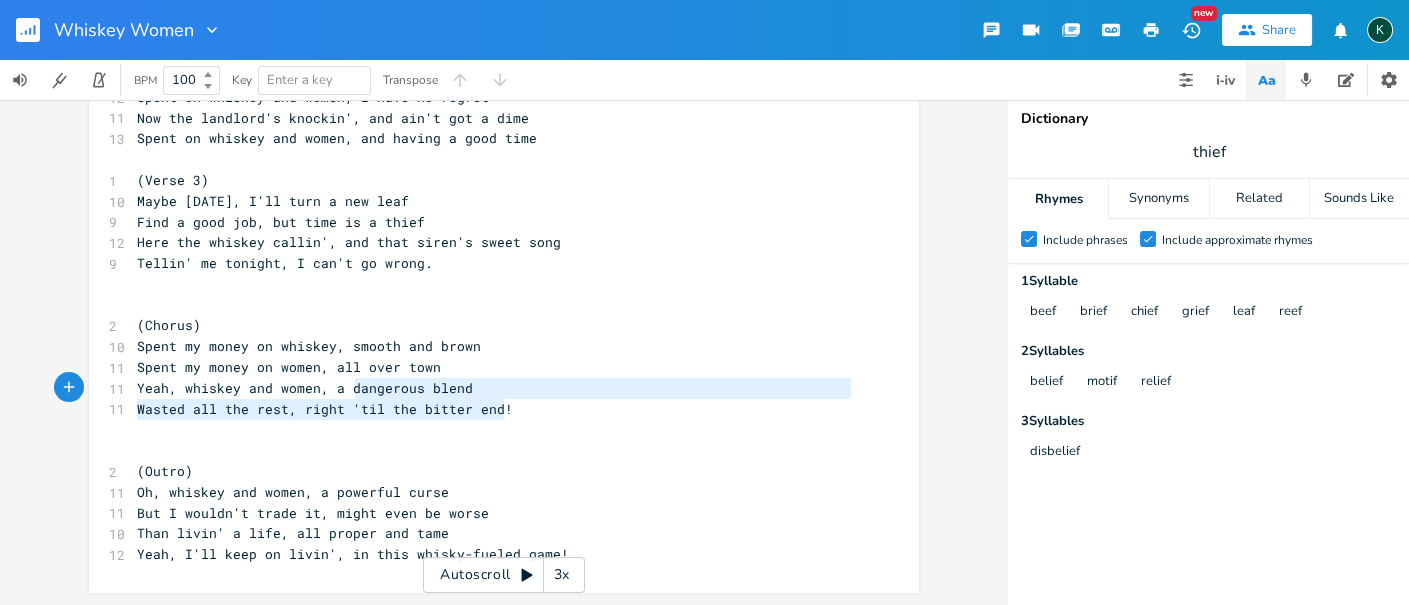 type on "(Chorus)
Spent my money on whiskey, smooth and brown
Spent my money on women, all over town
Yeah, whiskey and women, a dangerous blend
Wasted all the rest, right 'til the bitter end!" 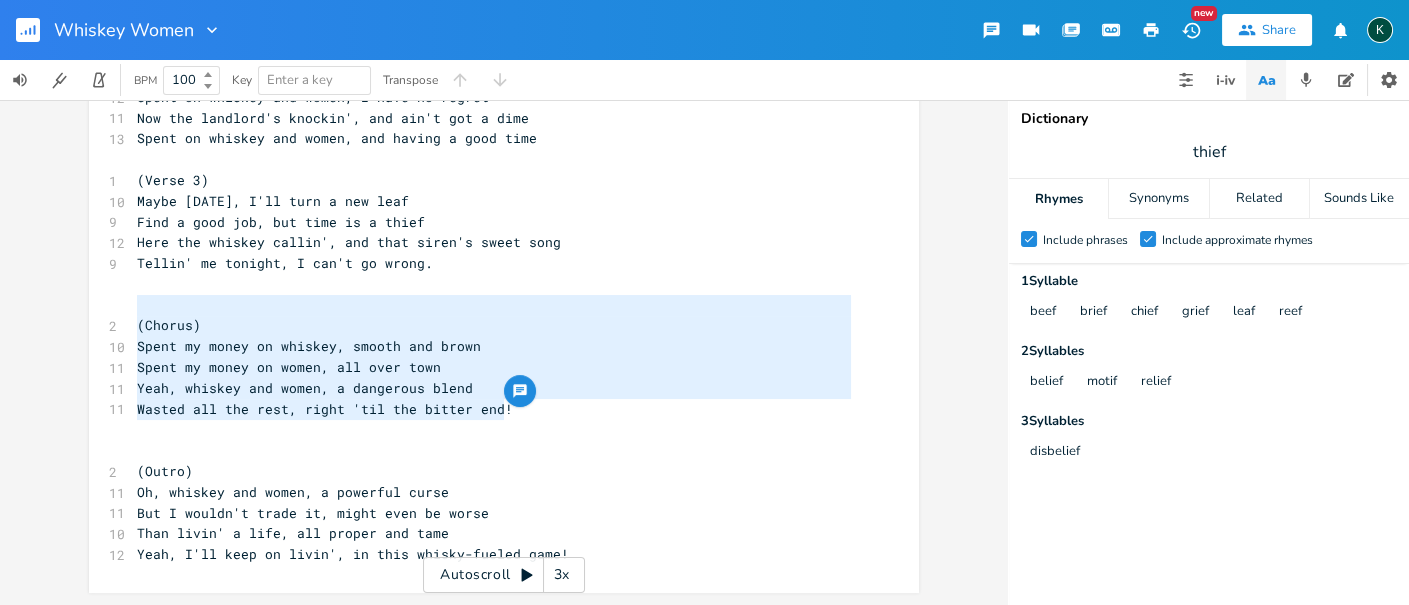 drag, startPoint x: 441, startPoint y: 392, endPoint x: 119, endPoint y: 307, distance: 333.03003 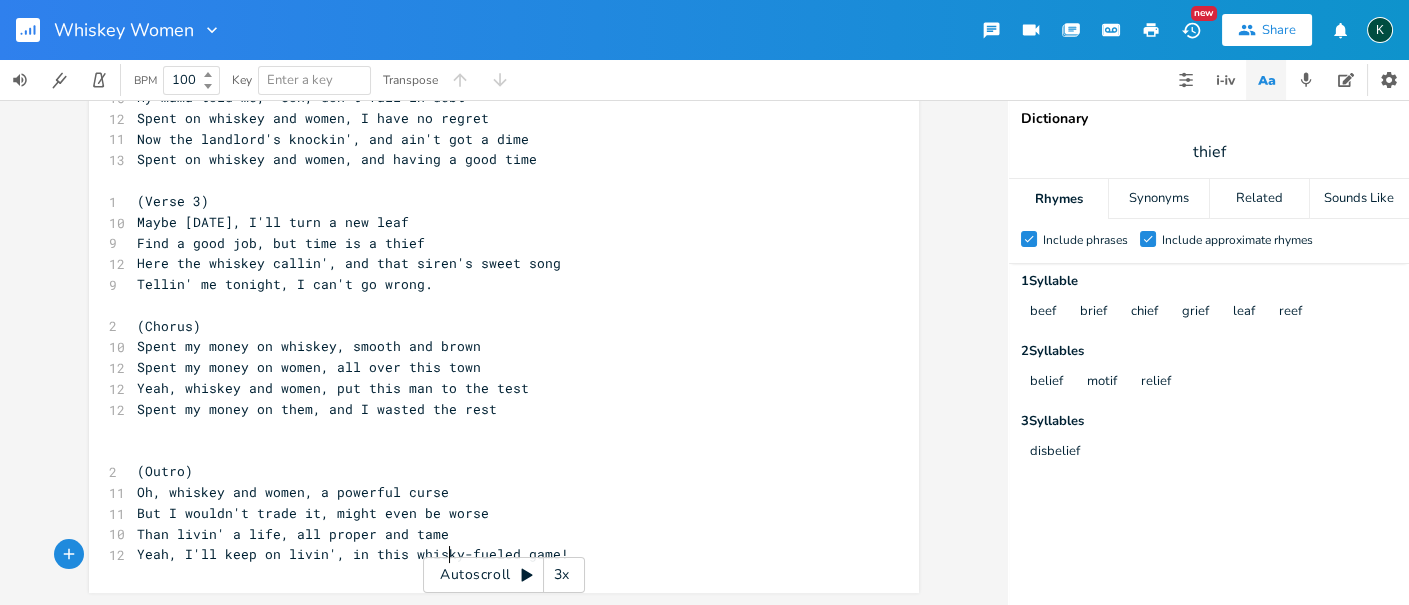 click on "Yeah, I'll keep on livin', in this whisky-fueled game!" at bounding box center [353, 554] 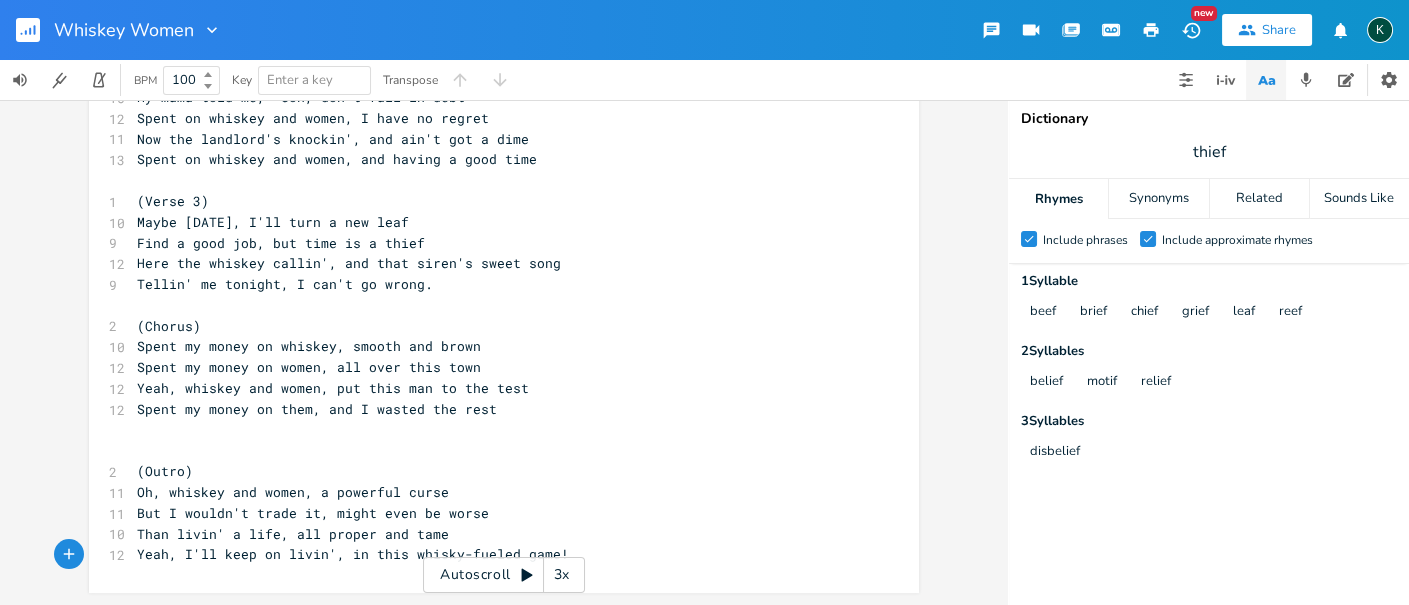 type on "e" 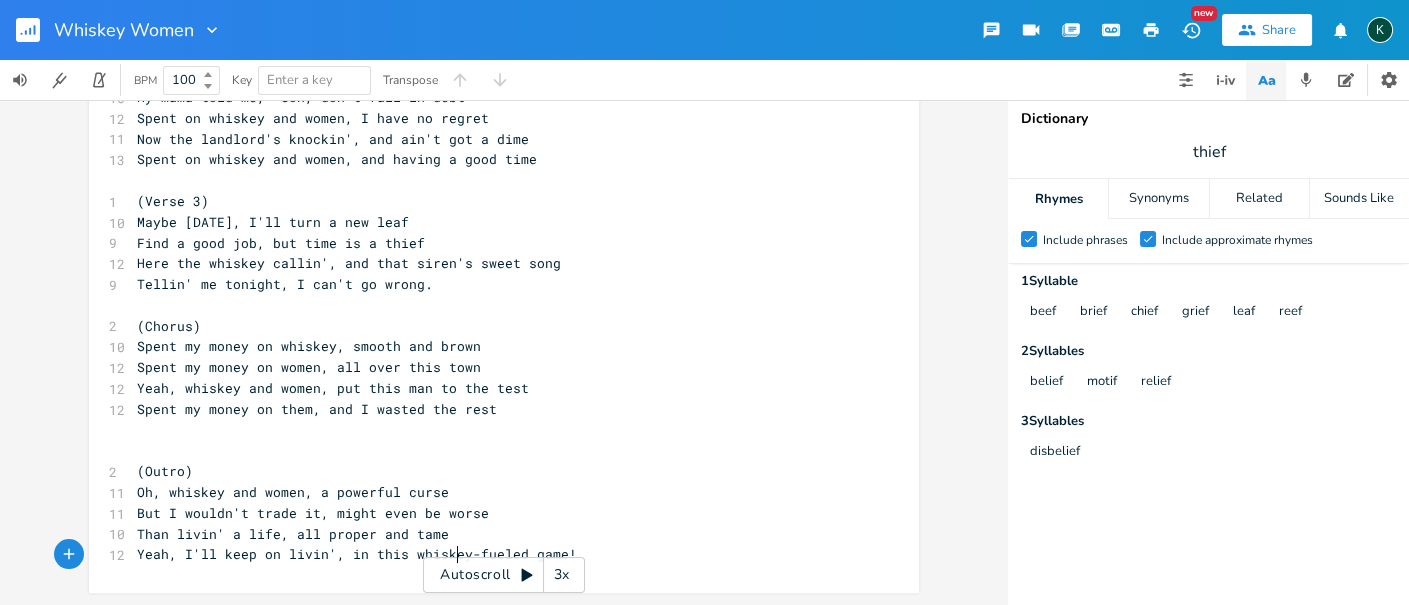 scroll, scrollTop: 0, scrollLeft: 7, axis: horizontal 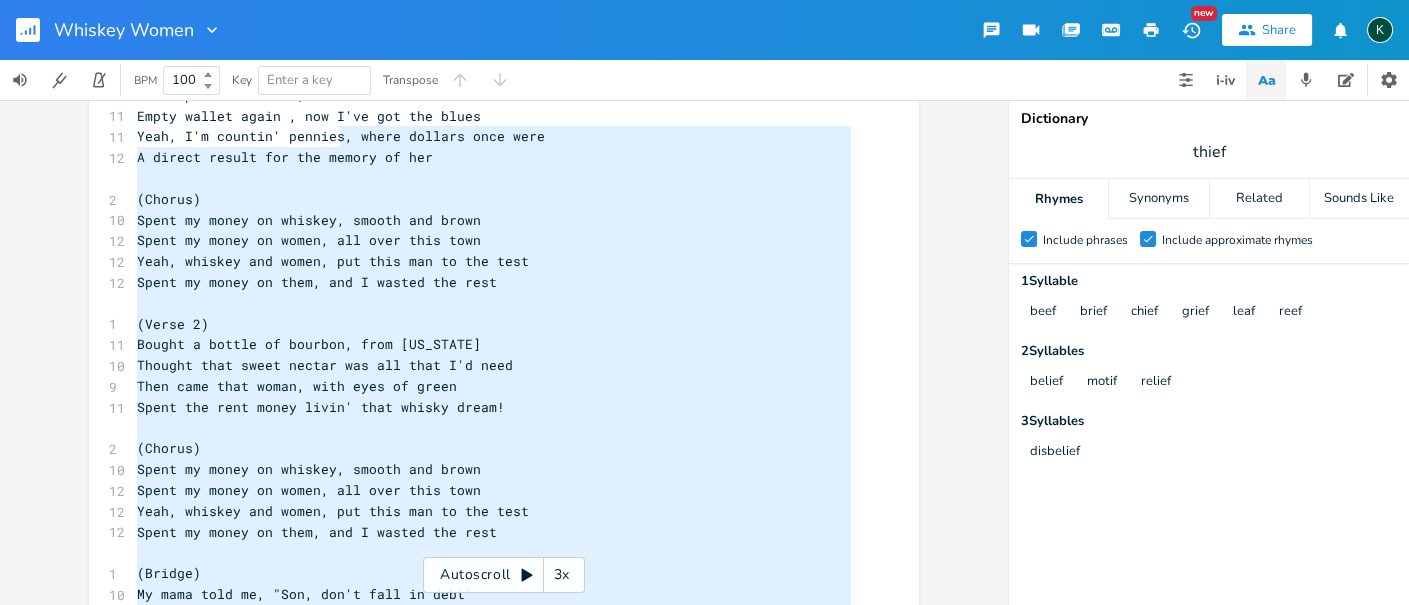 drag, startPoint x: 671, startPoint y: 560, endPoint x: 334, endPoint y: 147, distance: 533.04596 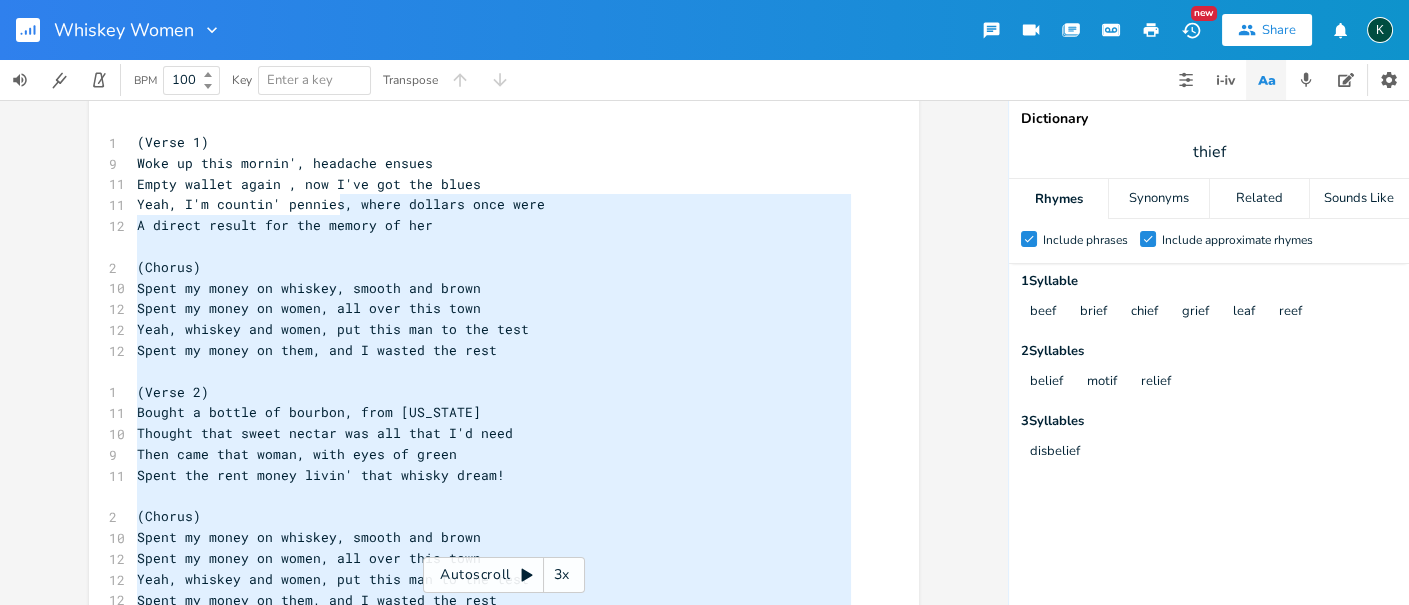 scroll, scrollTop: 0, scrollLeft: 0, axis: both 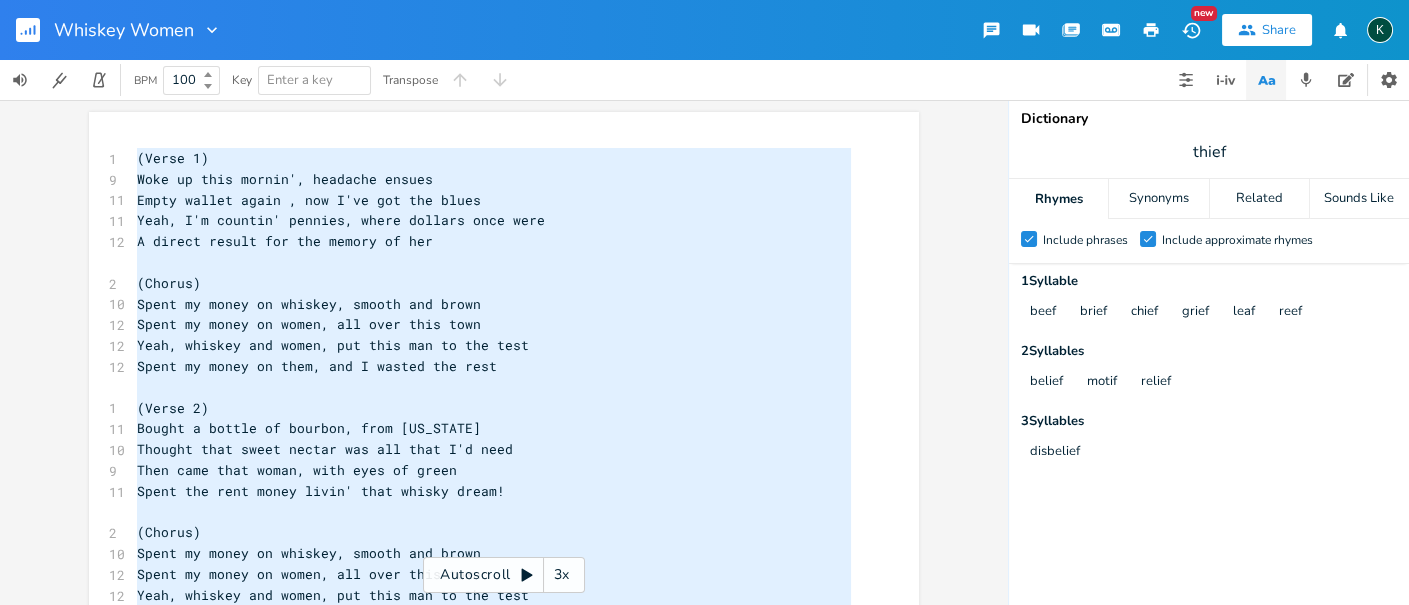 click on "(Verse 1)" at bounding box center [173, 158] 